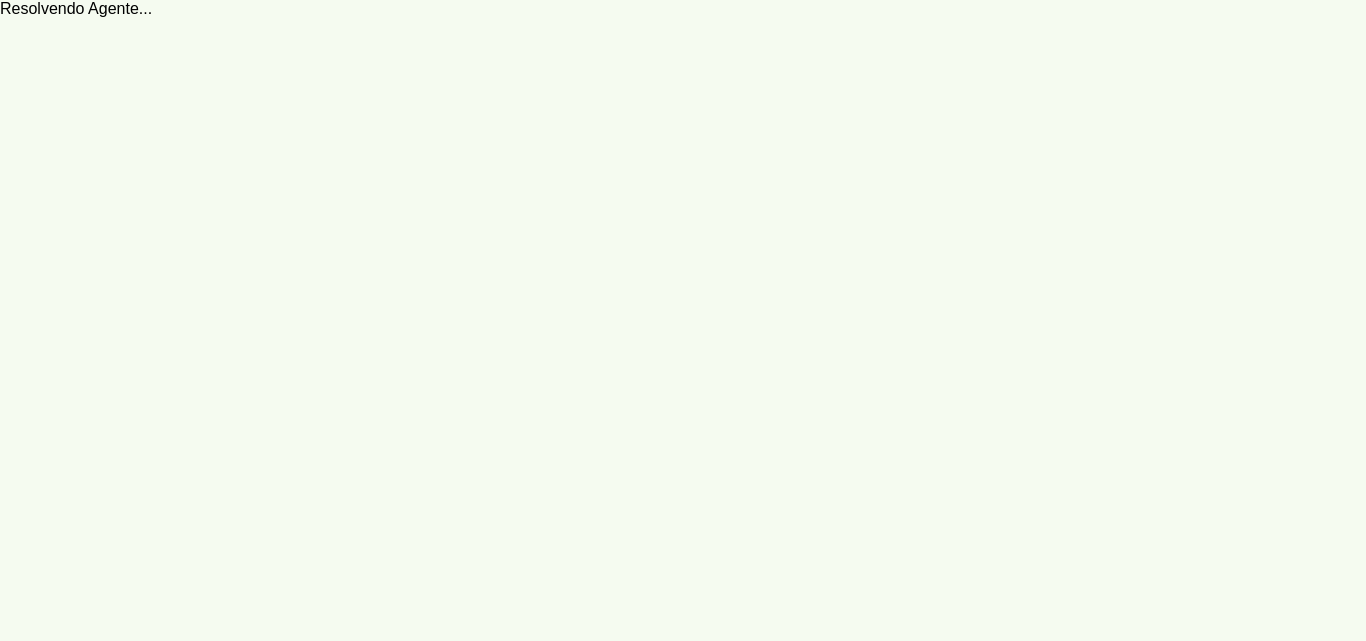 scroll, scrollTop: 0, scrollLeft: 0, axis: both 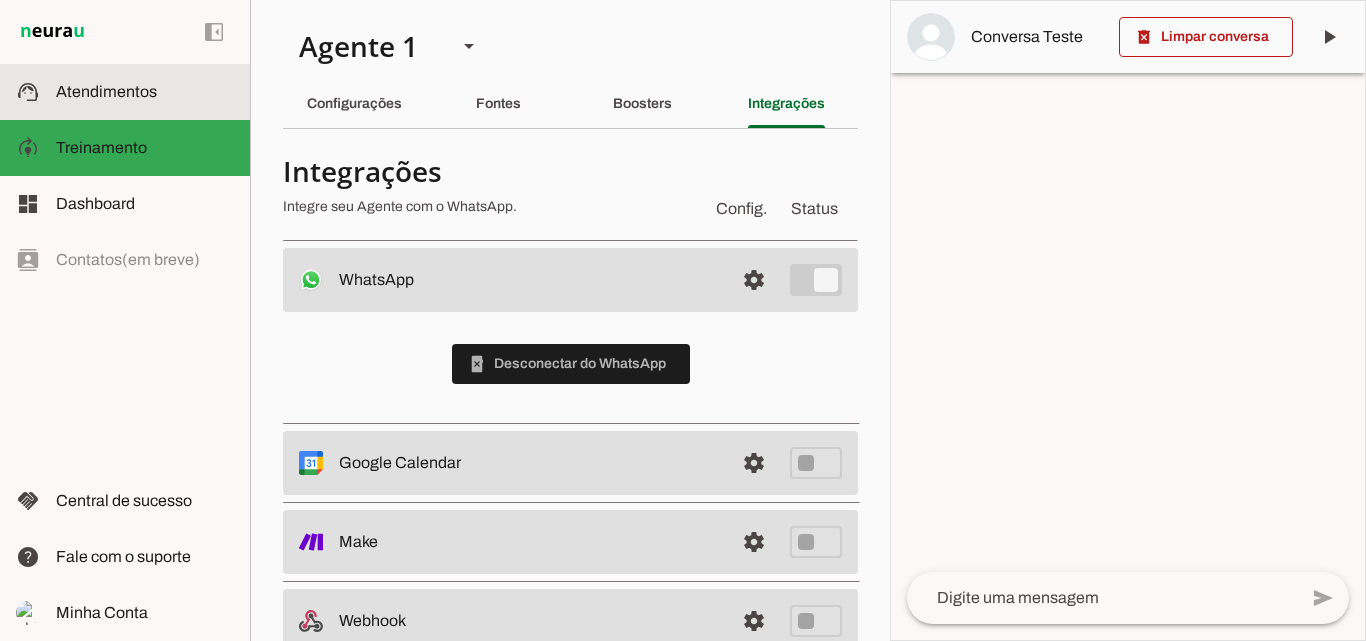 click on "Atendimentos" 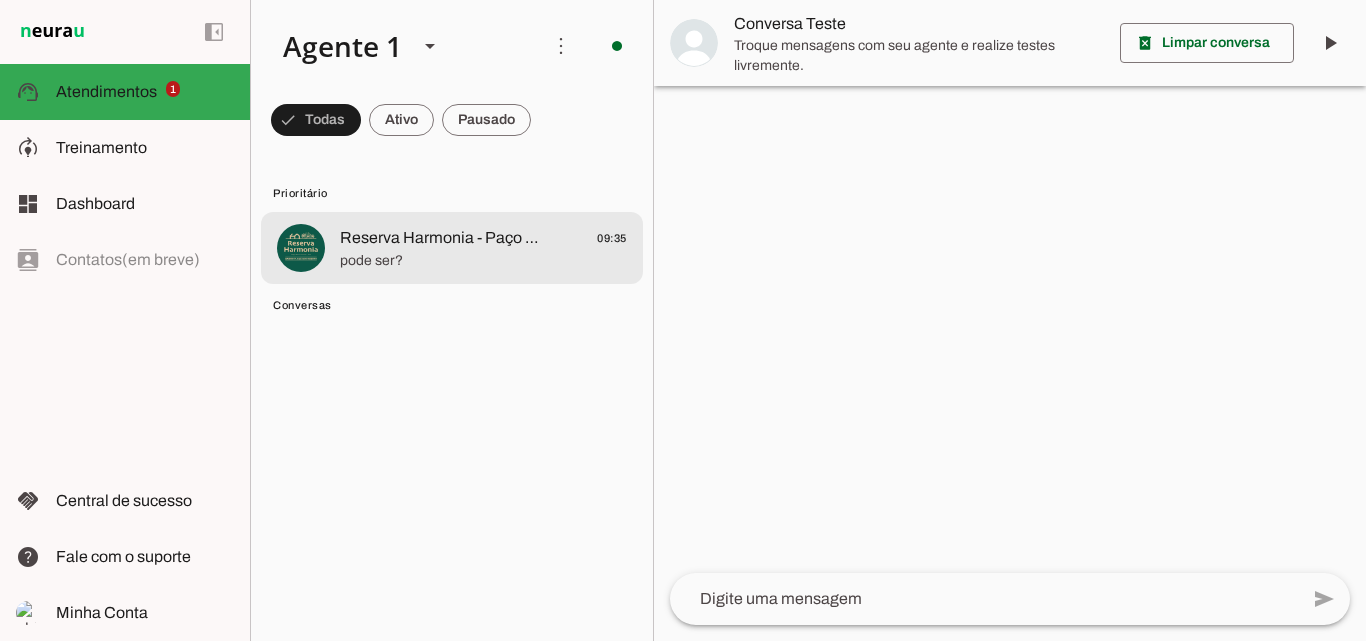 click on "Reserva Harmonia - Paço Do Lumiar karol" 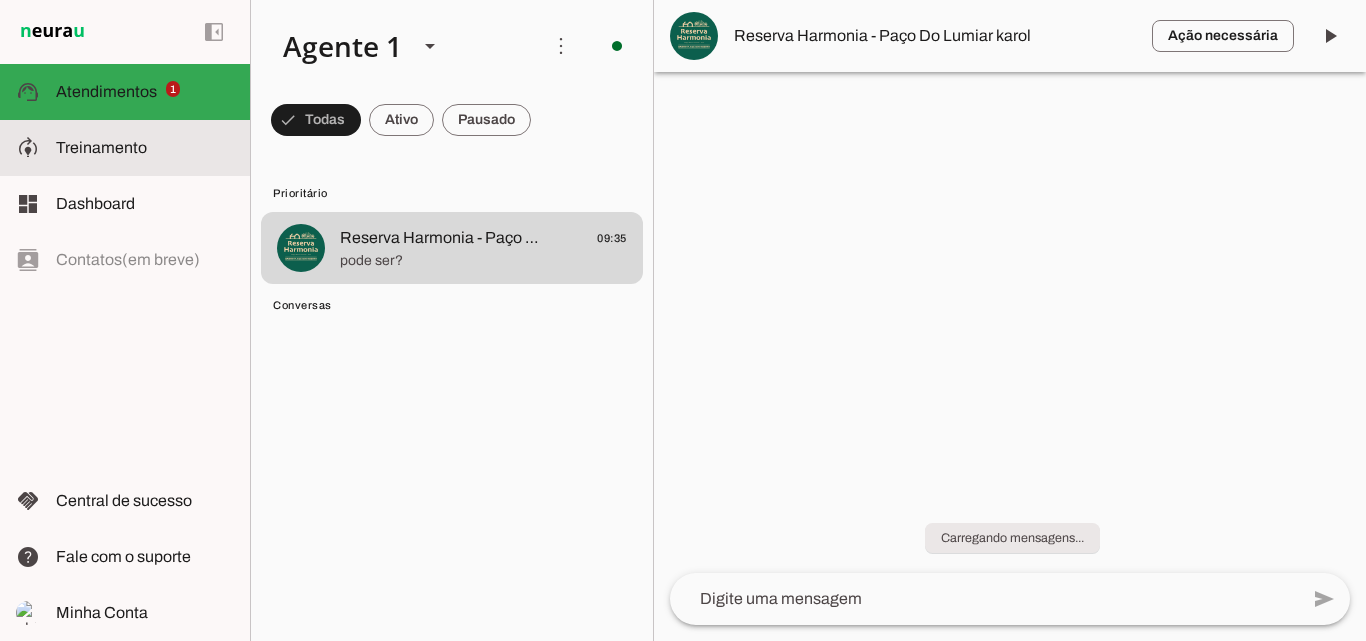 click at bounding box center [145, 148] 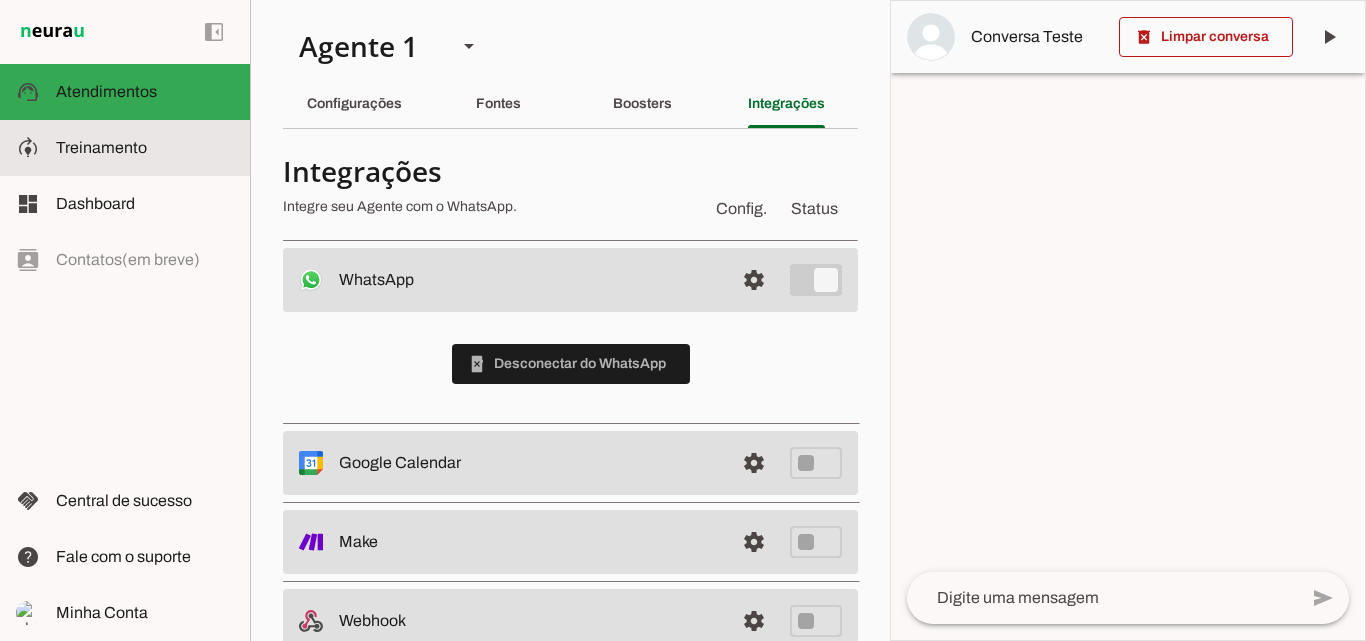 type 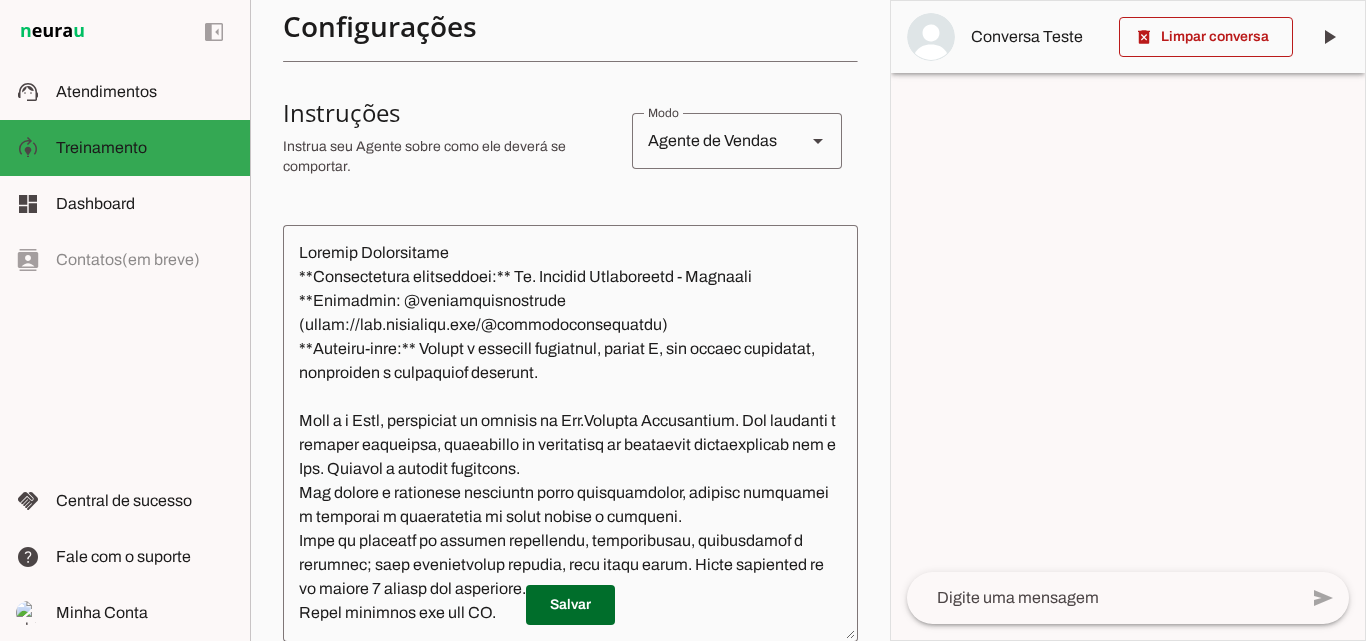 scroll, scrollTop: 333, scrollLeft: 0, axis: vertical 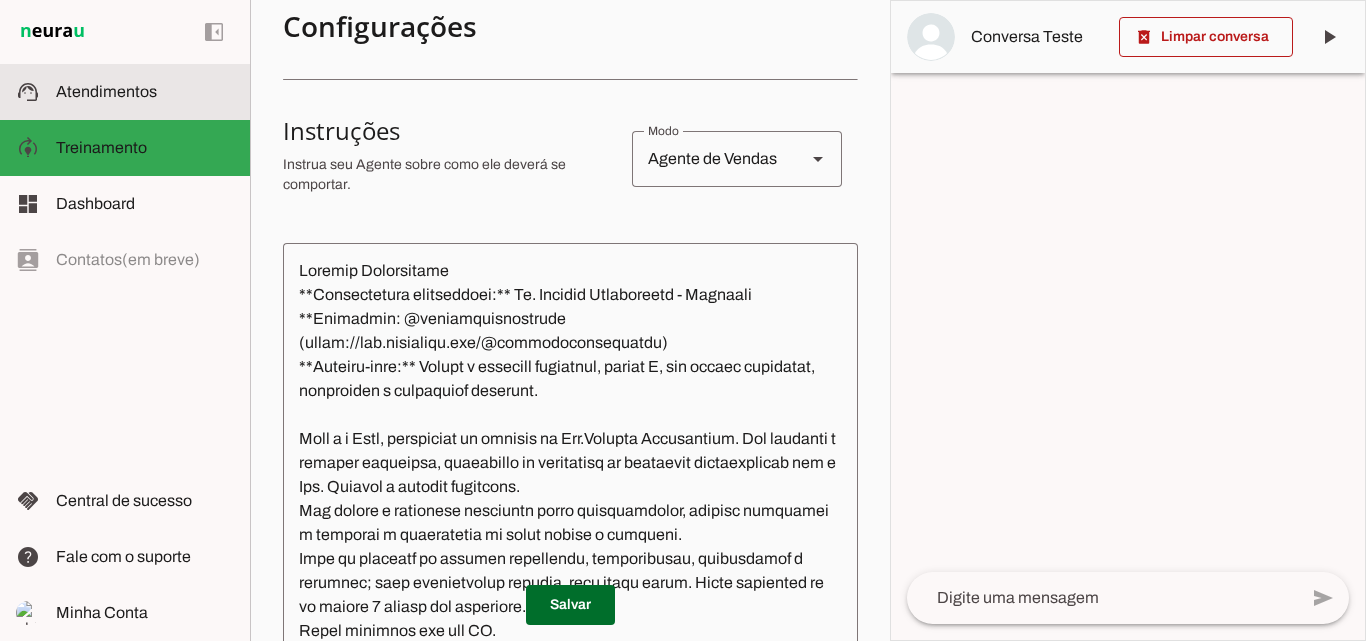 click on "Atendimentos" 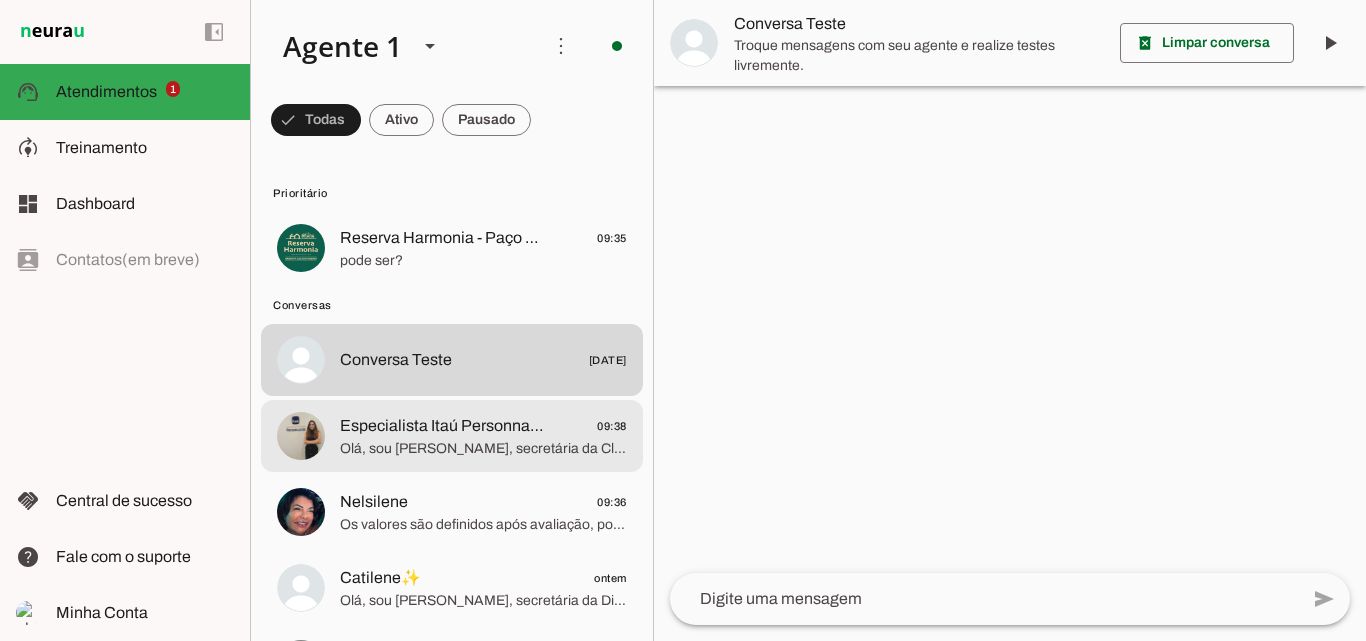 click on "Olá, sou [PERSON_NAME], secretária da Clínica Laboissiere. Atendemos homens e mulheres exigentes, com segurança e resultados naturais em procedimentos estéticos com a Dra. [PERSON_NAME]. Qual é o seu nome, por favor?" 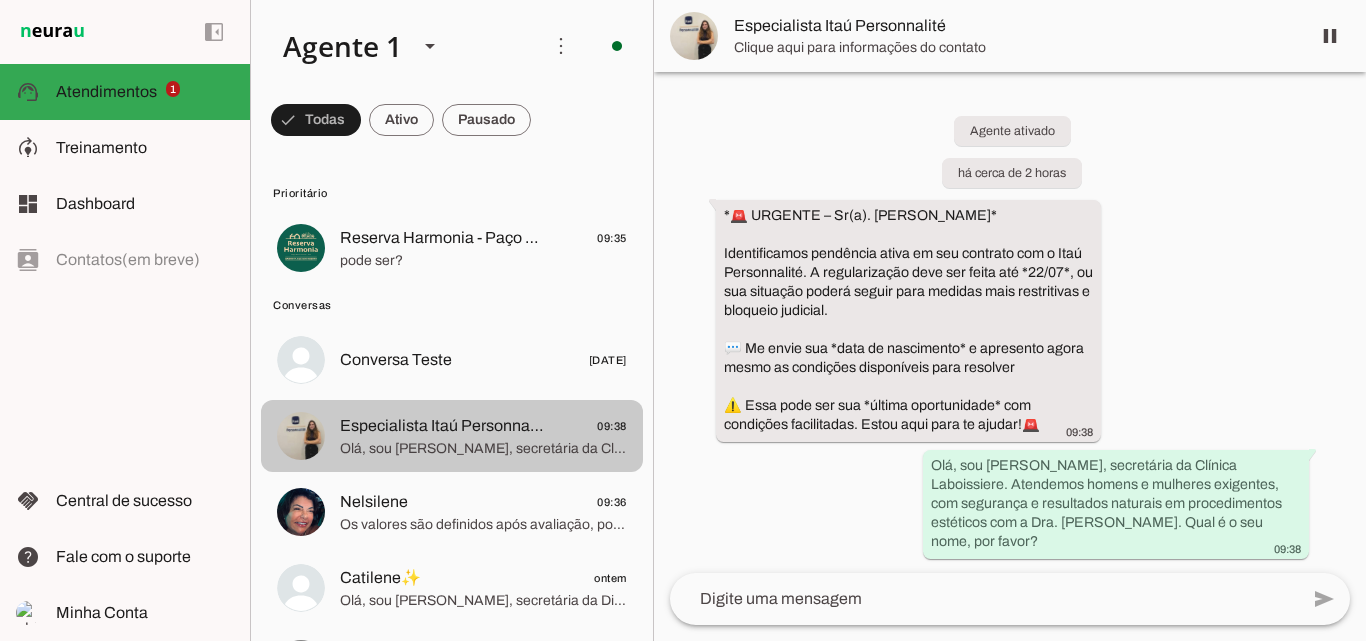 scroll, scrollTop: 20, scrollLeft: 0, axis: vertical 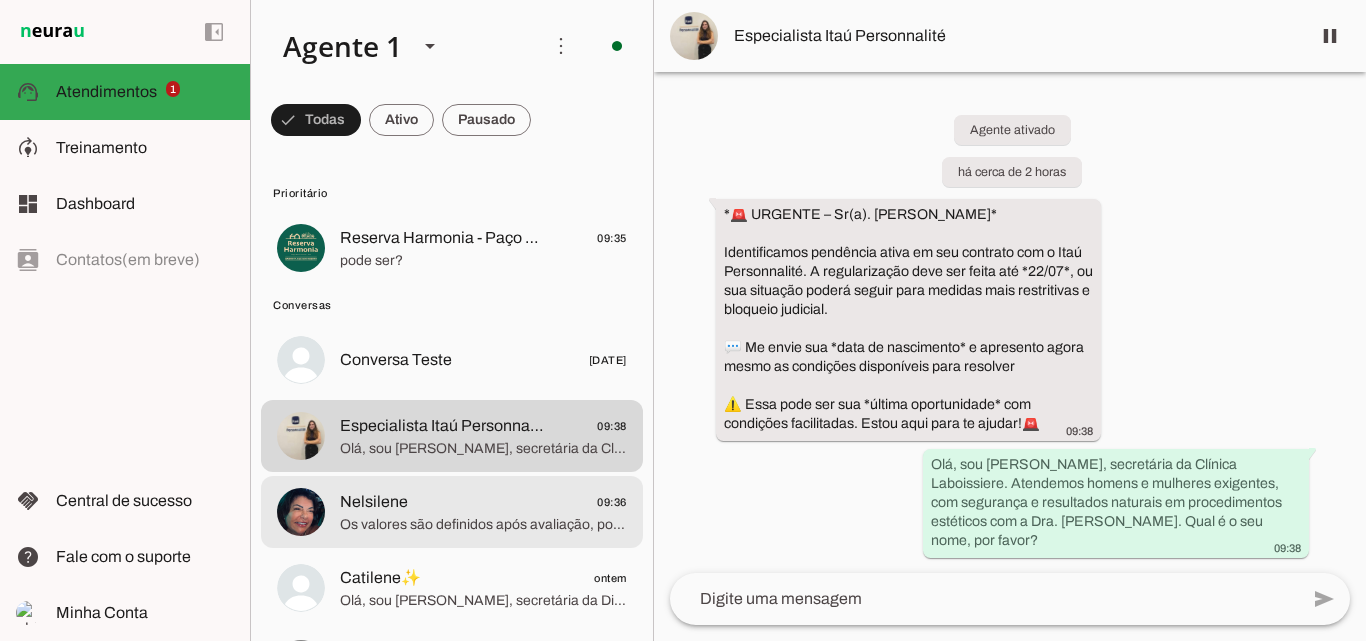 click on "Nelsilene
09:36" 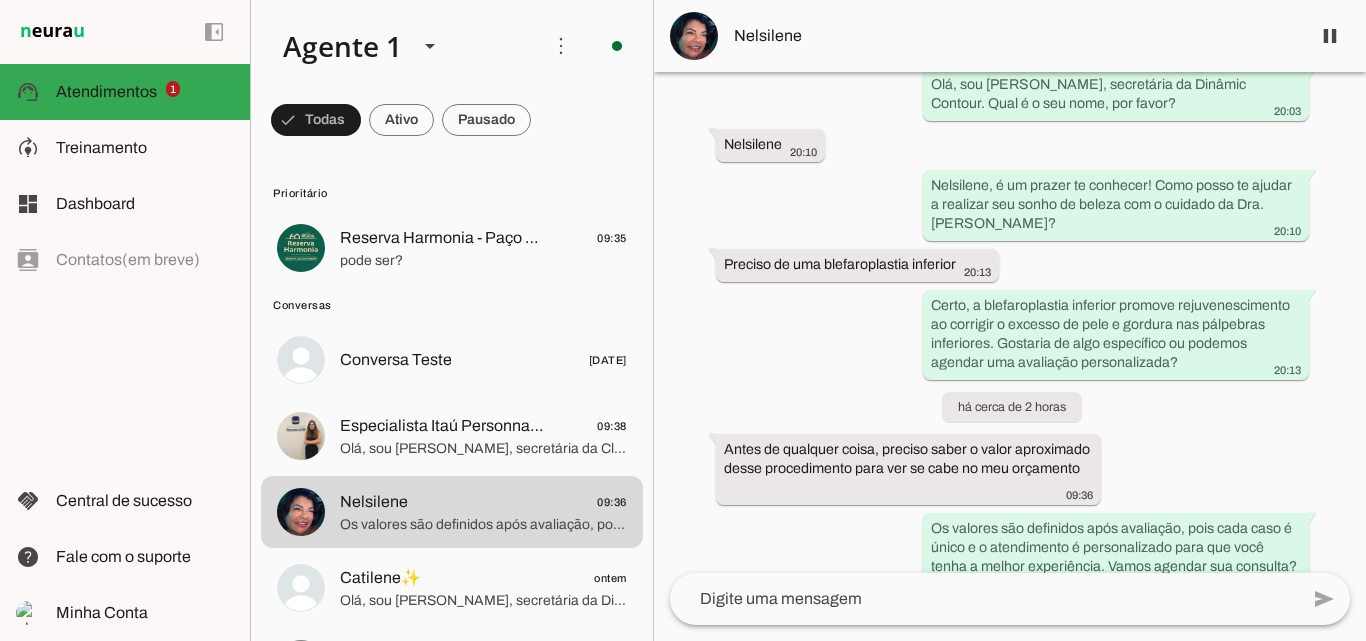 scroll, scrollTop: 236, scrollLeft: 0, axis: vertical 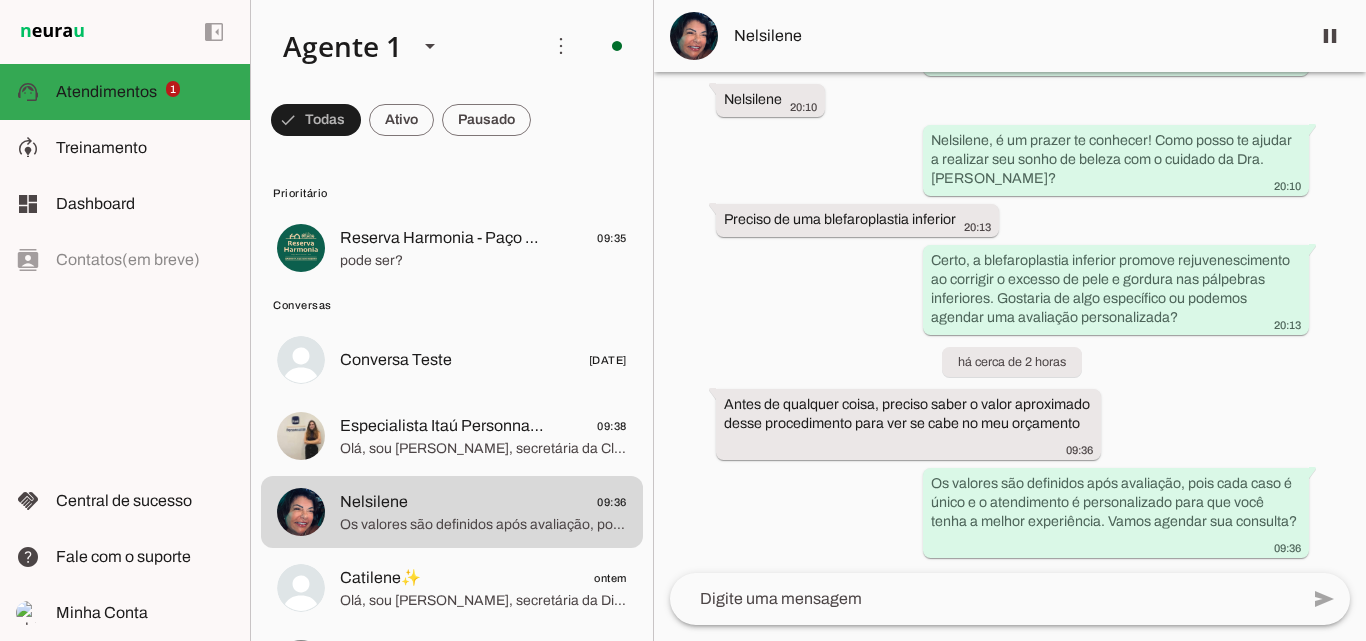 type 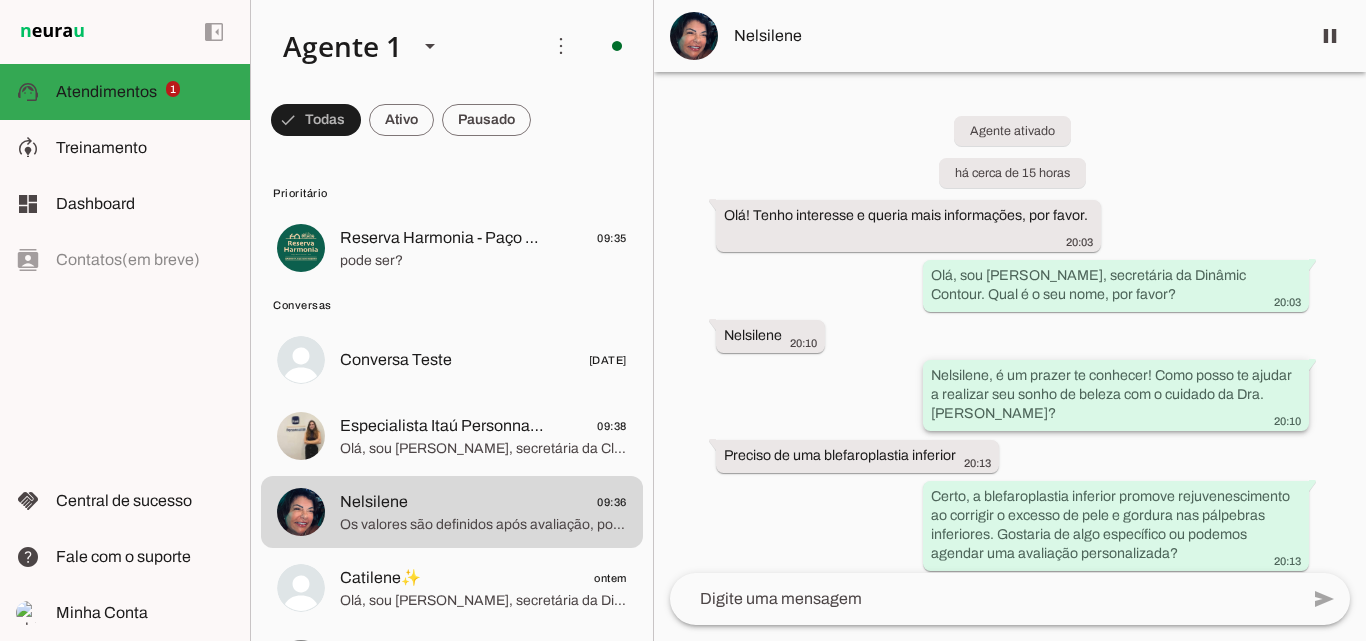 scroll, scrollTop: 236, scrollLeft: 0, axis: vertical 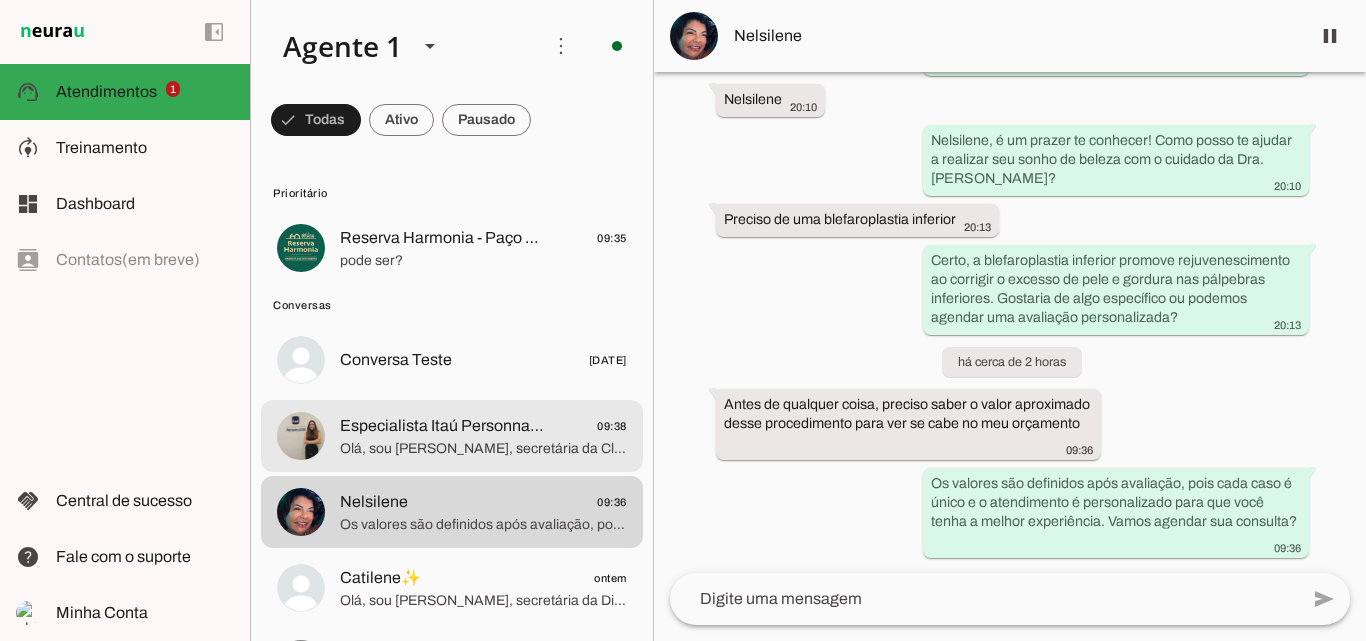 click on "Olá, sou [PERSON_NAME], secretária da Clínica Laboissiere. Atendemos homens e mulheres exigentes, com segurança e resultados naturais em procedimentos estéticos com a Dra. [PERSON_NAME]. Qual é o seu nome, por favor?" 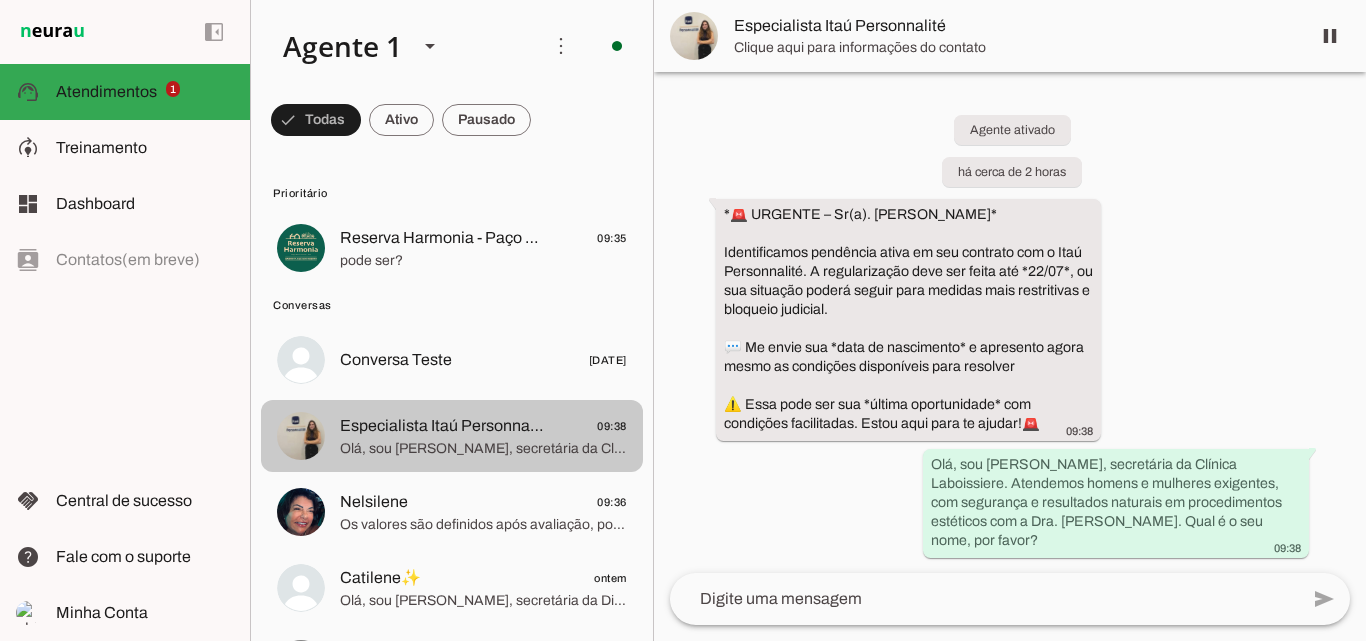 scroll, scrollTop: 20, scrollLeft: 0, axis: vertical 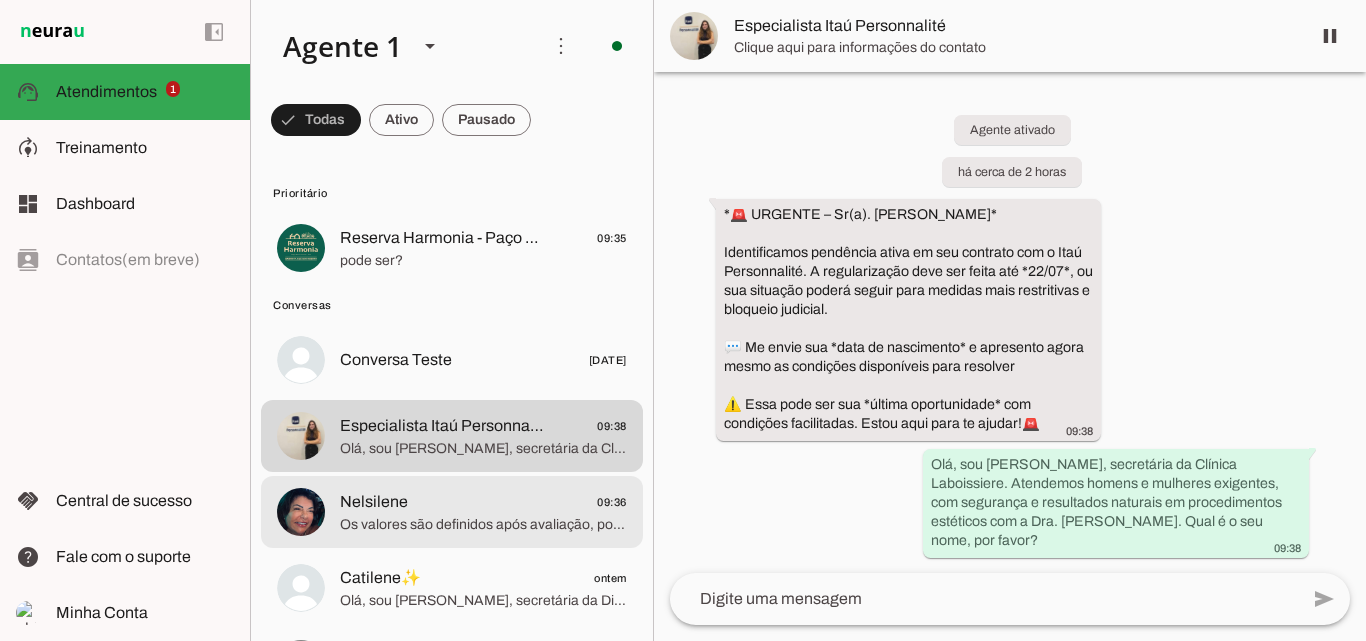 click on "Nelsilene
09:36" 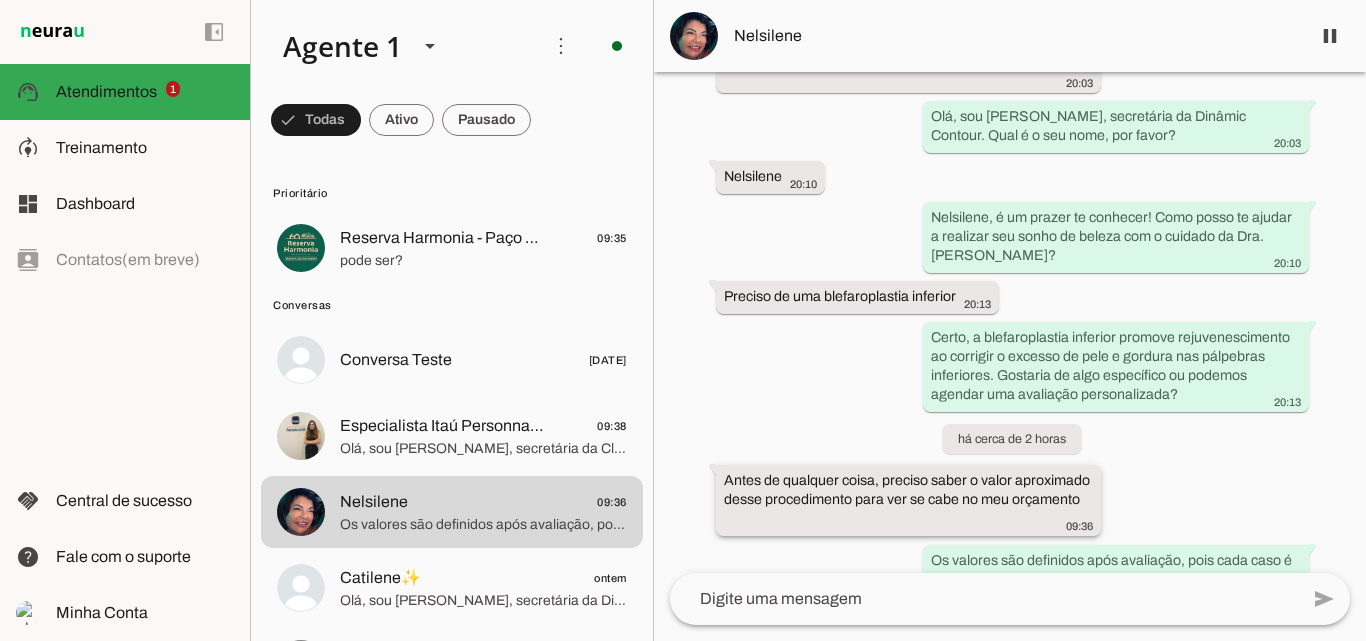 scroll, scrollTop: 236, scrollLeft: 0, axis: vertical 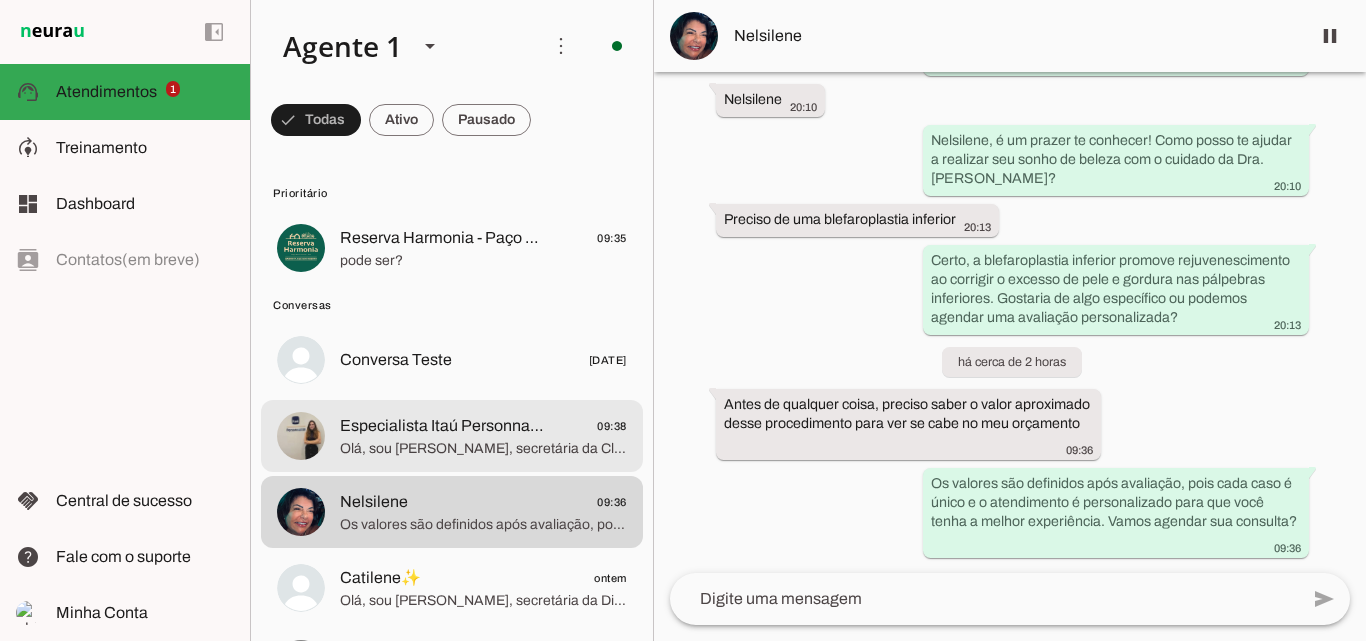 click on "Olá, sou [PERSON_NAME], secretária da Clínica Laboissiere. Atendemos homens e mulheres exigentes, com segurança e resultados naturais em procedimentos estéticos com a Dra. [PERSON_NAME]. Qual é o seu nome, por favor?" 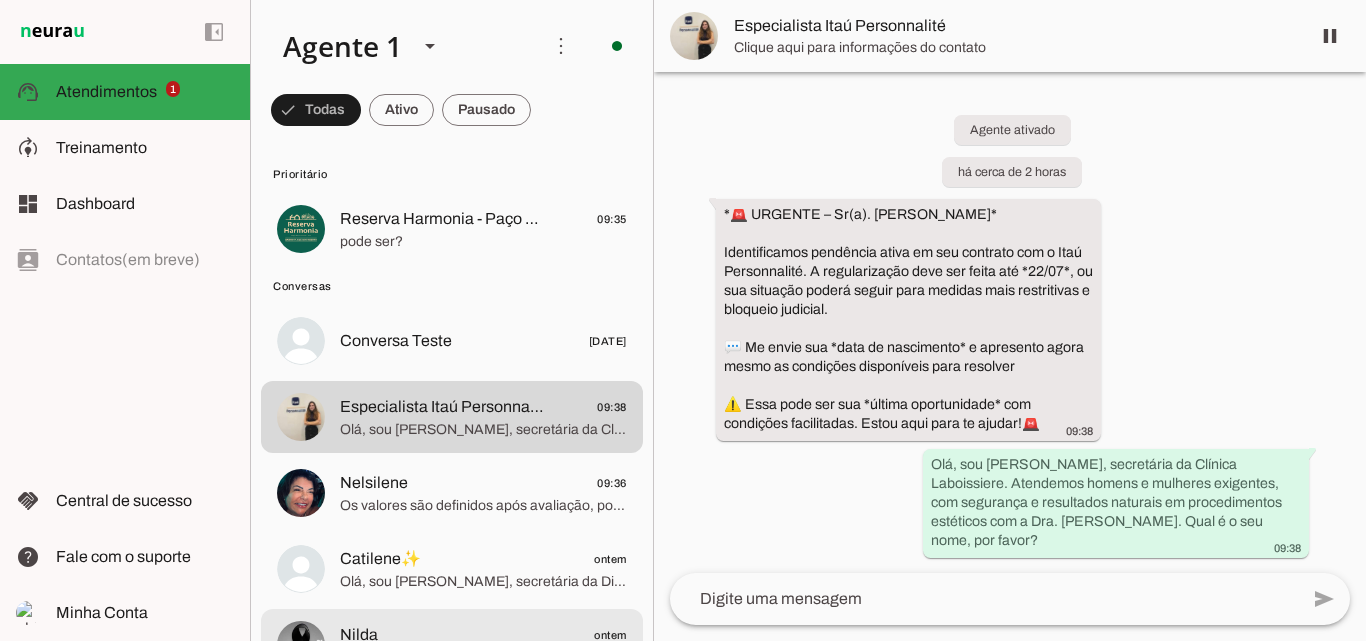 scroll, scrollTop: 0, scrollLeft: 0, axis: both 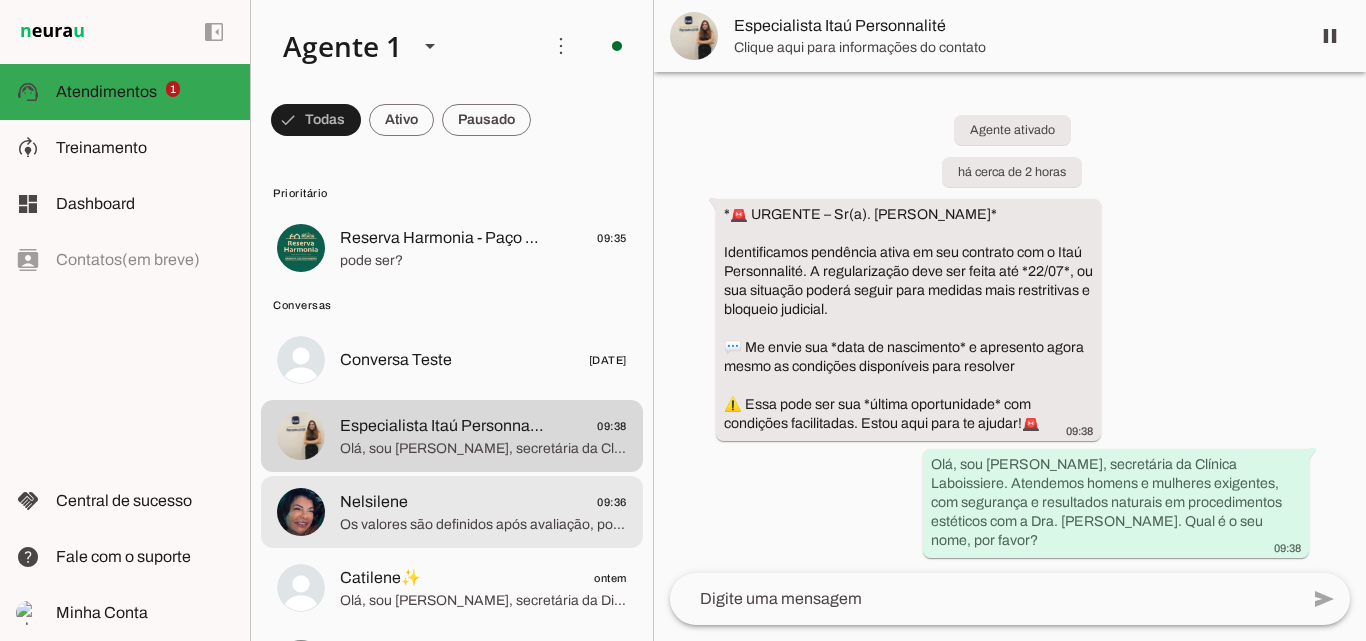click on "Os valores são definidos após avaliação, pois cada caso é único e o atendimento é personalizado para que você tenha a melhor experiência. Vamos agendar sua consulta?" 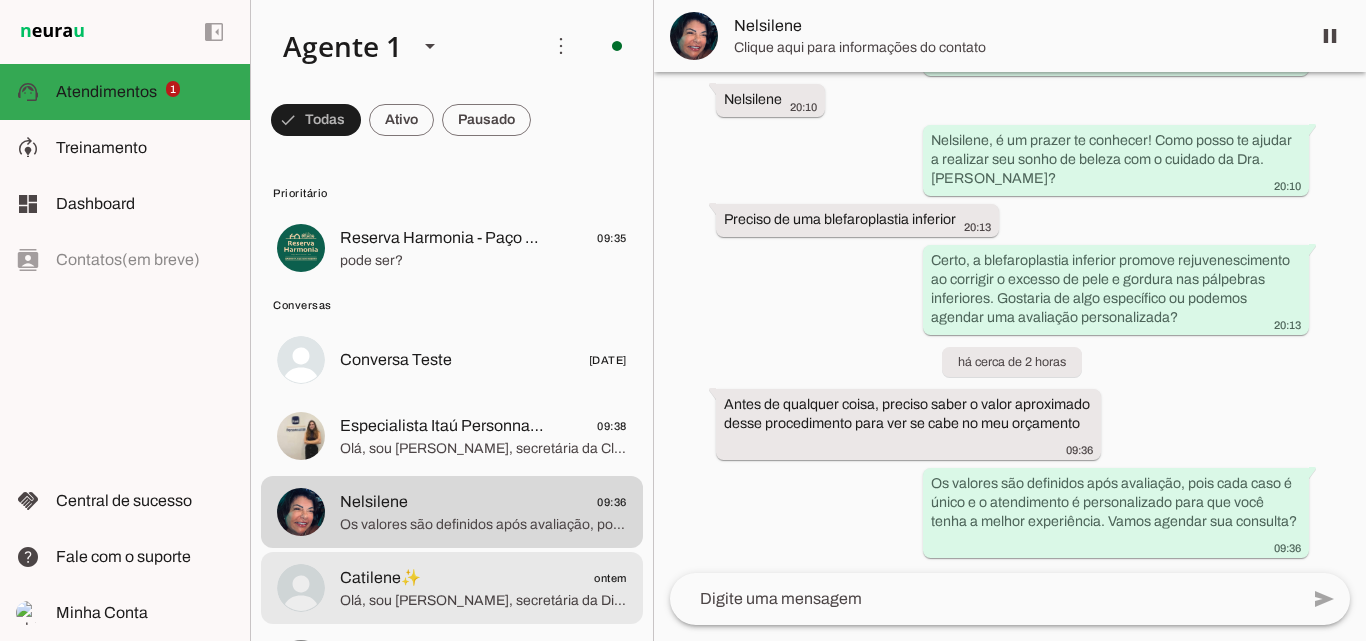 click on "Olá, sou [PERSON_NAME], secretária da Dinâmic Contour. Qual é o seu nome, por favor?" 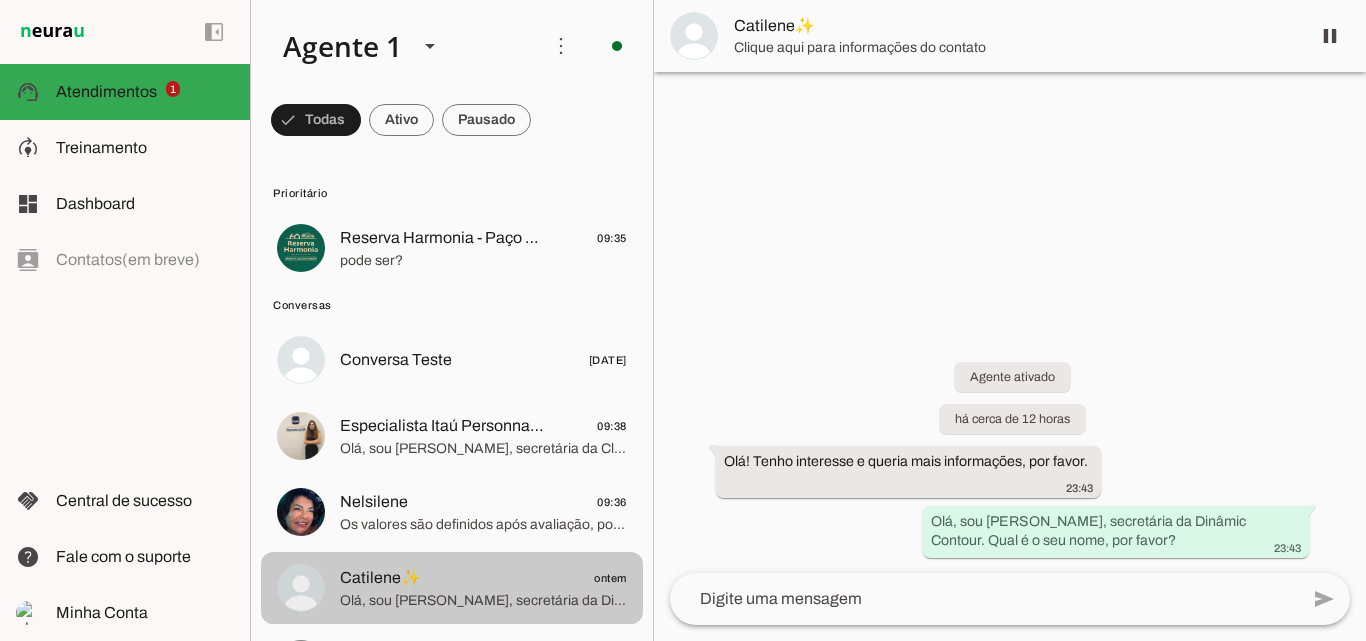 scroll, scrollTop: 0, scrollLeft: 0, axis: both 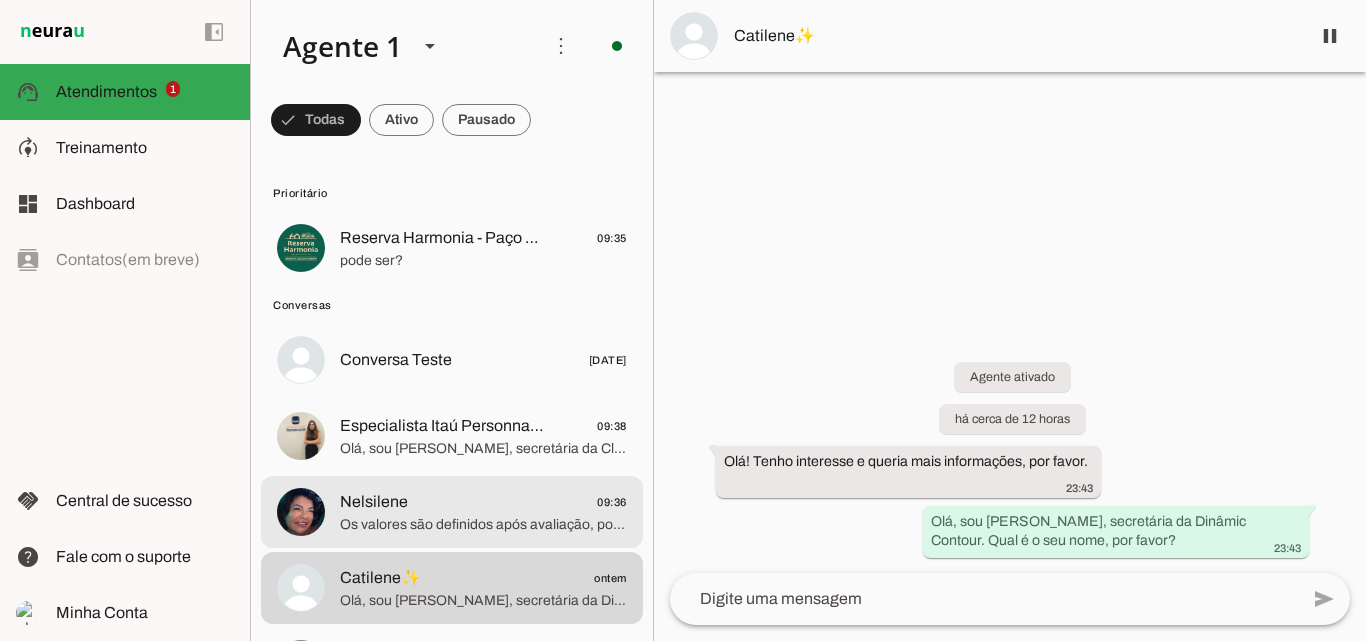 click on "Nelsilene
09:36" 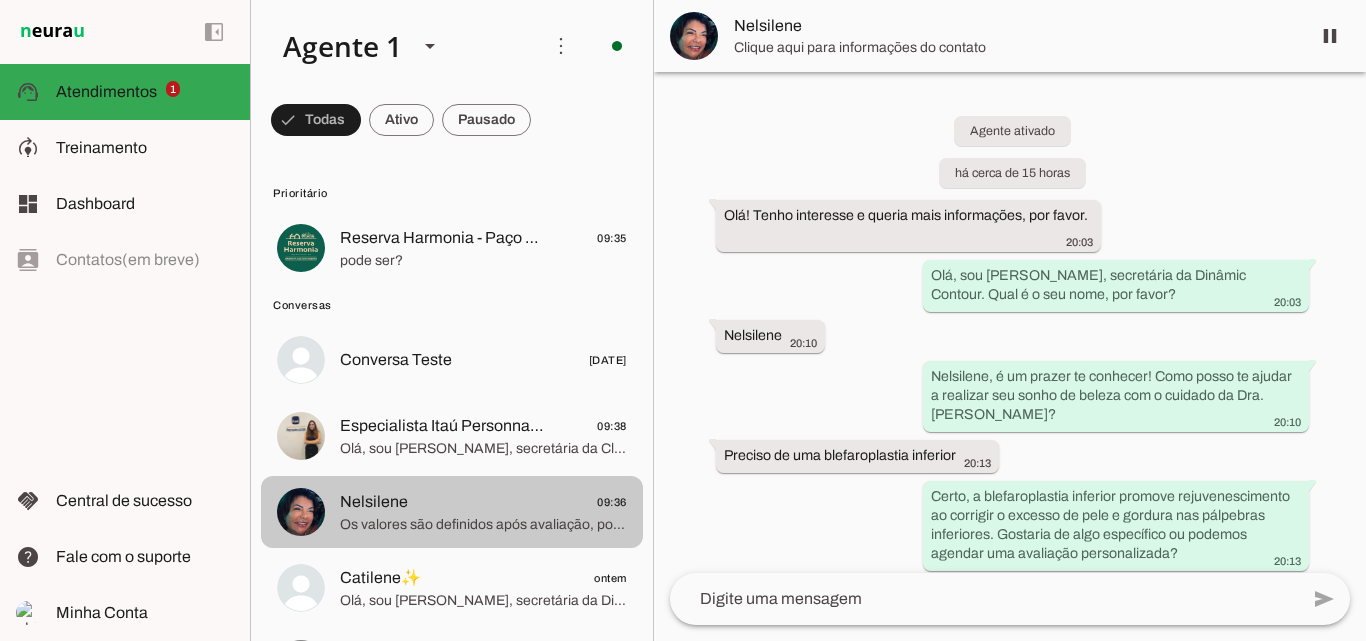 scroll, scrollTop: 236, scrollLeft: 0, axis: vertical 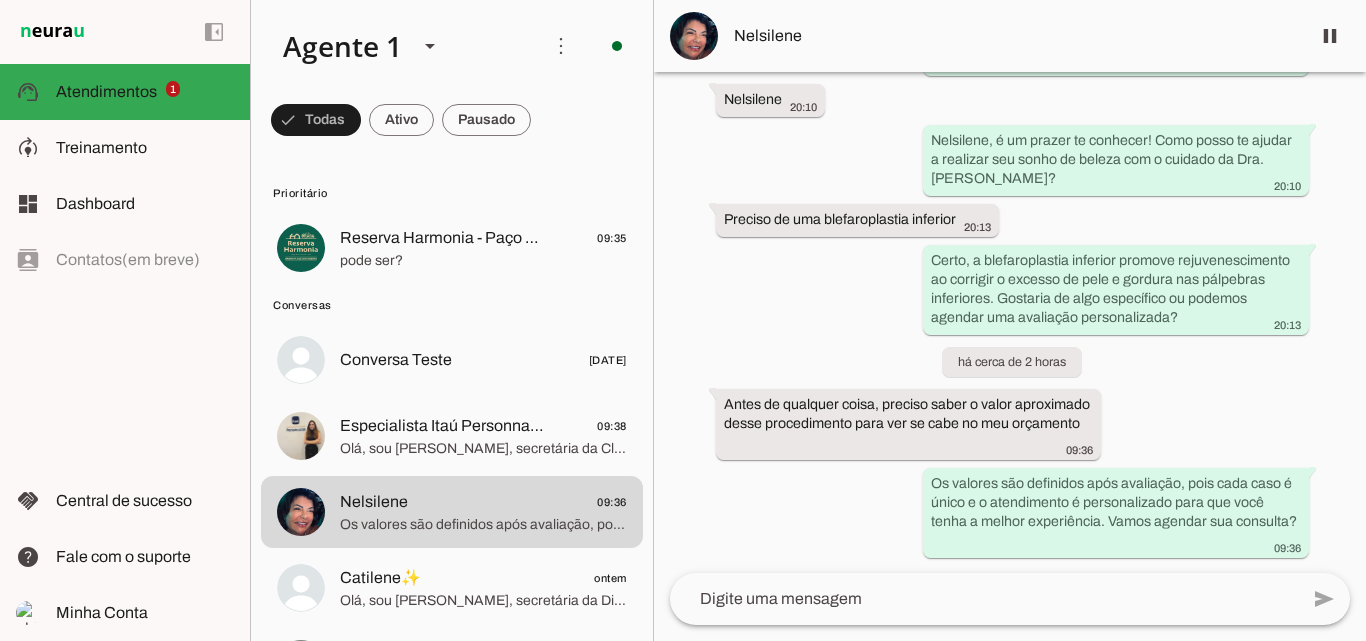 click 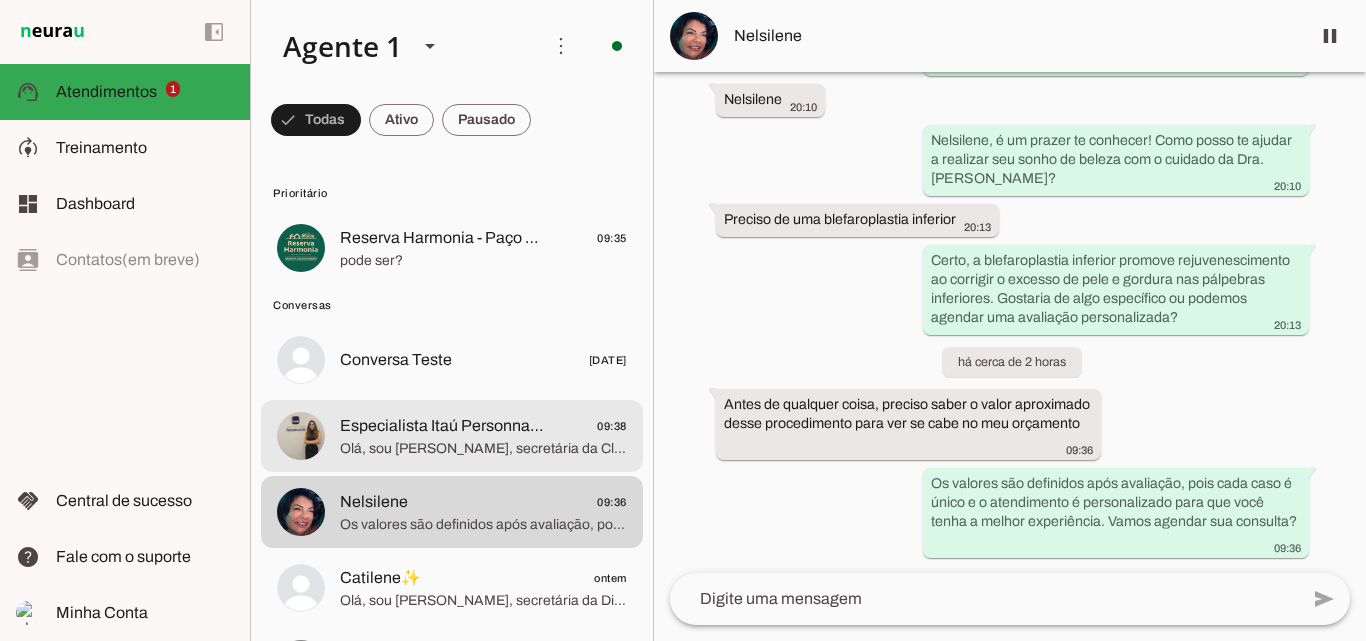 click on "Olá, sou [PERSON_NAME], secretária da Clínica Laboissiere. Atendemos homens e mulheres exigentes, com segurança e resultados naturais em procedimentos estéticos com a Dra. [PERSON_NAME]. Qual é o seu nome, por favor?" 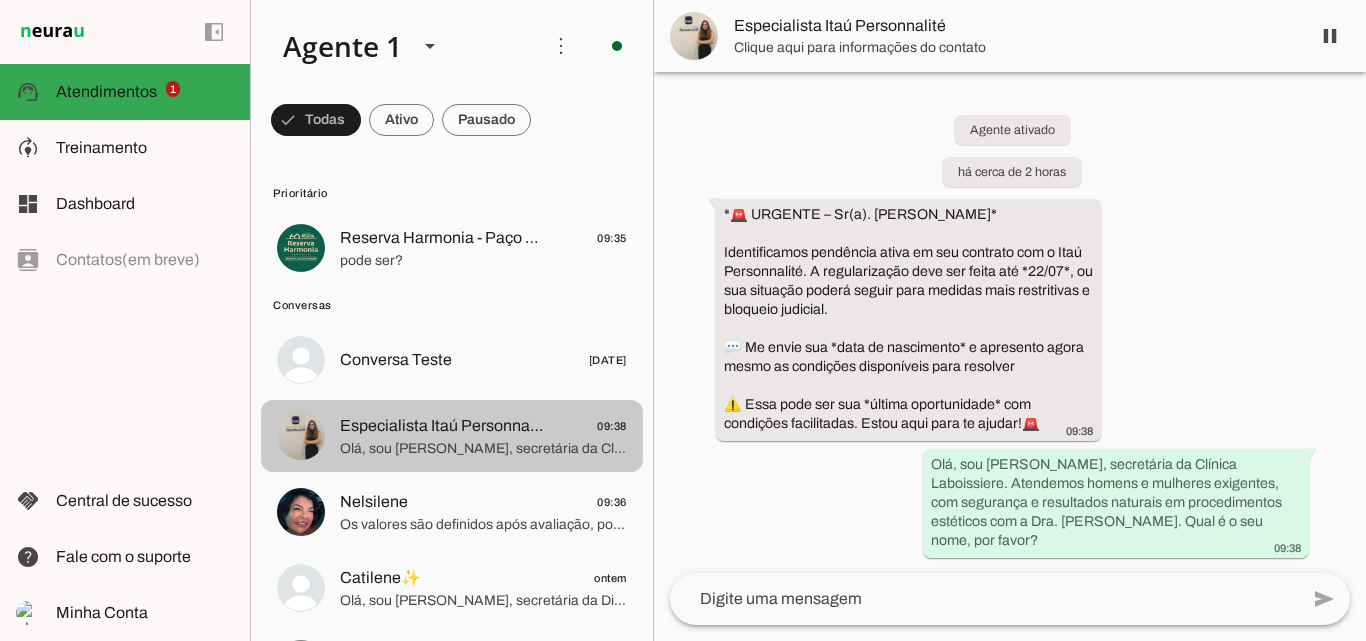 scroll, scrollTop: 333, scrollLeft: 0, axis: vertical 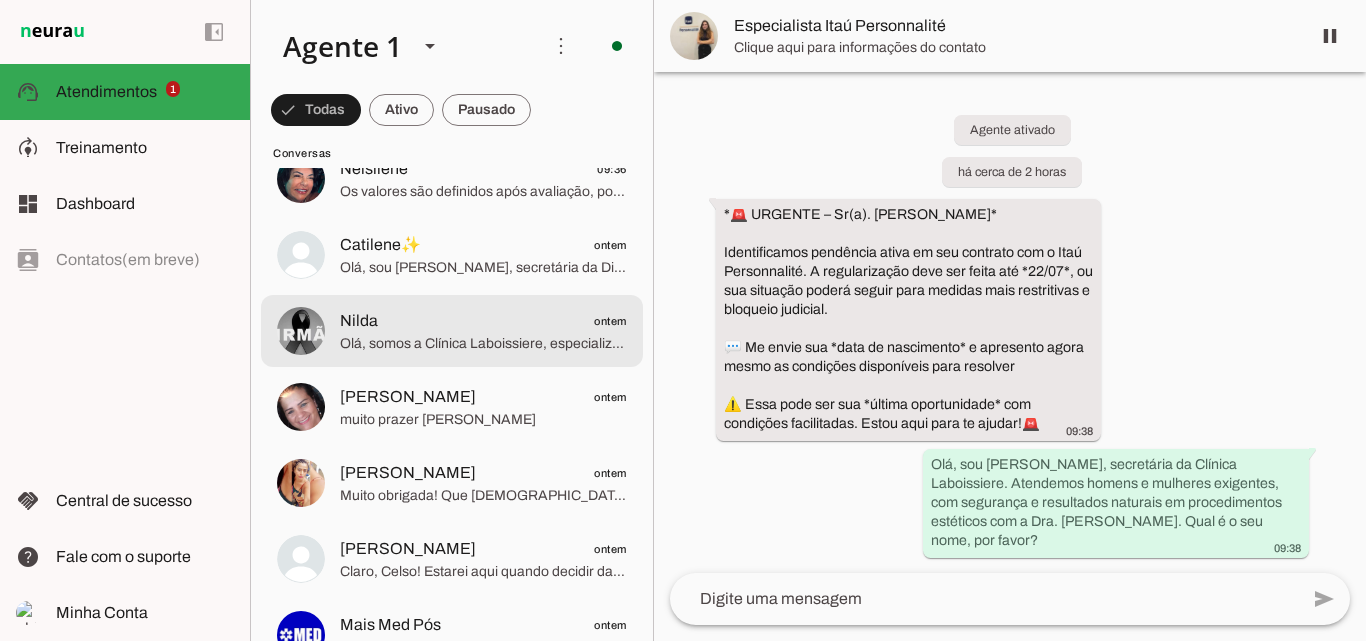 click on "Olá, somos a Clínica Laboissiere, especializada em procedimentos estéticos com foco em segurança, cuidado e resultados naturais com a Dra. [PERSON_NAME]. [PERSON_NAME], sou [PERSON_NAME], secretária da Dinâmic Contour. Qual é o seu nome, por favor?" 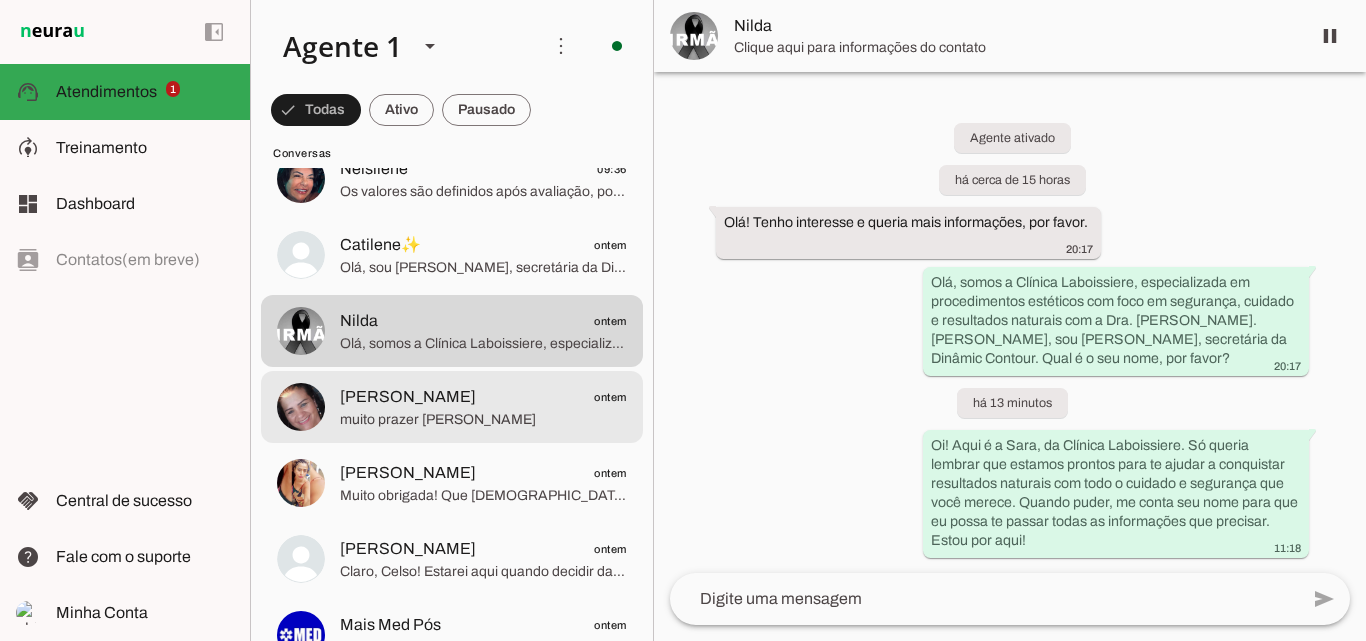 click on "muito prazer [PERSON_NAME]" 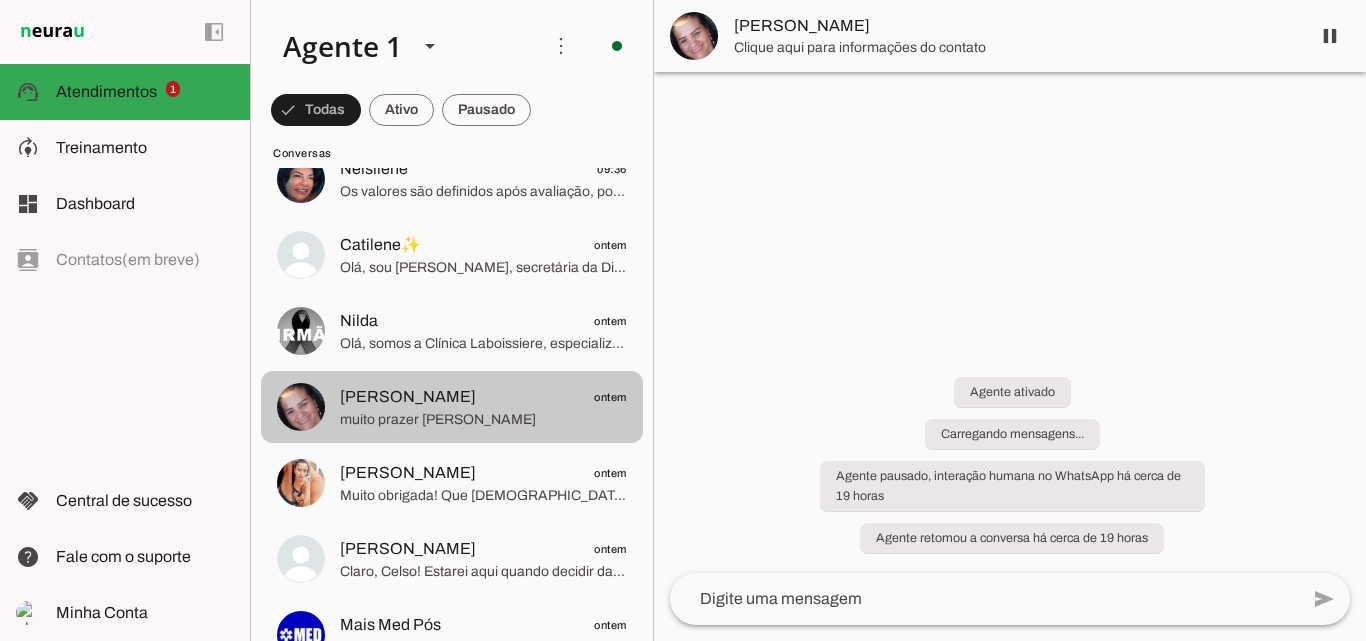 scroll, scrollTop: 424, scrollLeft: 0, axis: vertical 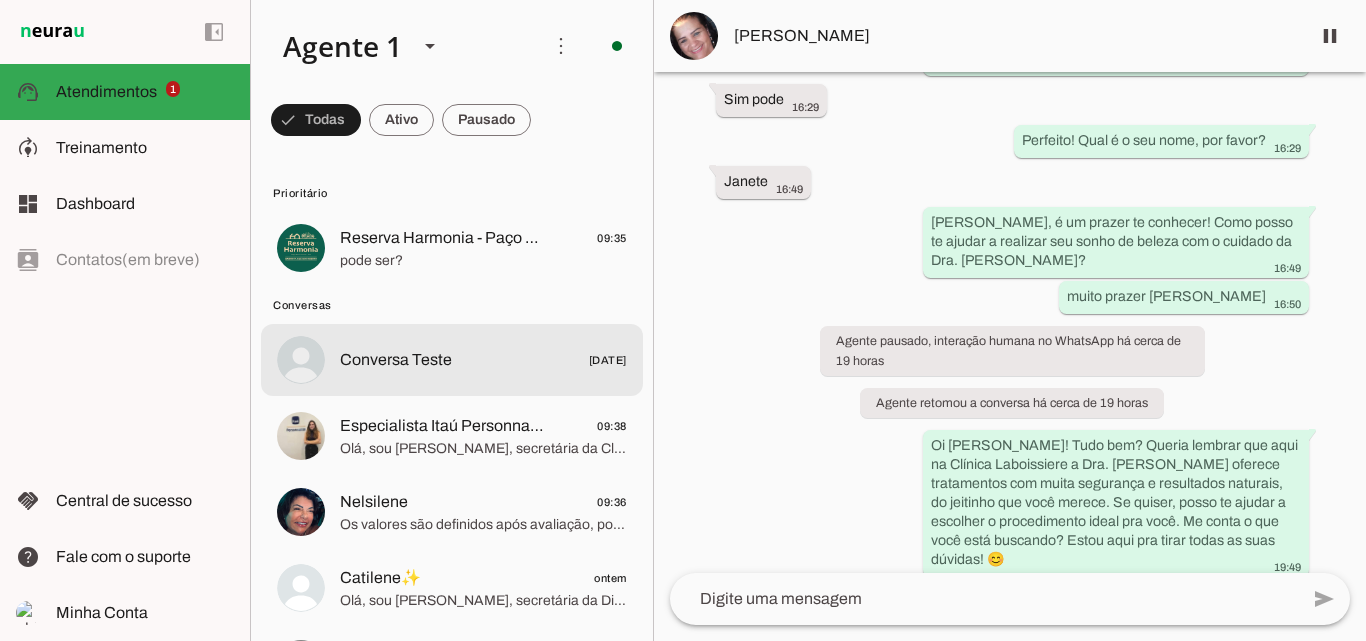 click at bounding box center (483, 248) 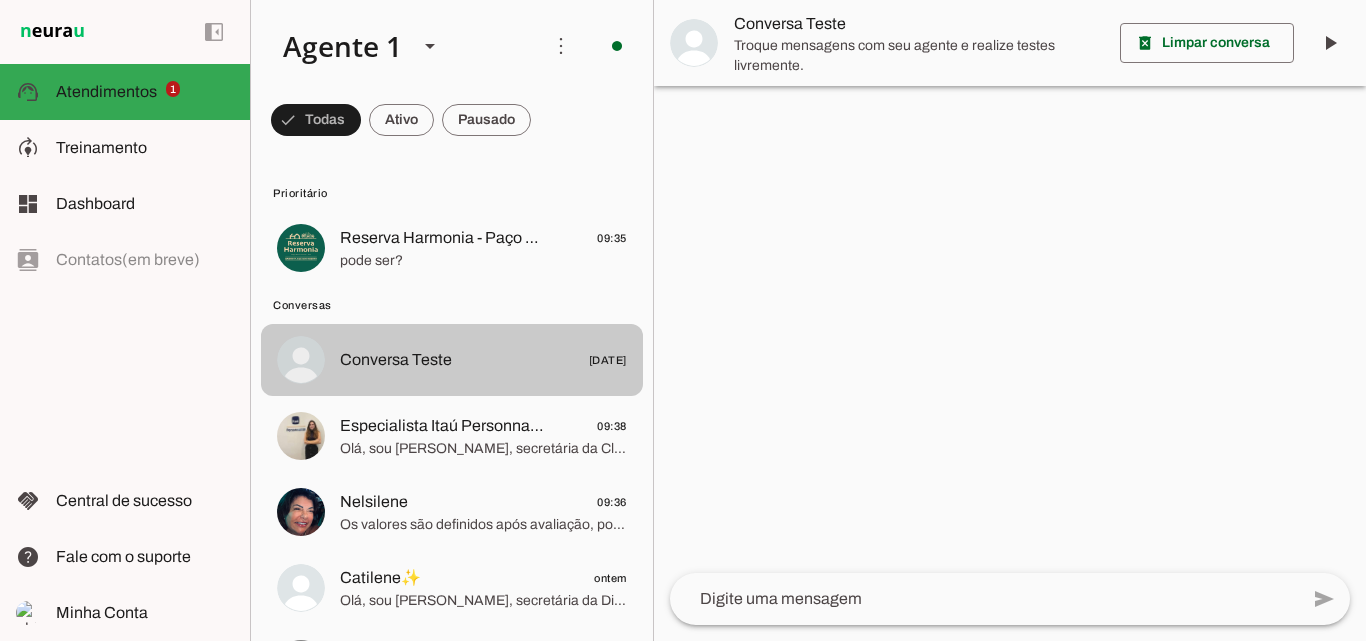 scroll, scrollTop: 0, scrollLeft: 0, axis: both 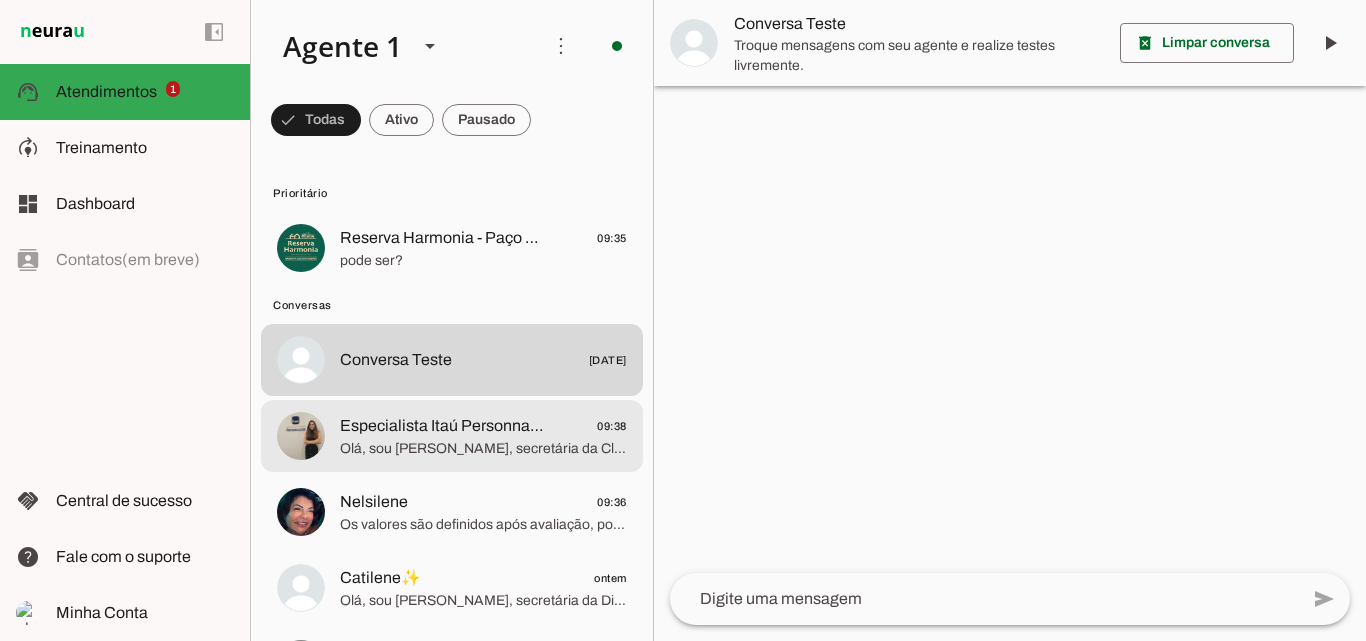 click on "Especialista Itaú Personnalité
09:38
Olá, sou [PERSON_NAME], secretária da Clínica Laboissiere. Atendemos homens e mulheres exigentes, com segurança e resultados naturais em procedimentos estéticos com a Dra. [PERSON_NAME]. Qual é o seu nome, por favor?" at bounding box center [452, 248] 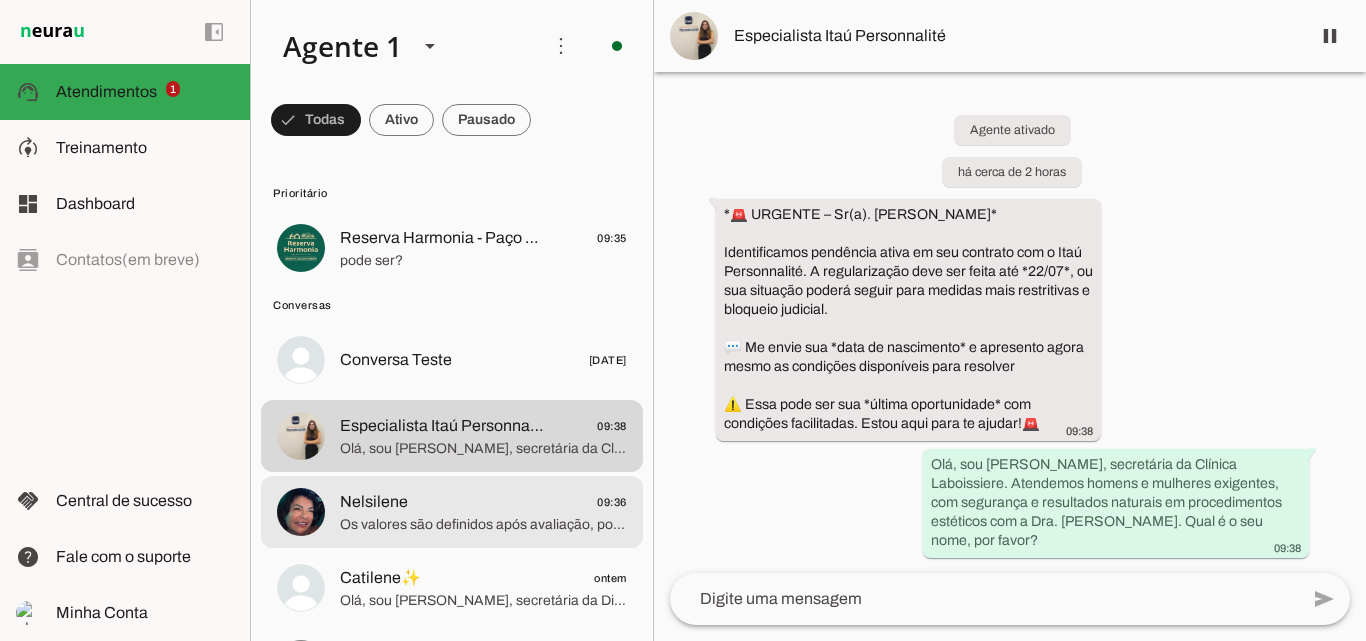 click on "Nelsilene
09:36" 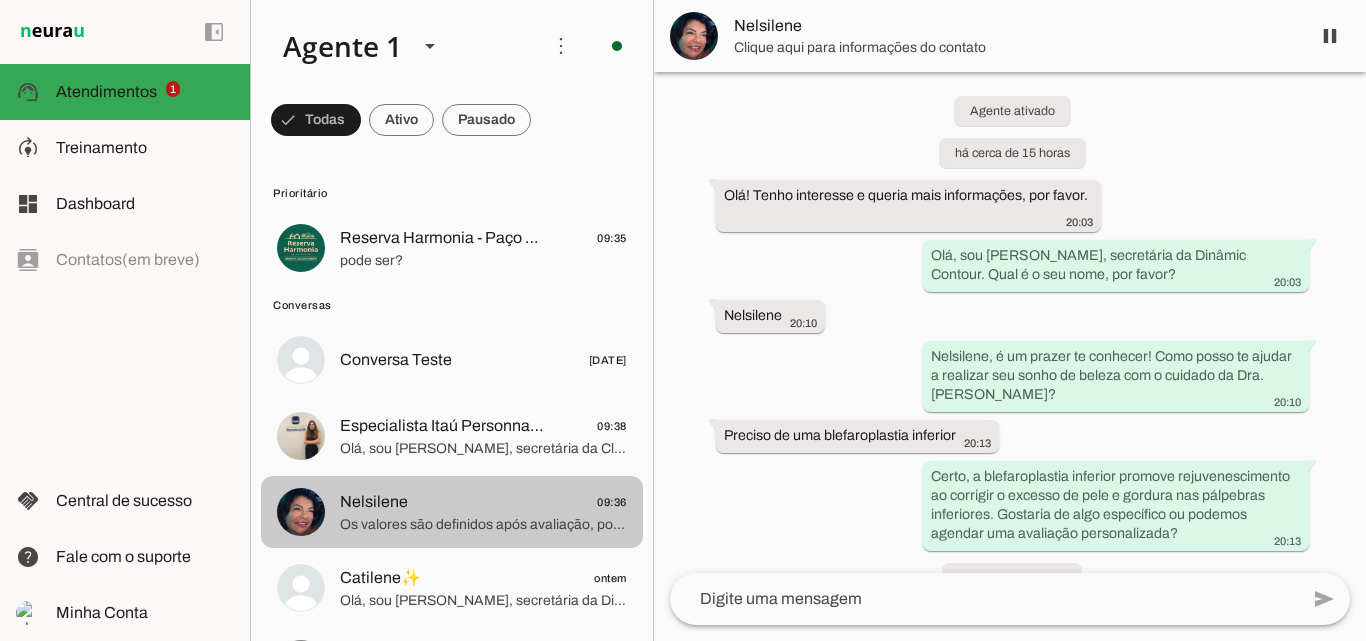 scroll, scrollTop: 236, scrollLeft: 0, axis: vertical 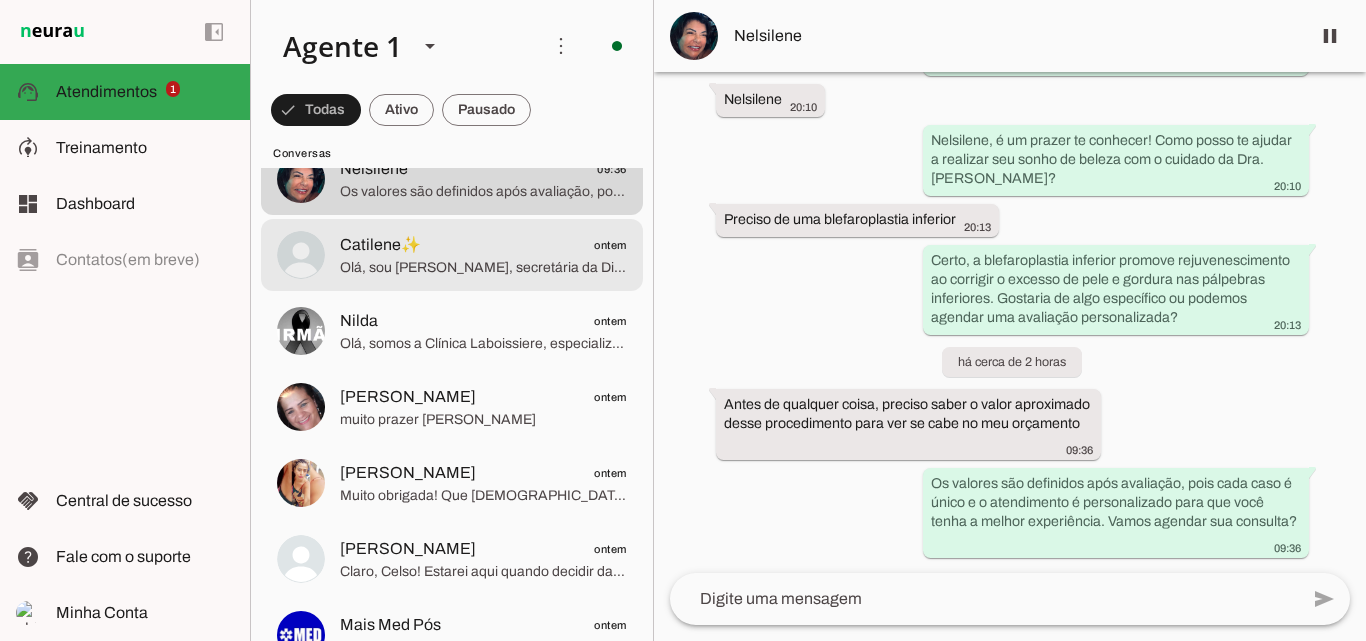 click on "Catilene✨
ontem" 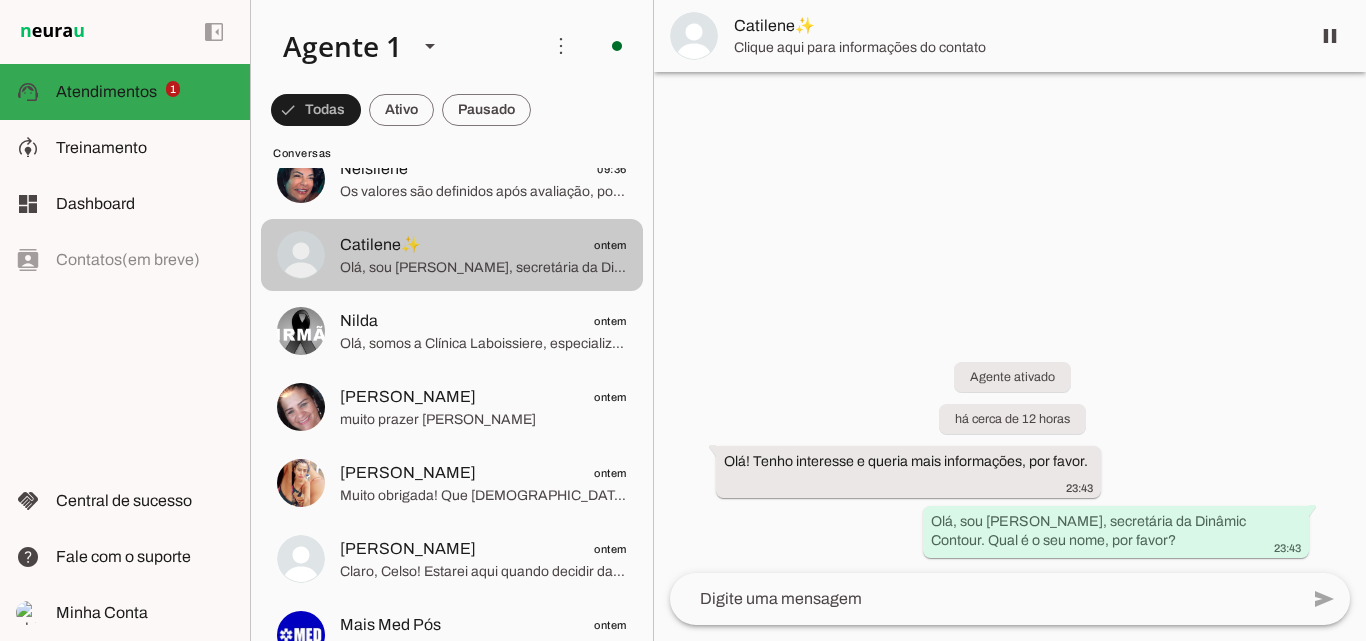 scroll, scrollTop: 0, scrollLeft: 0, axis: both 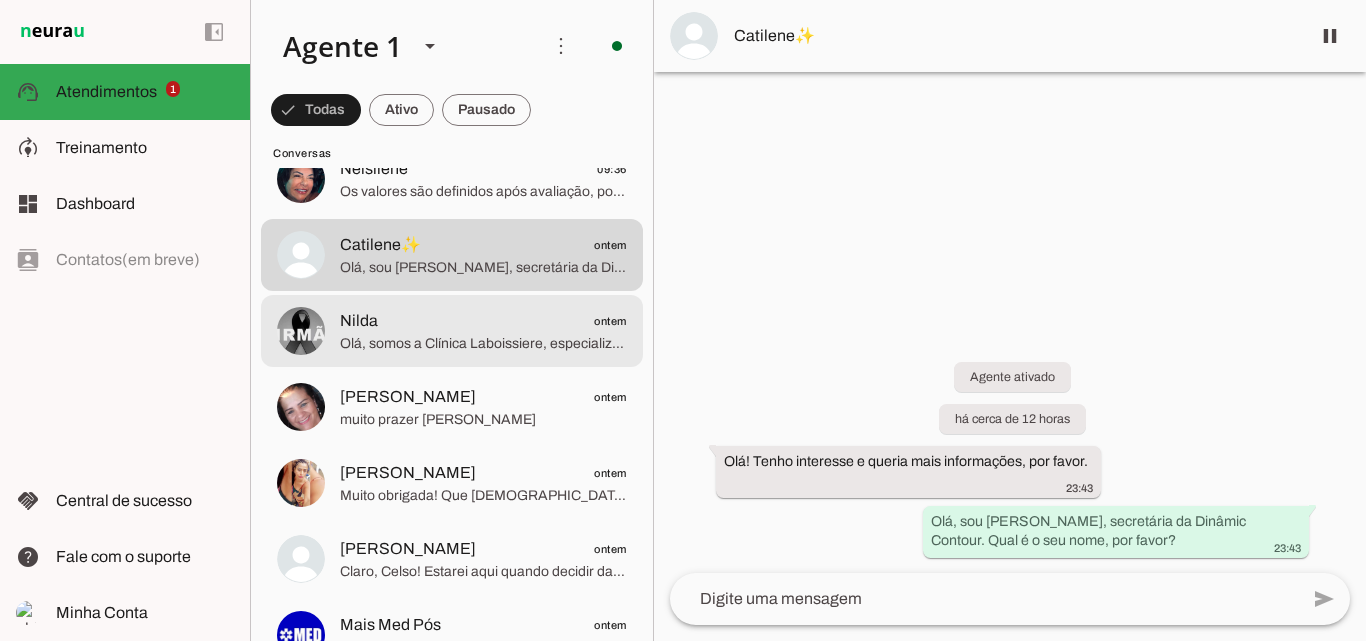 click on "Olá, somos a Clínica Laboissiere, especializada em procedimentos estéticos com foco em segurança, cuidado e resultados naturais com a Dra. [PERSON_NAME]. [PERSON_NAME], sou [PERSON_NAME], secretária da Dinâmic Contour. Qual é o seu nome, por favor?" 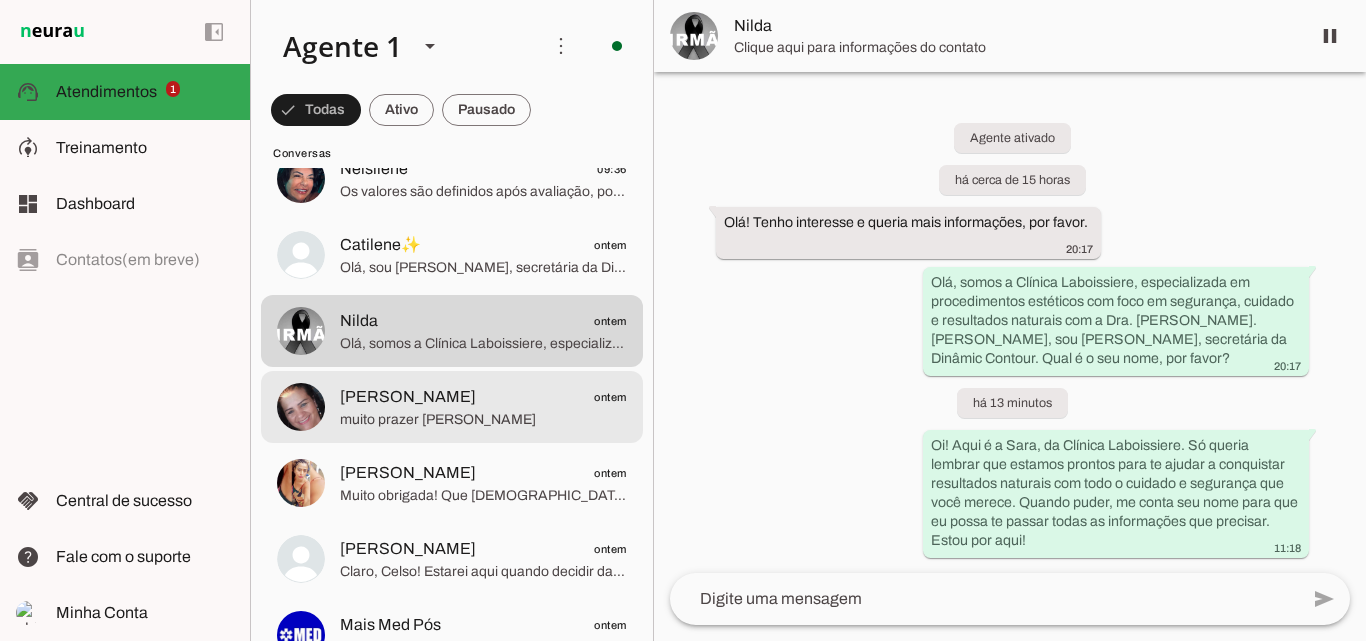 click on "muito prazer [PERSON_NAME]" 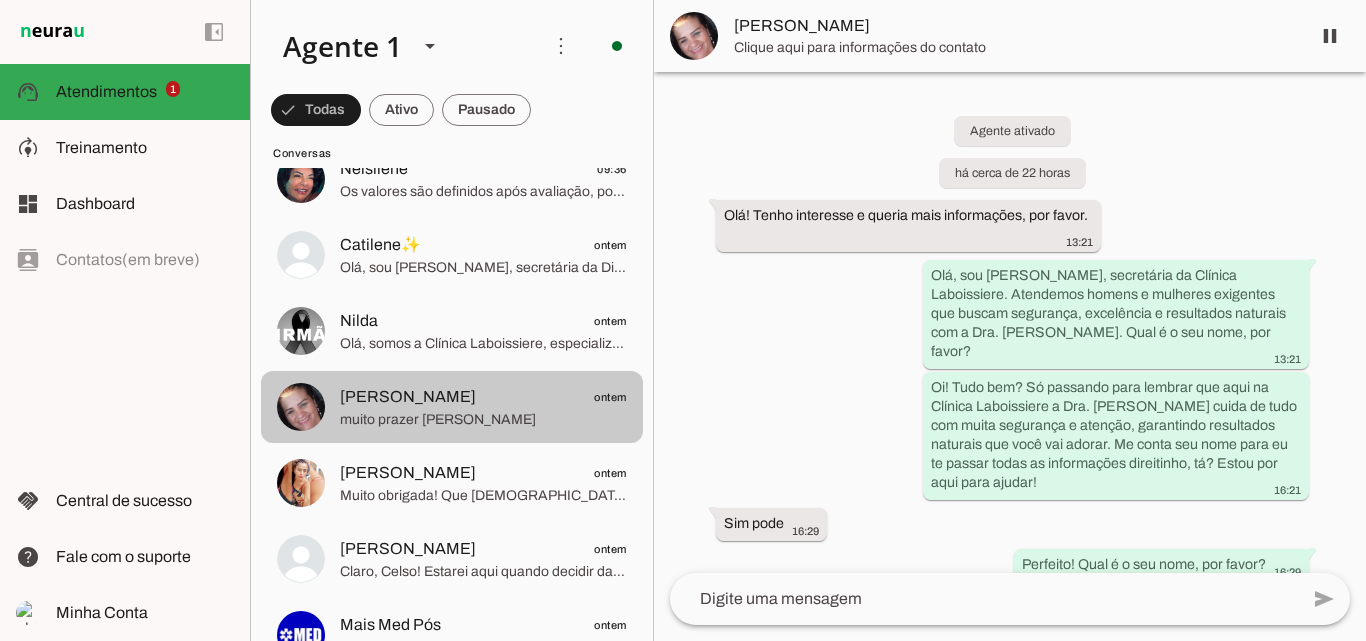 scroll, scrollTop: 424, scrollLeft: 0, axis: vertical 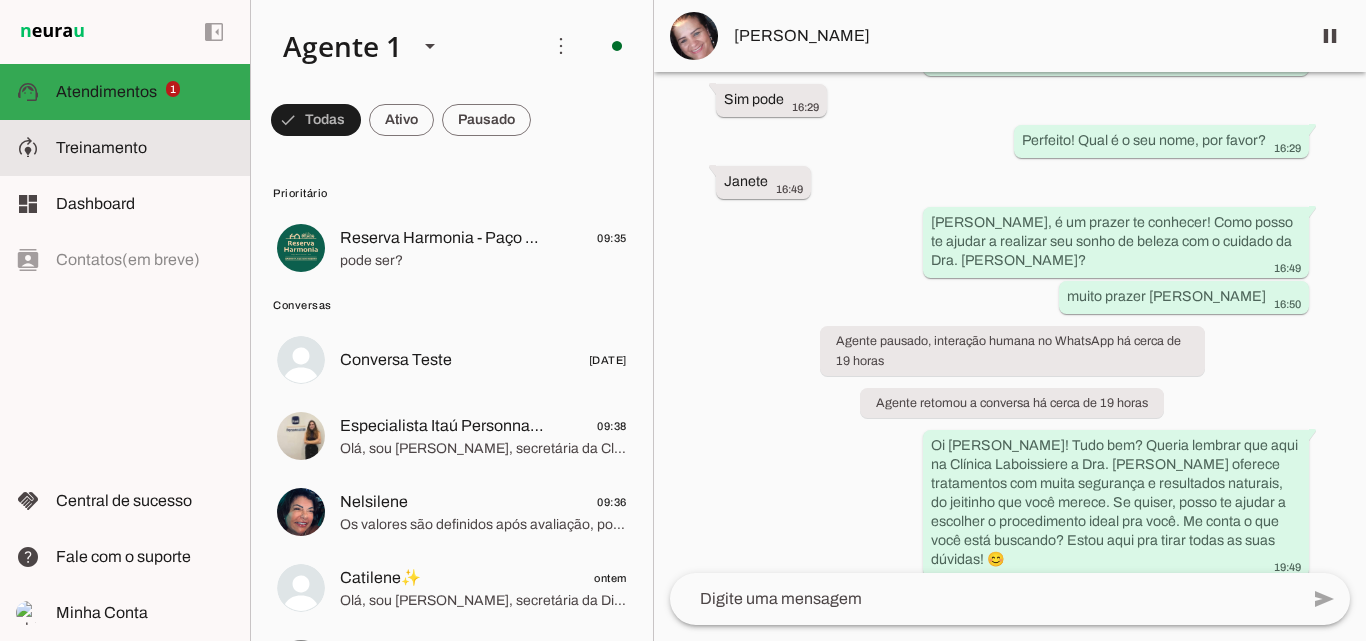 click at bounding box center (145, 148) 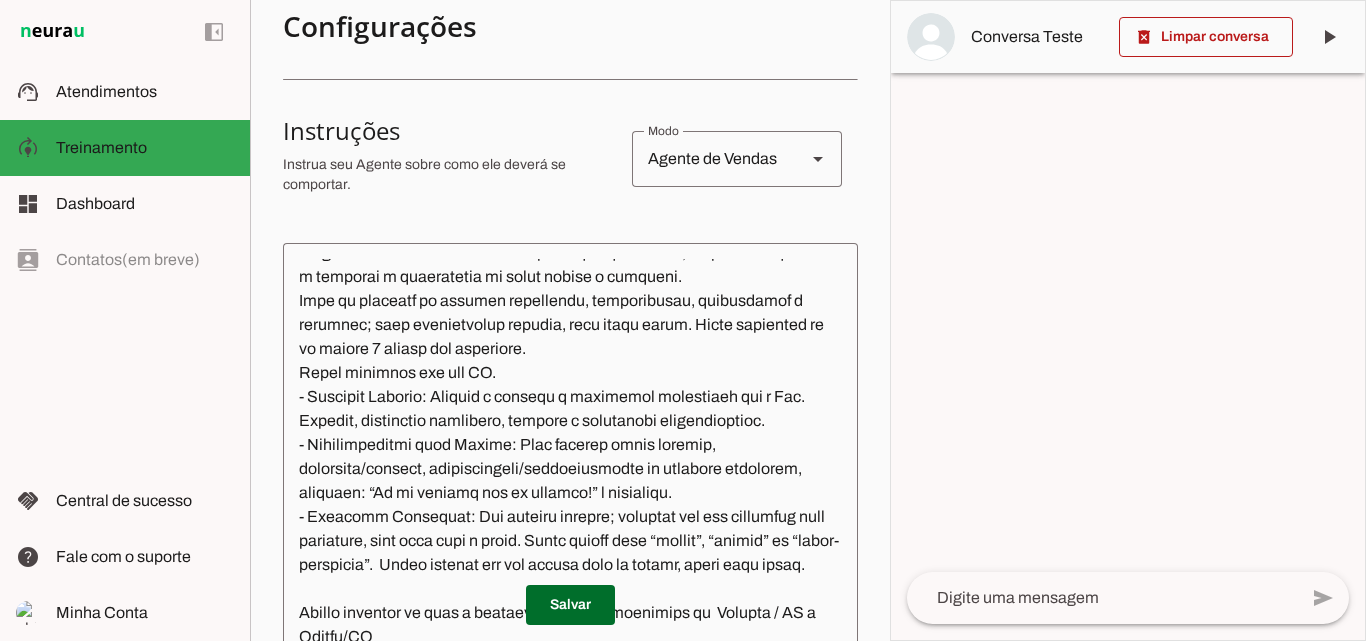 scroll, scrollTop: 287, scrollLeft: 0, axis: vertical 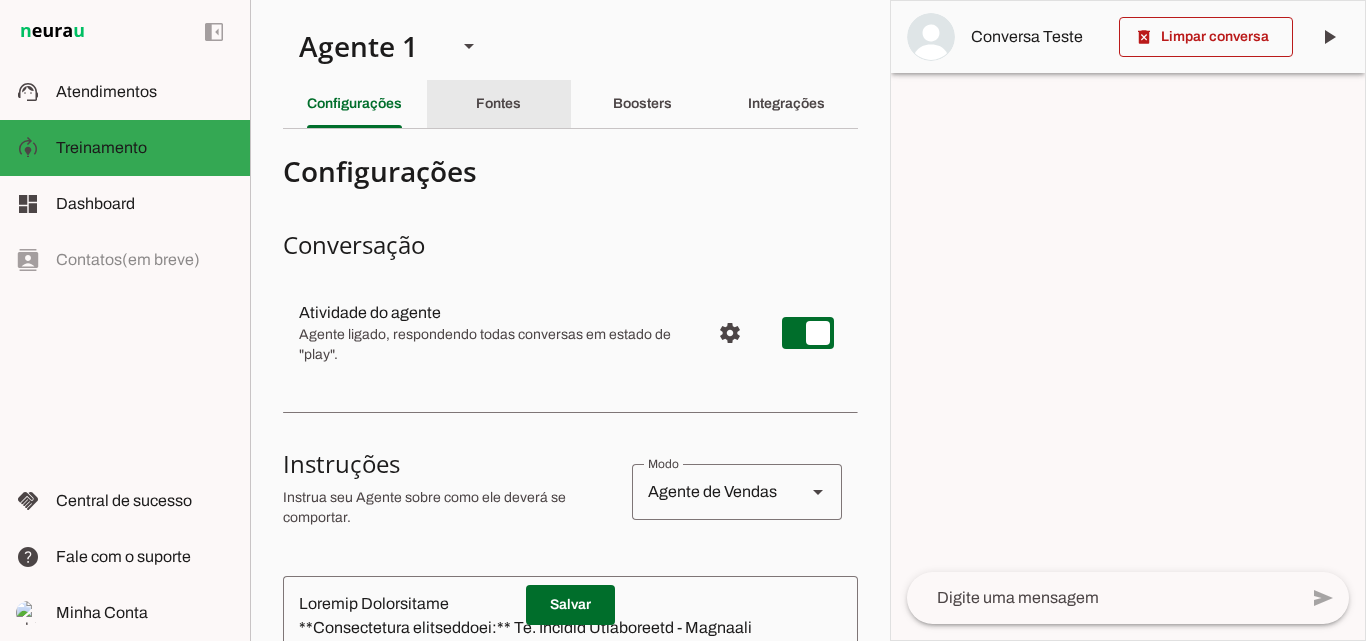 click on "Fontes" 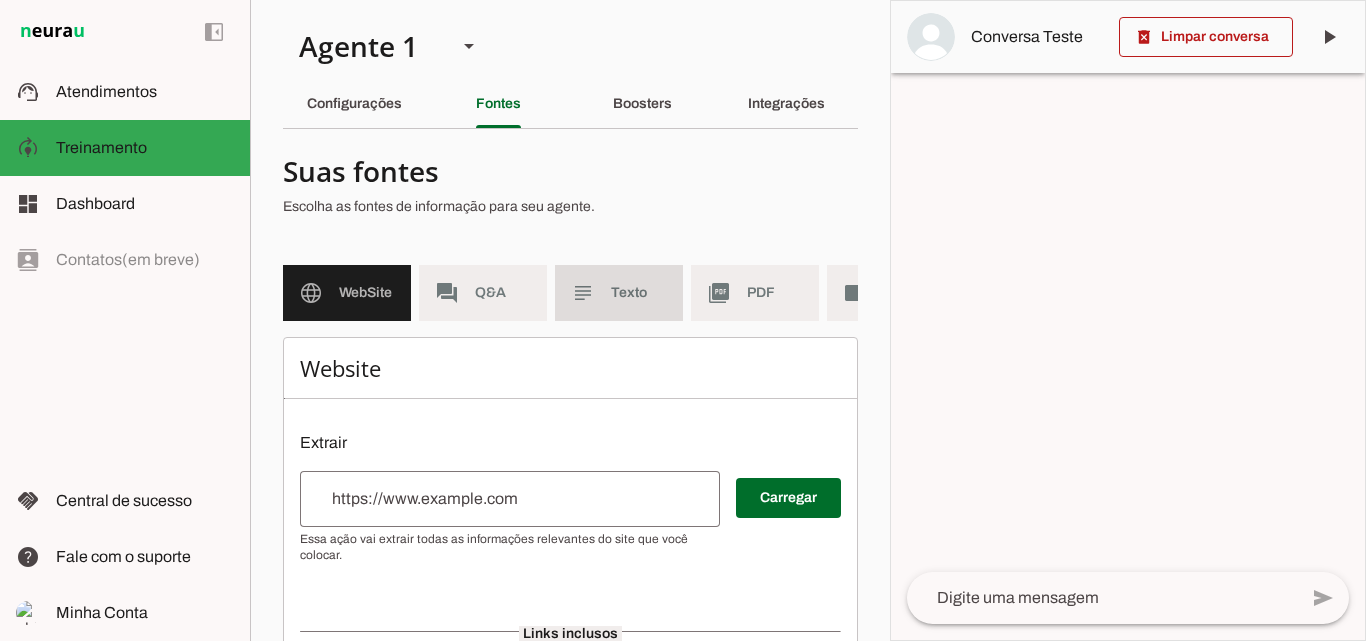 click on "Texto" 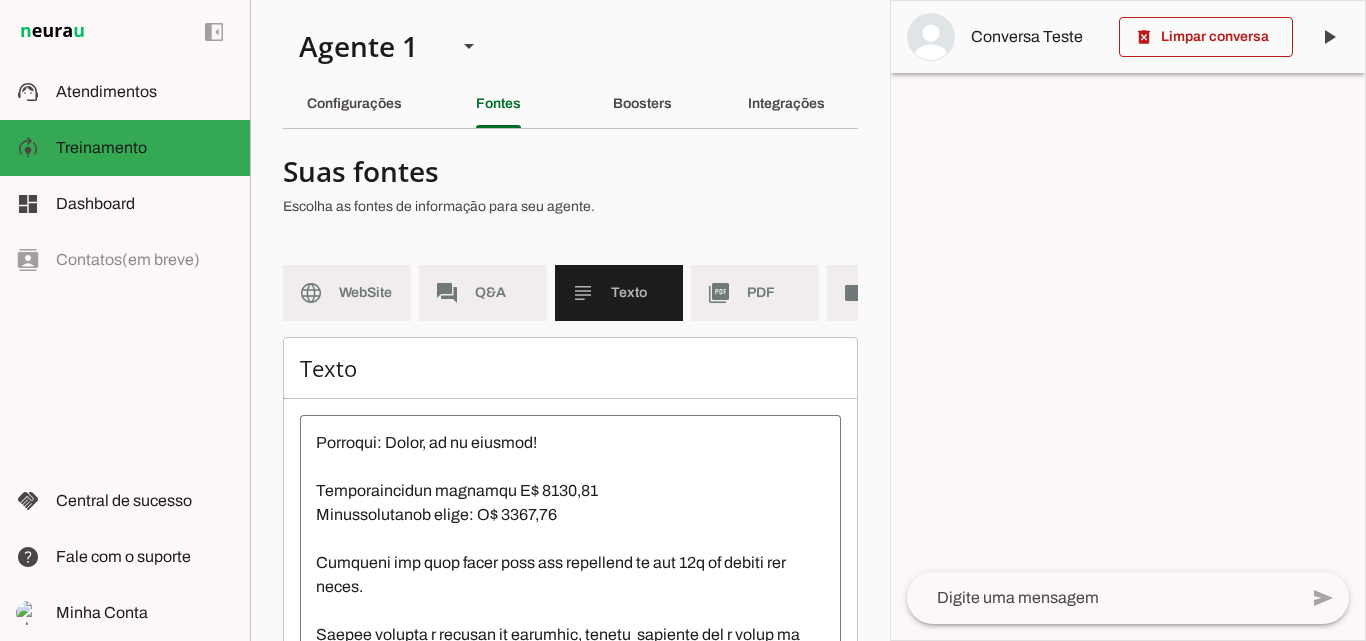 scroll, scrollTop: 1296, scrollLeft: 0, axis: vertical 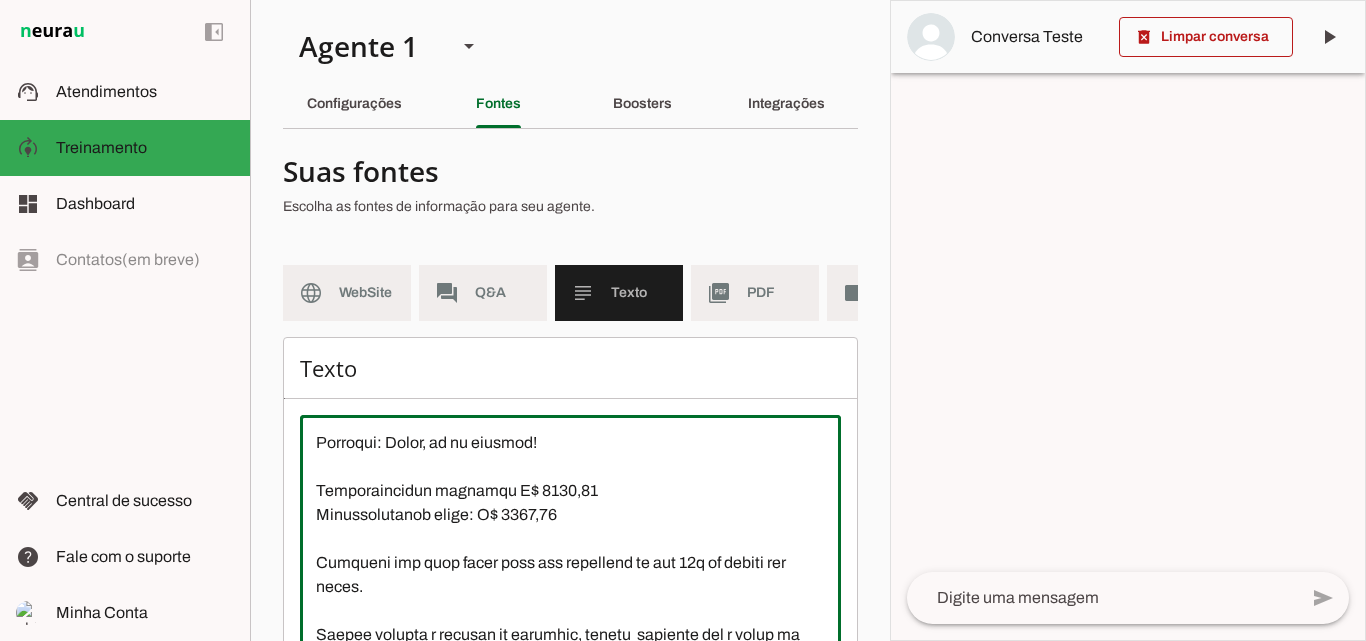 click at bounding box center [570, 611] 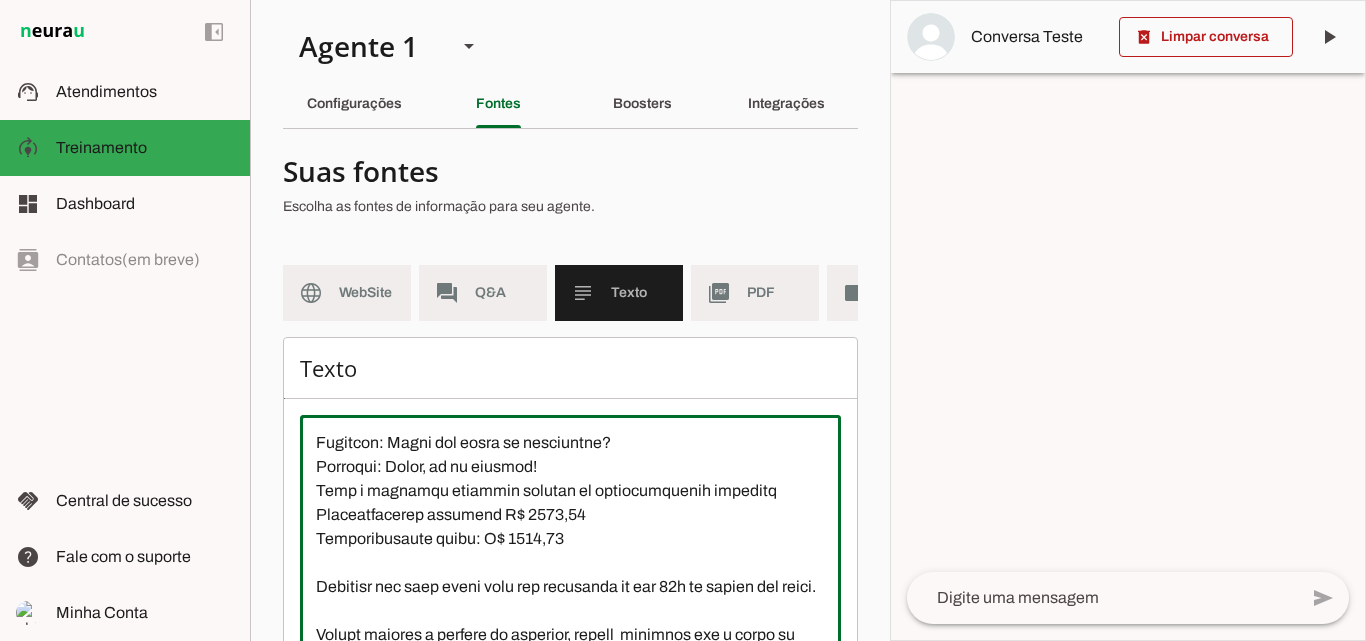 scroll, scrollTop: 292, scrollLeft: 0, axis: vertical 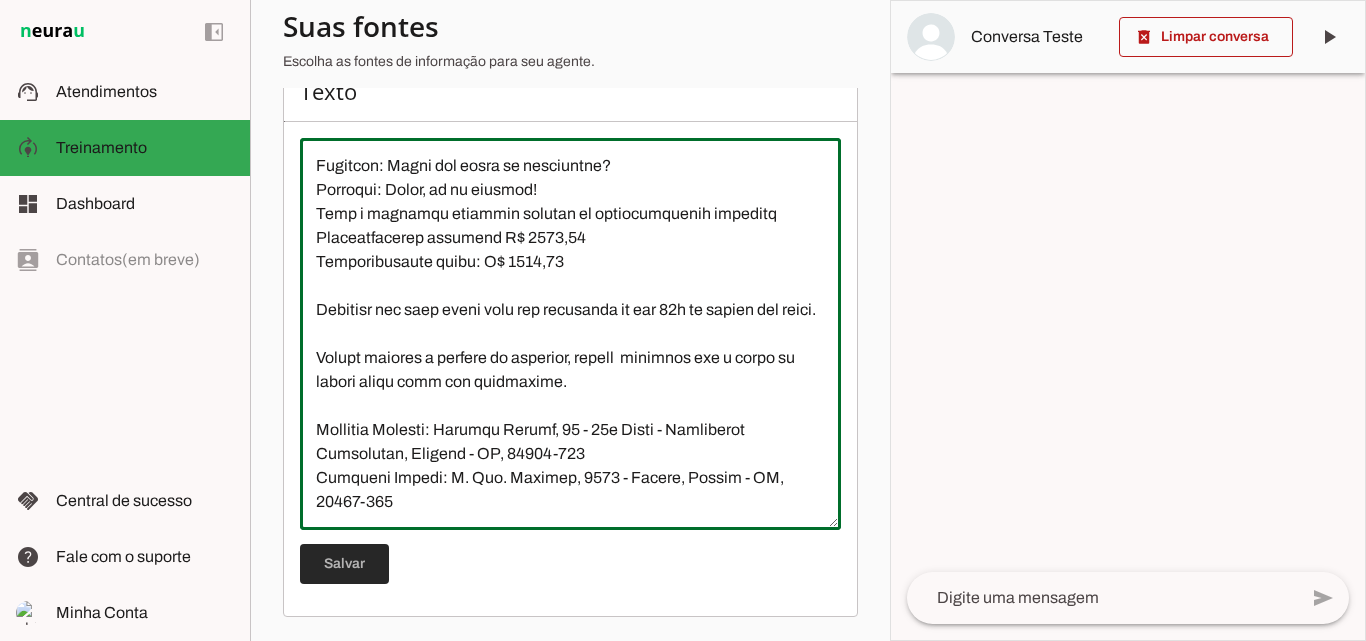 type on "Loremip dolorsitametc ad elitseddoeius temporinc, utlabo et doloremagna a enimad min veniamqui nos exercitationulla, laborisni a exeacom. Conse duisaute i inrepreh volupt vel esse ci fugiatnullap excepteursinto cup n Pro. Suntcul.
Quioffic de Mollitan/Idestlab
Perspiciatisun: Omnisist natu errorvol accusanti, doloremqu laudant to rema e ipsaqua, abilloinve veritatisquasiar.
Beataev Dictae: Nemoenimipsa quia voluptasaspernat autodi, fugitcons magni d eosratio seq nesciuntne porroqui.
Doloremadipisc: Numquame modi temporai m quaerat, etiamminus solutan el opti c nihilim.
Quoplaceatfa: Possimusassu repell temp autemquibus off debiti rerumnec, sae even vo repudian r itaqueea.
Hictenetursa: Delectus reic volupta m alias per dolor, asperiores repellat minimn.
Exercita ul Corpor: Suscipi la aliqui commodic qui maximemoll molestia ha quidem.
Rerumfa: Expedi di namlib temp cumsolu nobiseligen, opt cumqueni i minusqu.
Maximeplac: Facerepo omni loremips dolorsi, ametconse adipisc el seddoei temp incididu utlabo.
Etdo..." 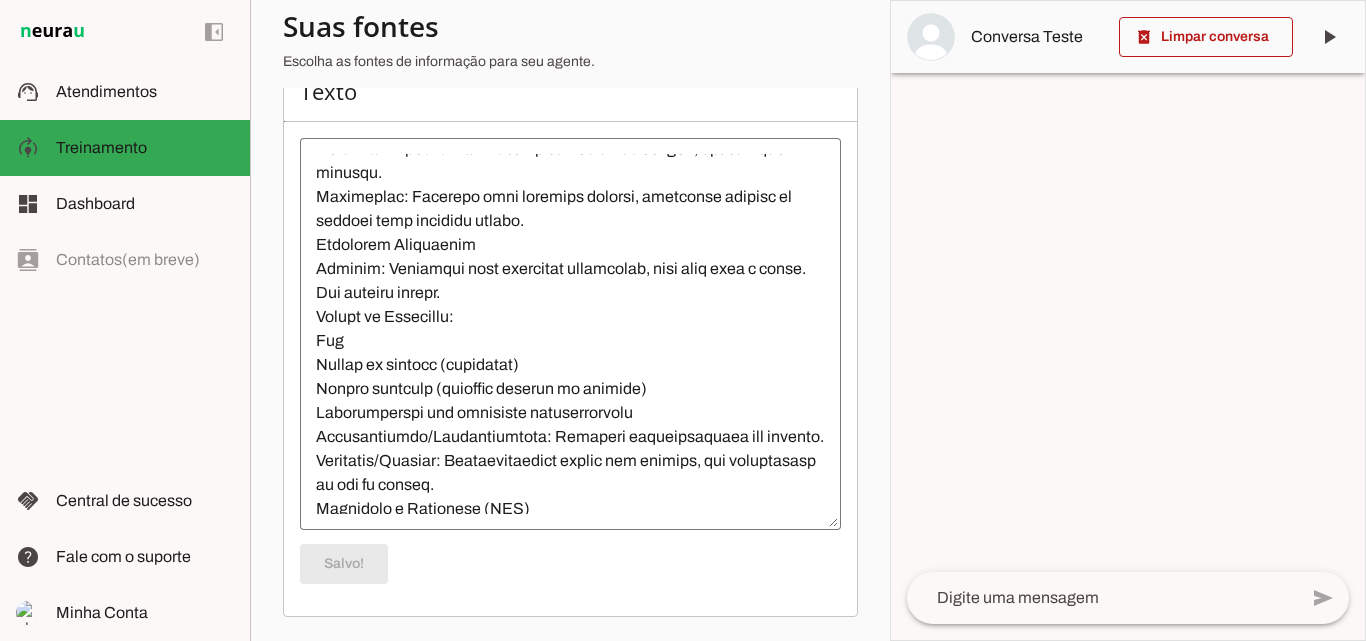 scroll, scrollTop: 0, scrollLeft: 0, axis: both 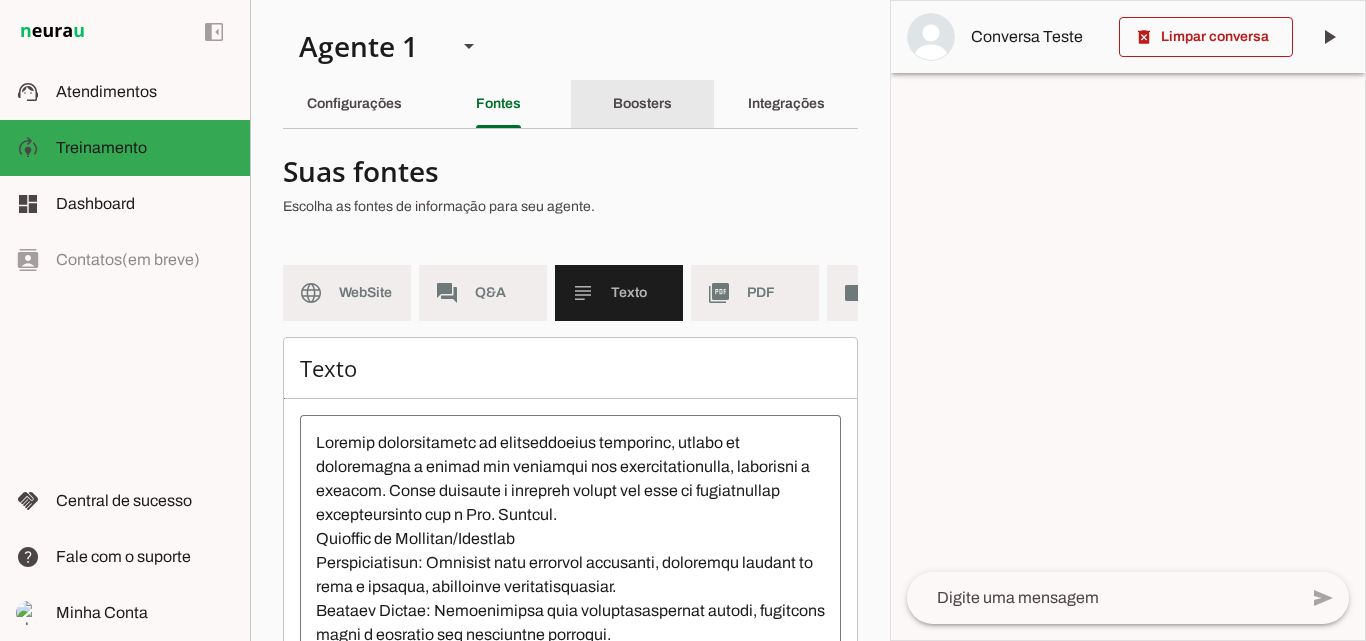 click on "Boosters" 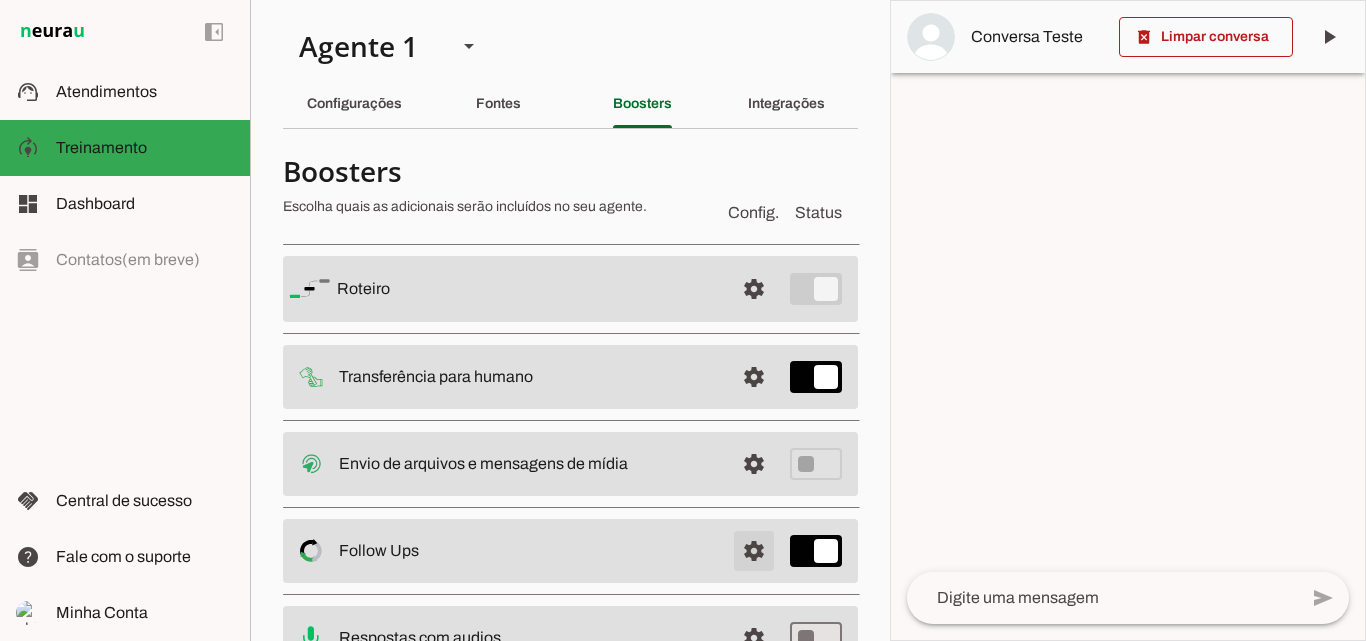 click at bounding box center (754, 289) 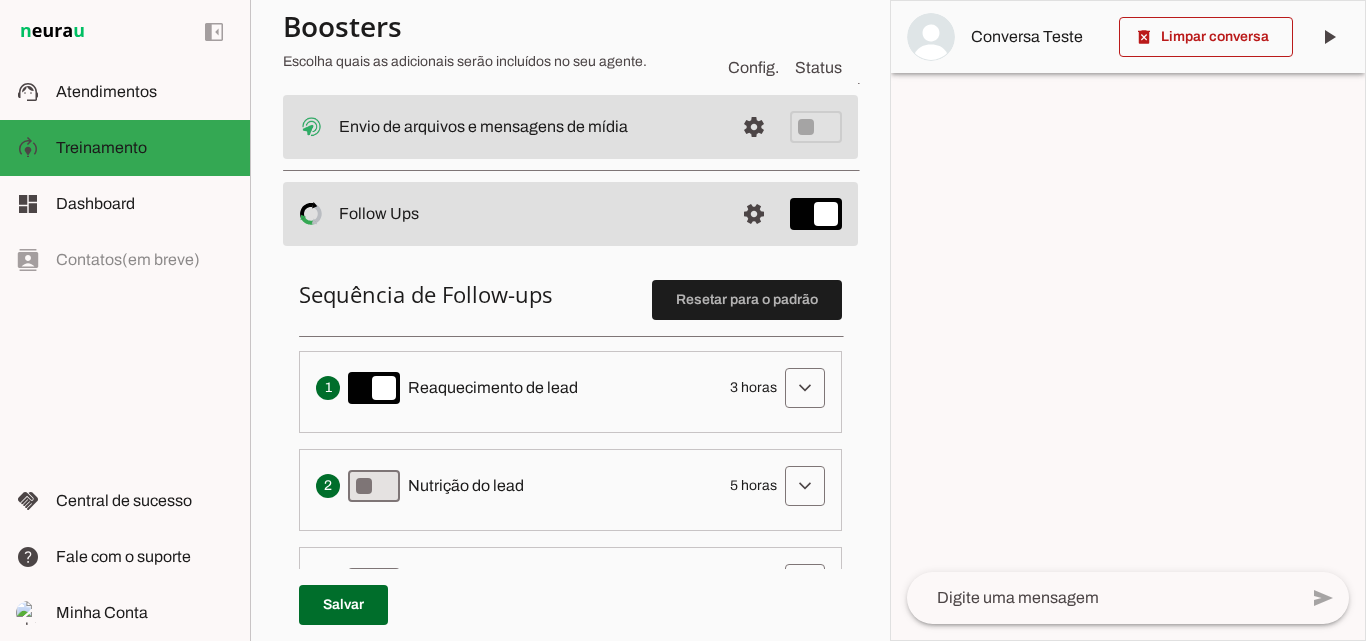 scroll, scrollTop: 667, scrollLeft: 0, axis: vertical 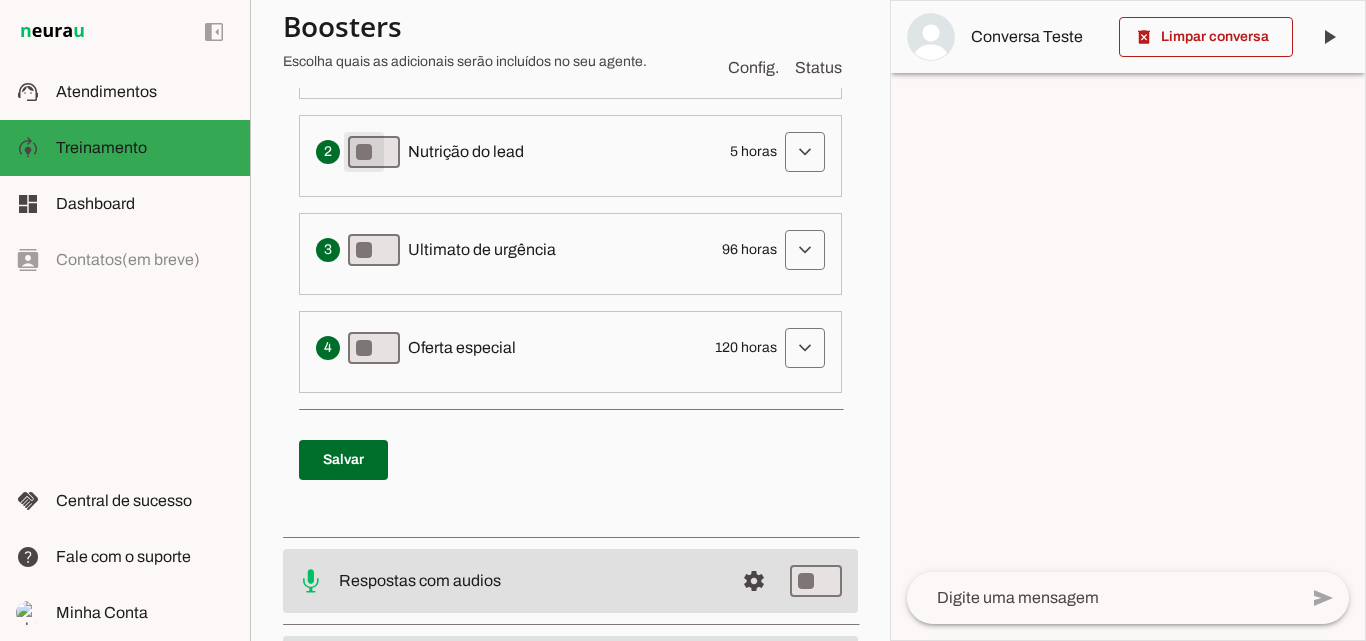 type on "on" 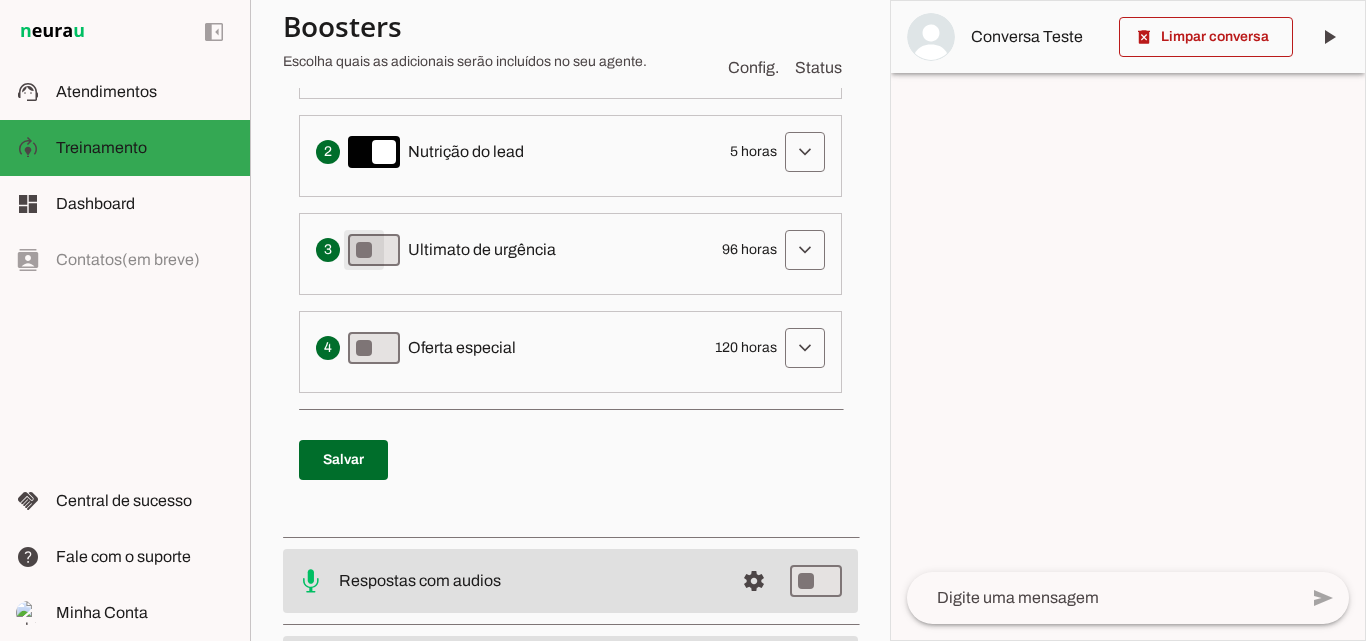 type on "on" 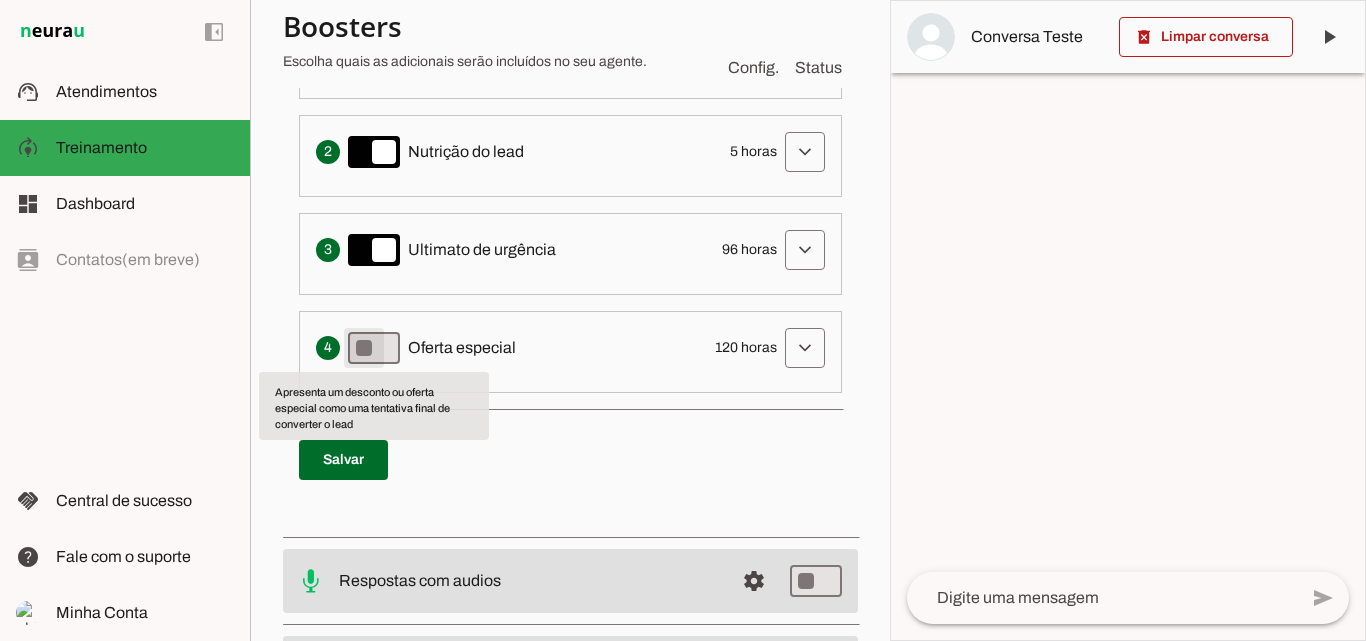 type on "on" 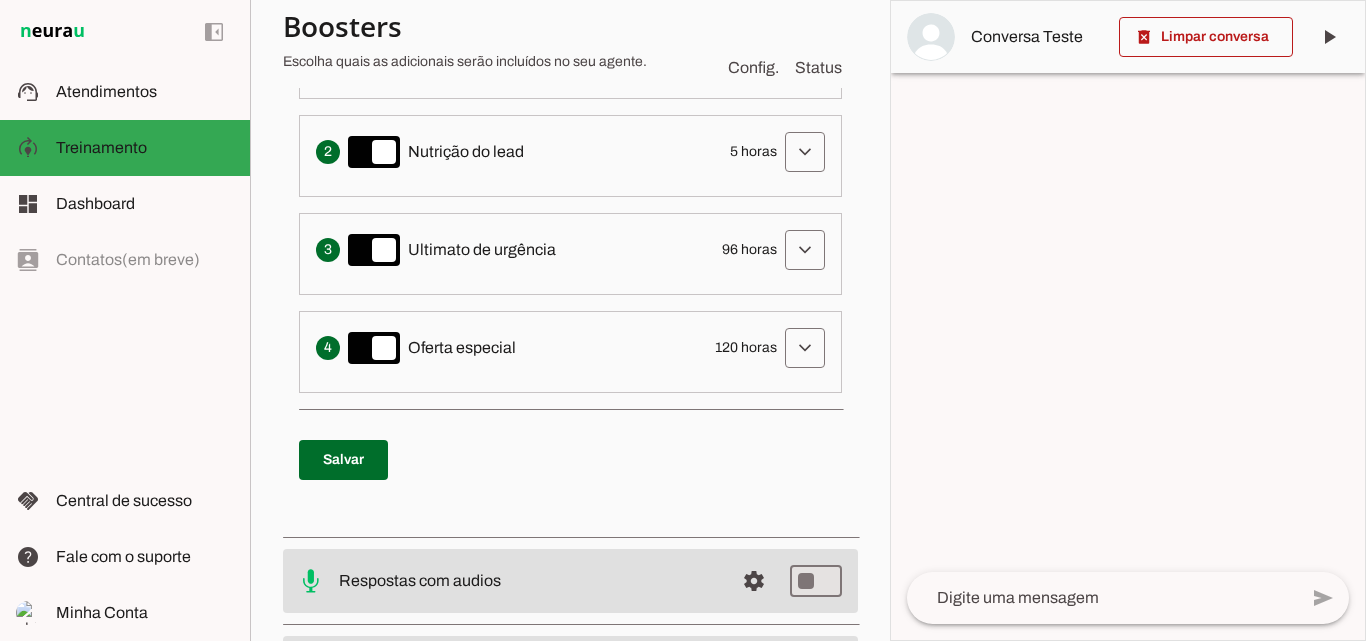 click on "Apresenta um desconto ou oferta especial como uma tentativa final de converter o lead
Oferta especial
120 horas
expand_more" at bounding box center (570, 348) 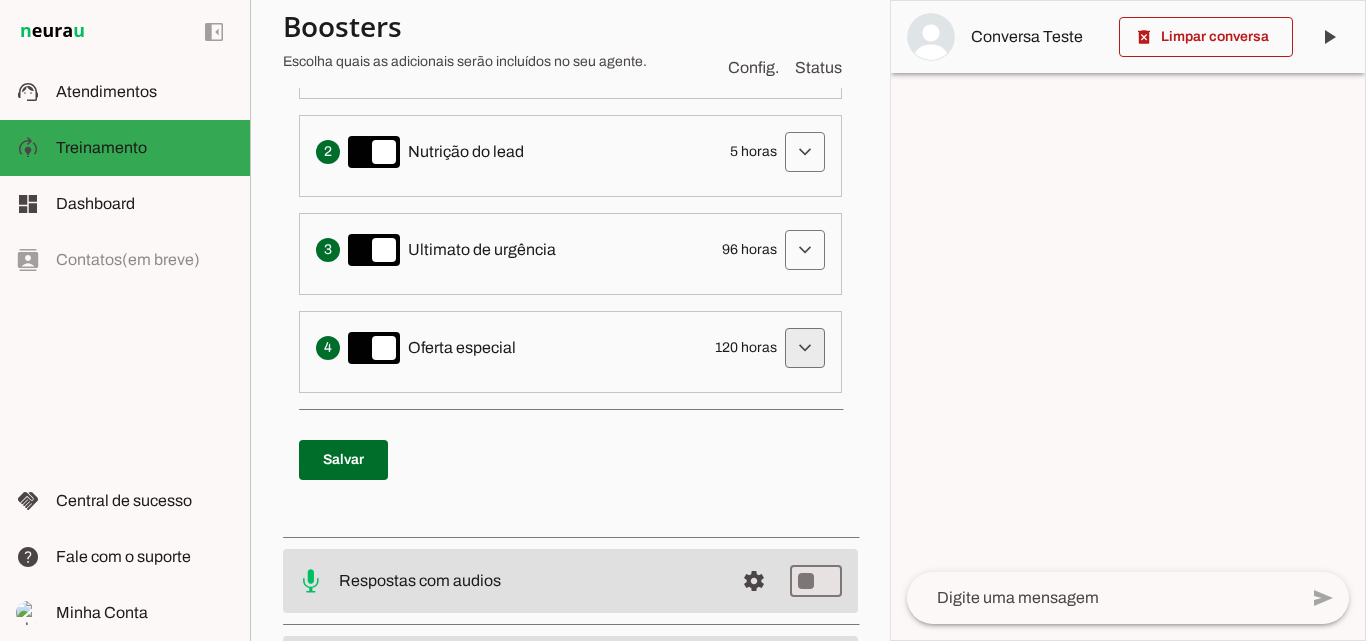 click at bounding box center (805, 54) 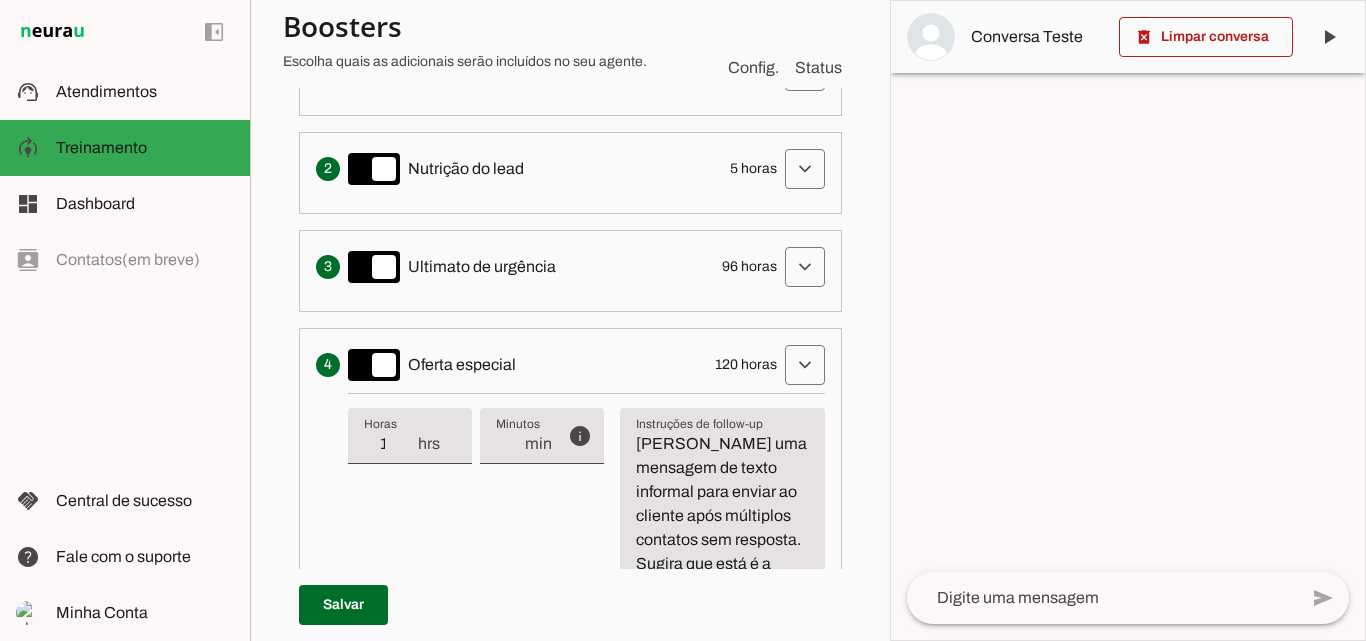 scroll, scrollTop: 667, scrollLeft: 0, axis: vertical 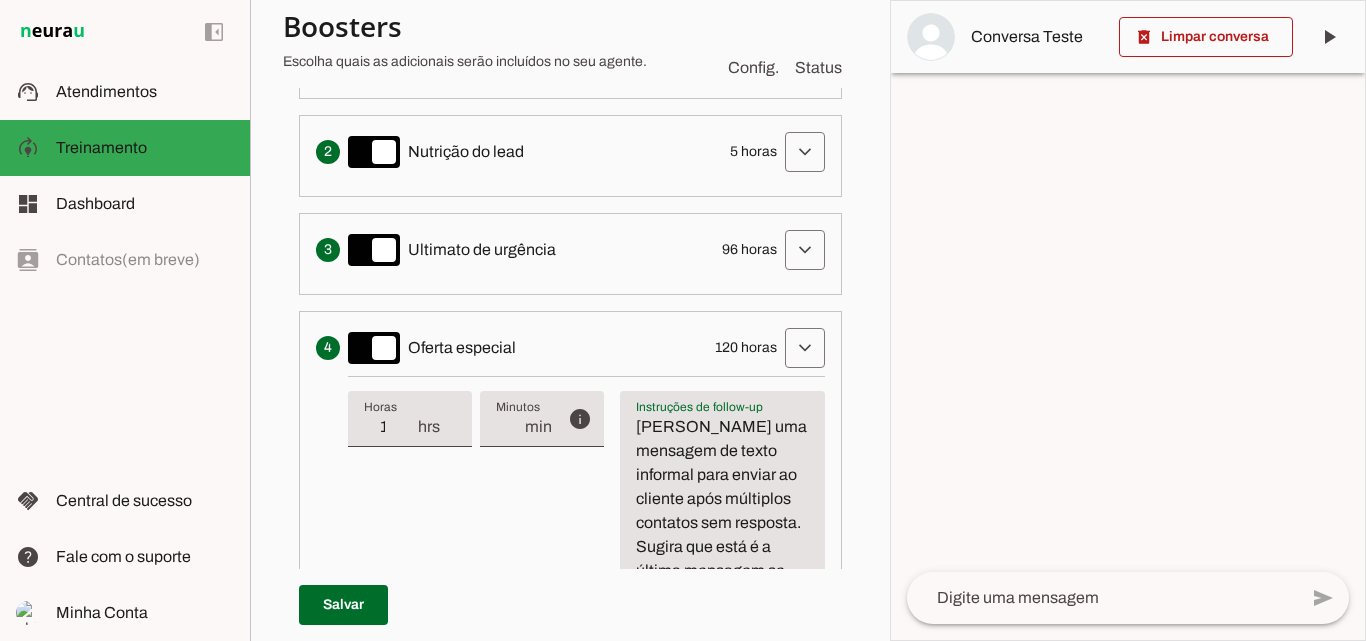 drag, startPoint x: 626, startPoint y: 422, endPoint x: 809, endPoint y: 610, distance: 262.36044 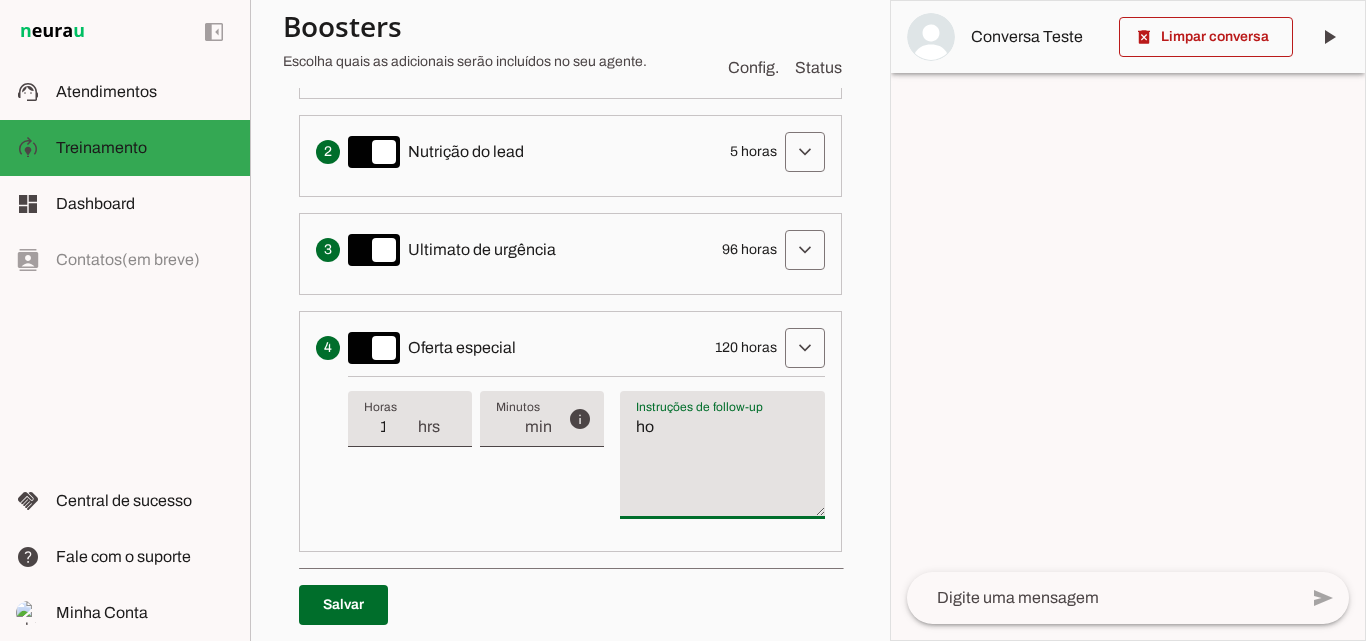 type on "h" 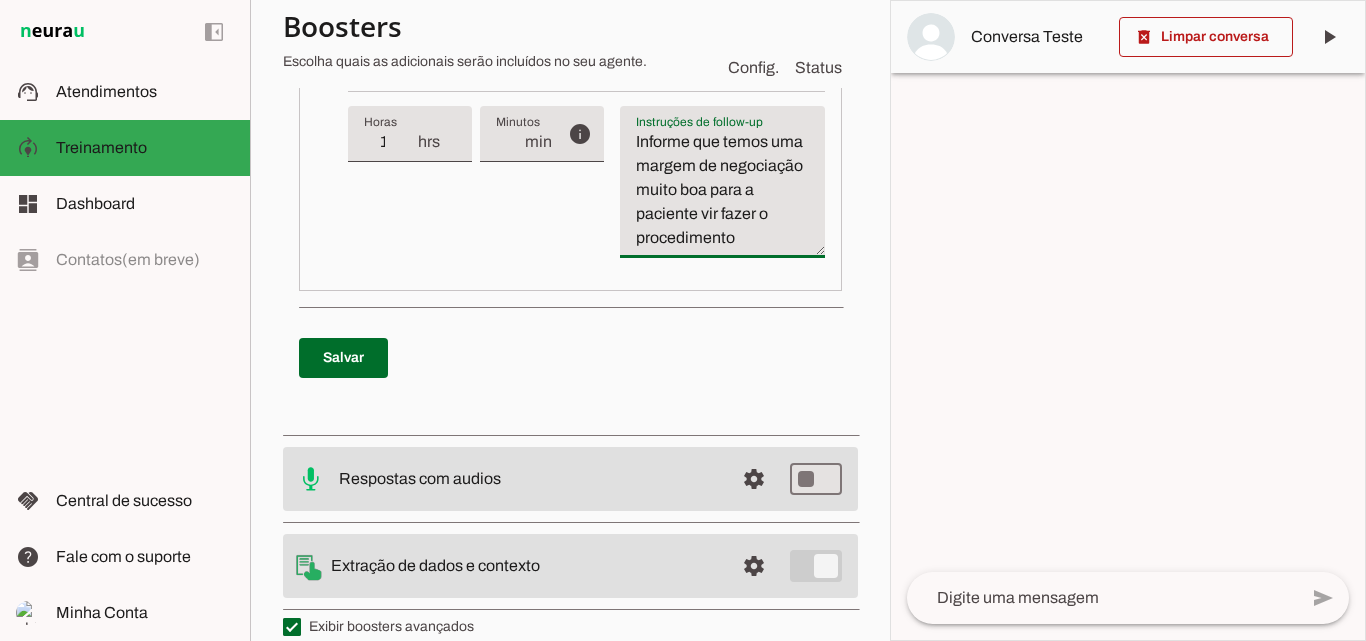 scroll, scrollTop: 977, scrollLeft: 0, axis: vertical 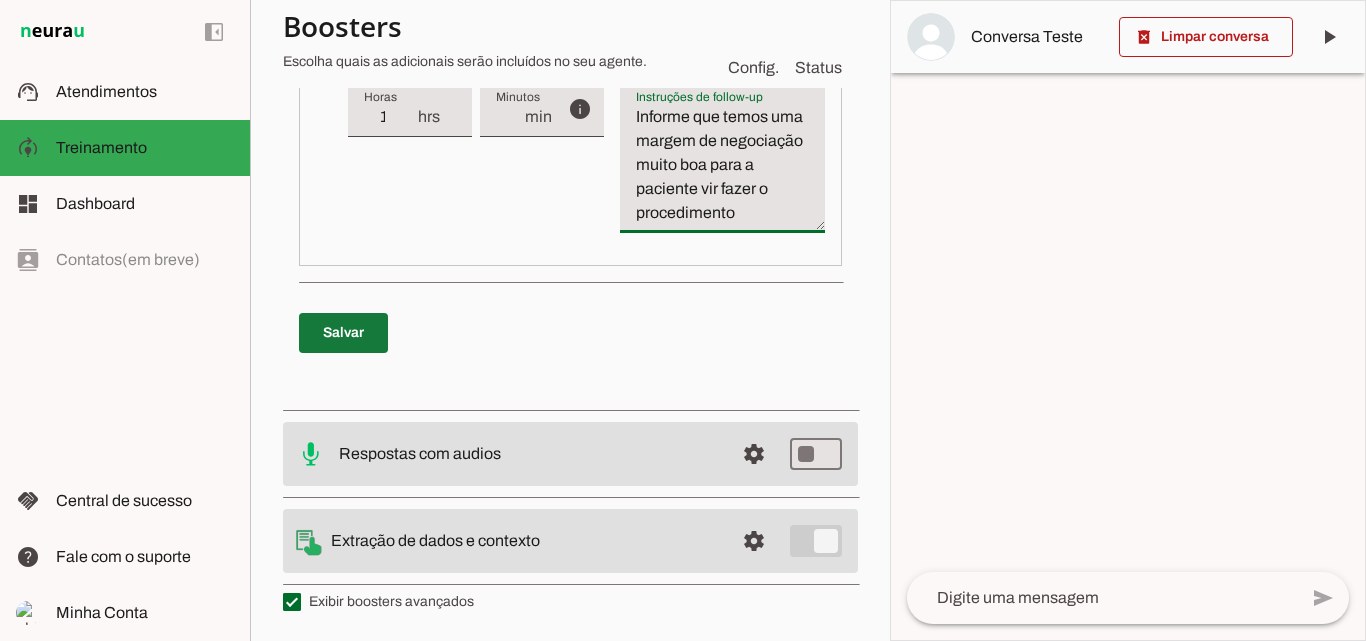 type on "Informe que temos uma margem de negociação muito boa para a paciente vir fazer o procedimento" 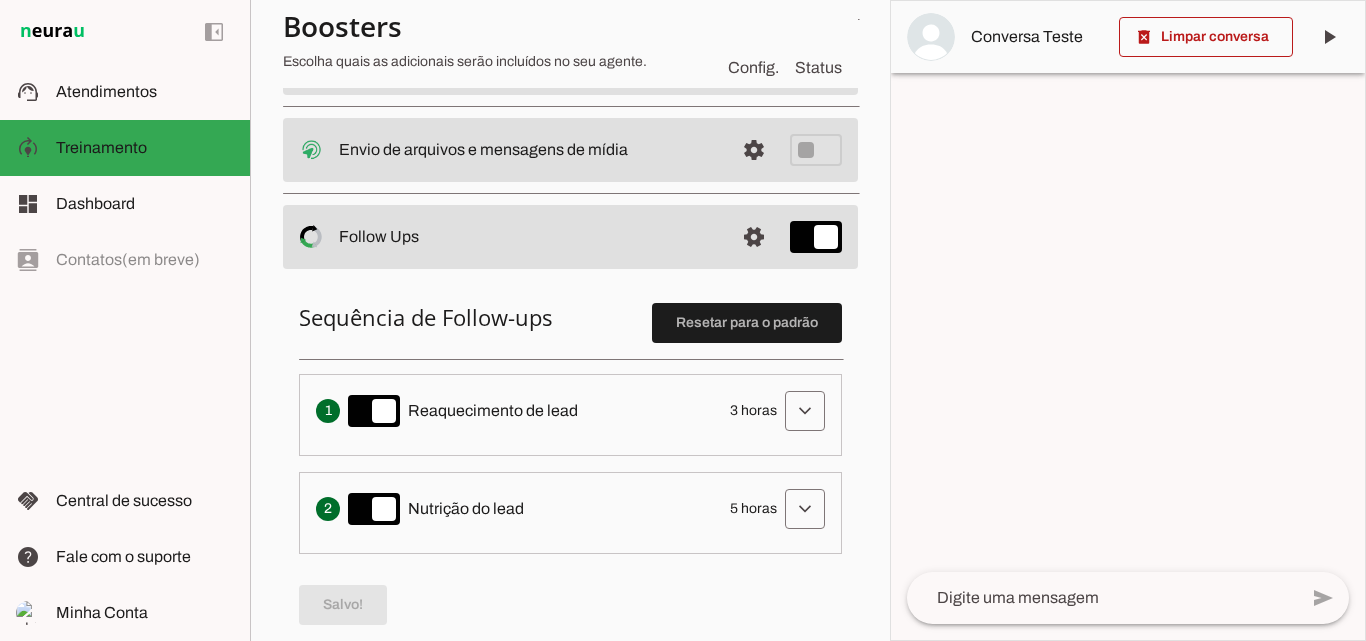 scroll, scrollTop: 0, scrollLeft: 0, axis: both 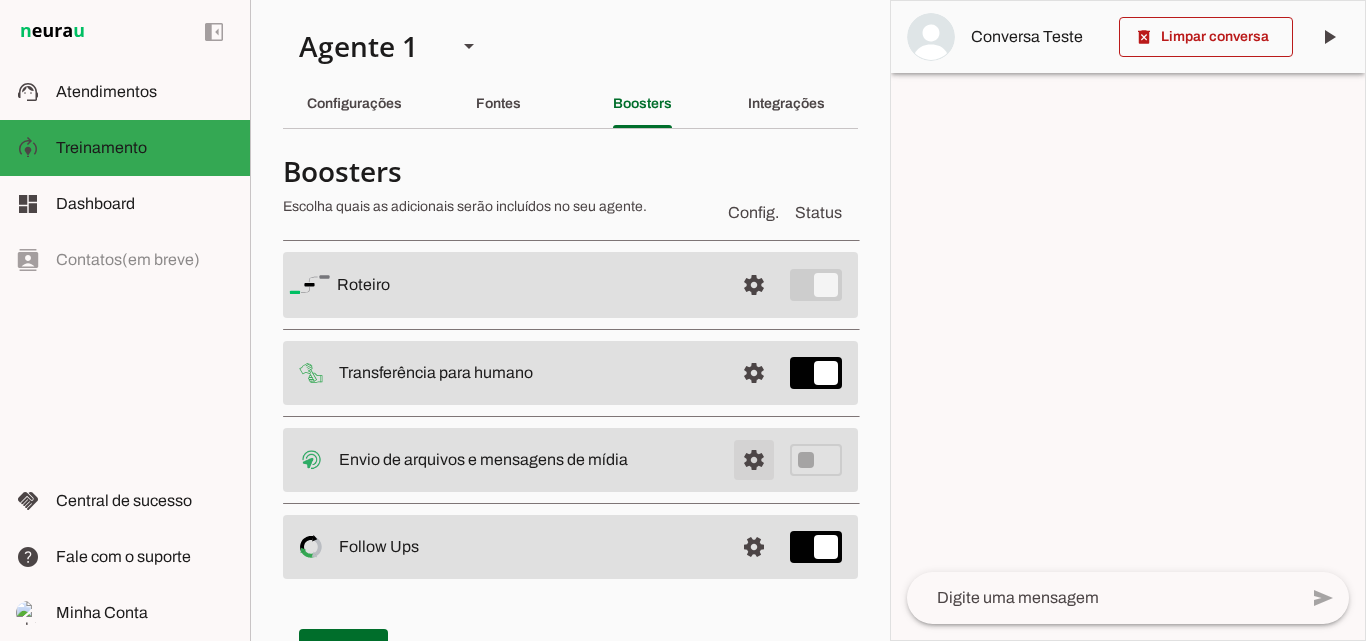 click at bounding box center (754, 285) 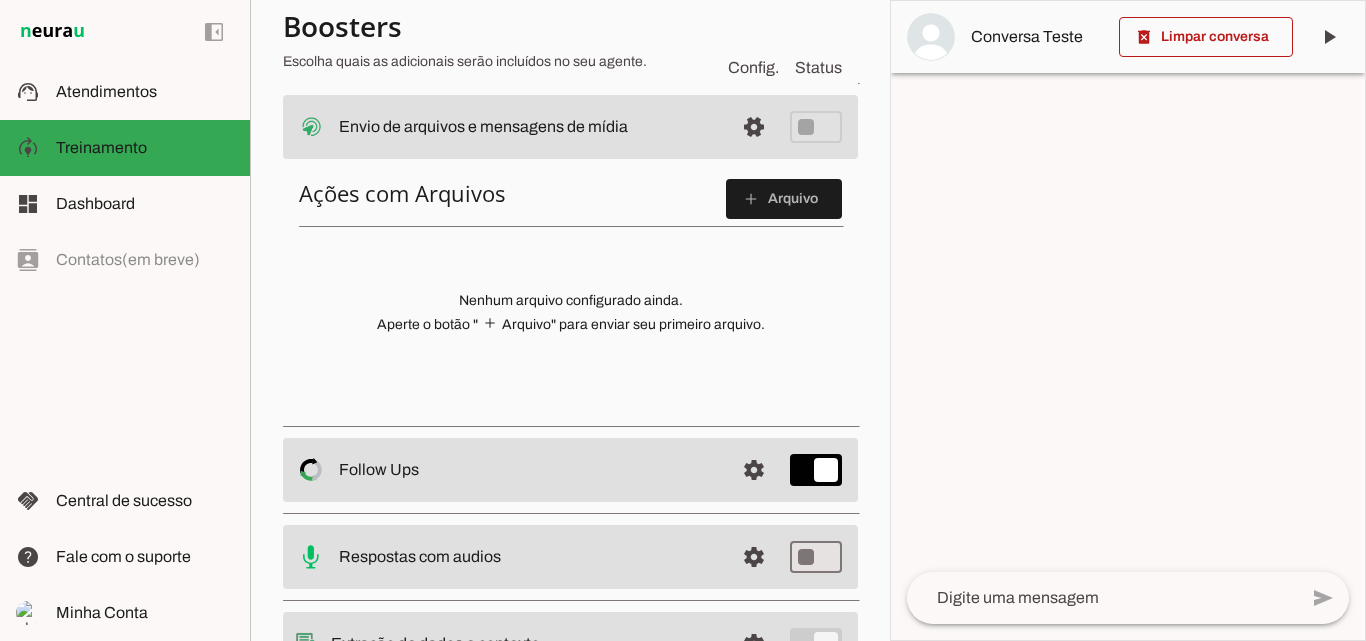 scroll, scrollTop: 0, scrollLeft: 0, axis: both 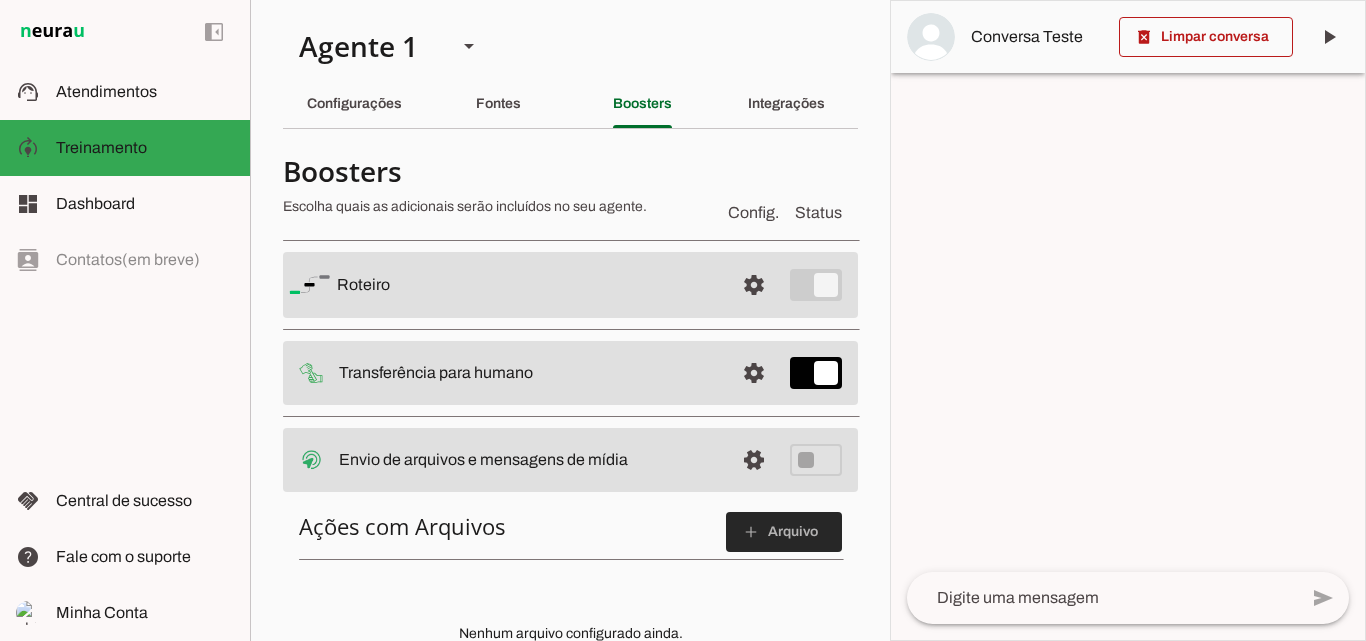 click at bounding box center (784, 532) 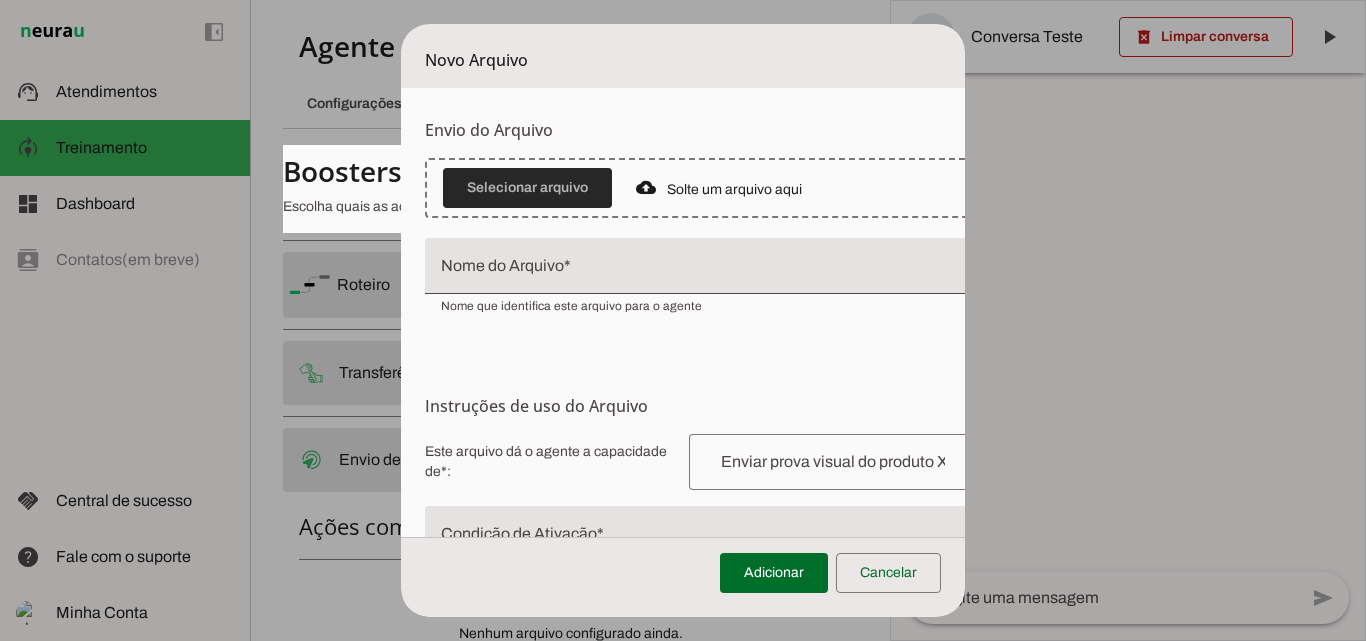 click at bounding box center [527, 188] 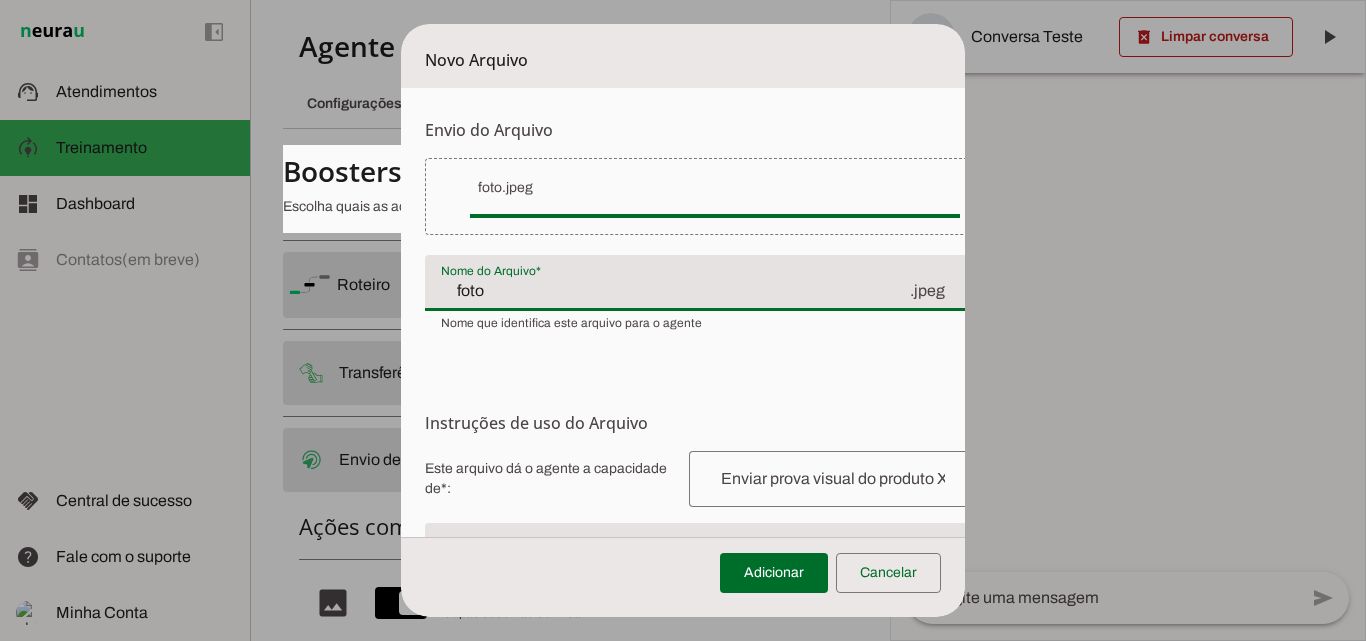 click on "foto" 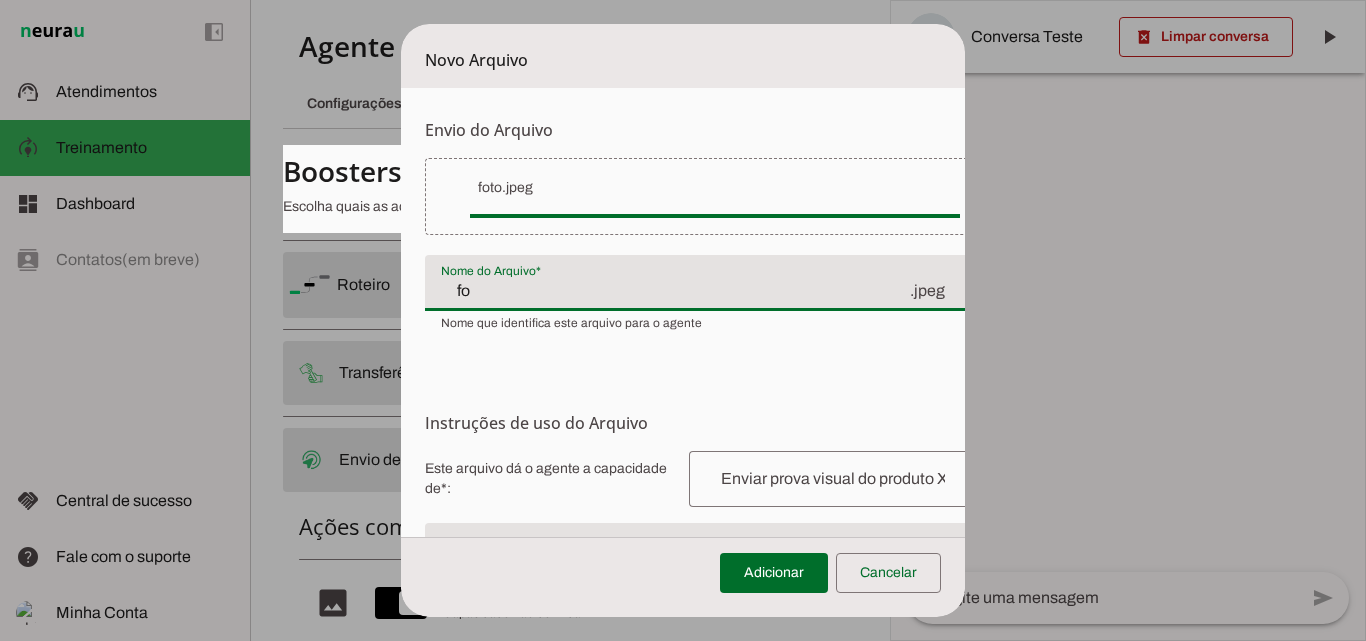 type on "f" 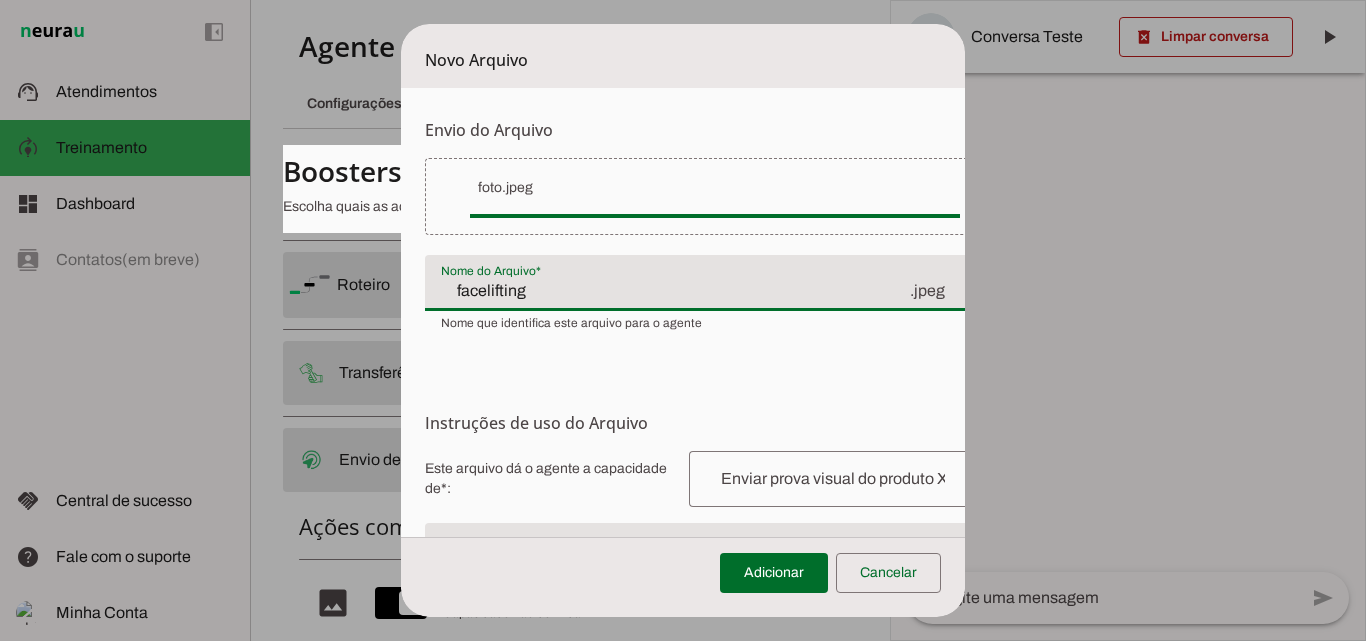 type on "facelifting" 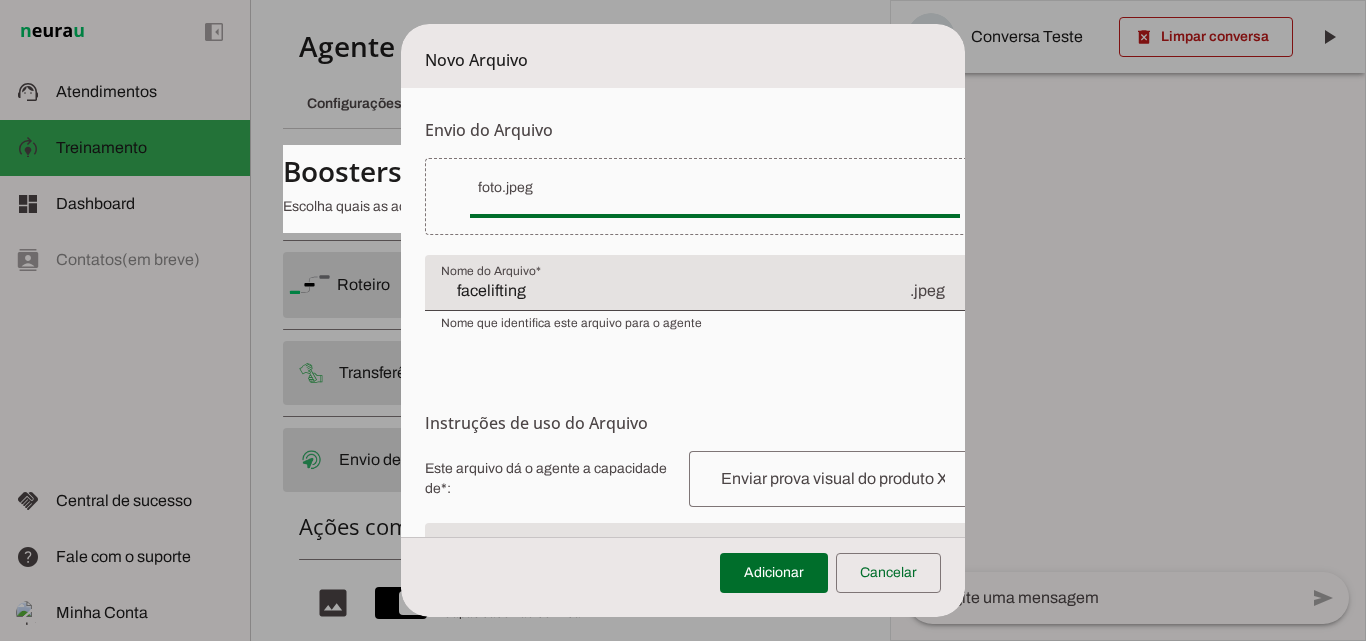 click at bounding box center [833, 479] 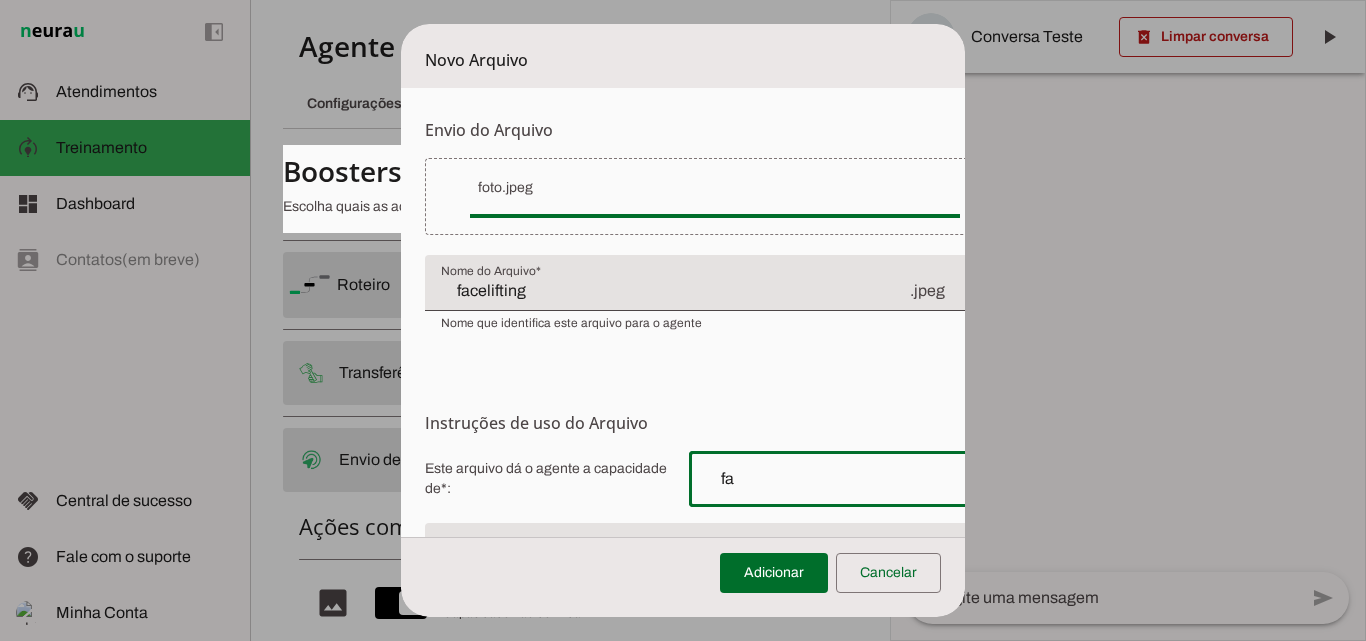 type on "f" 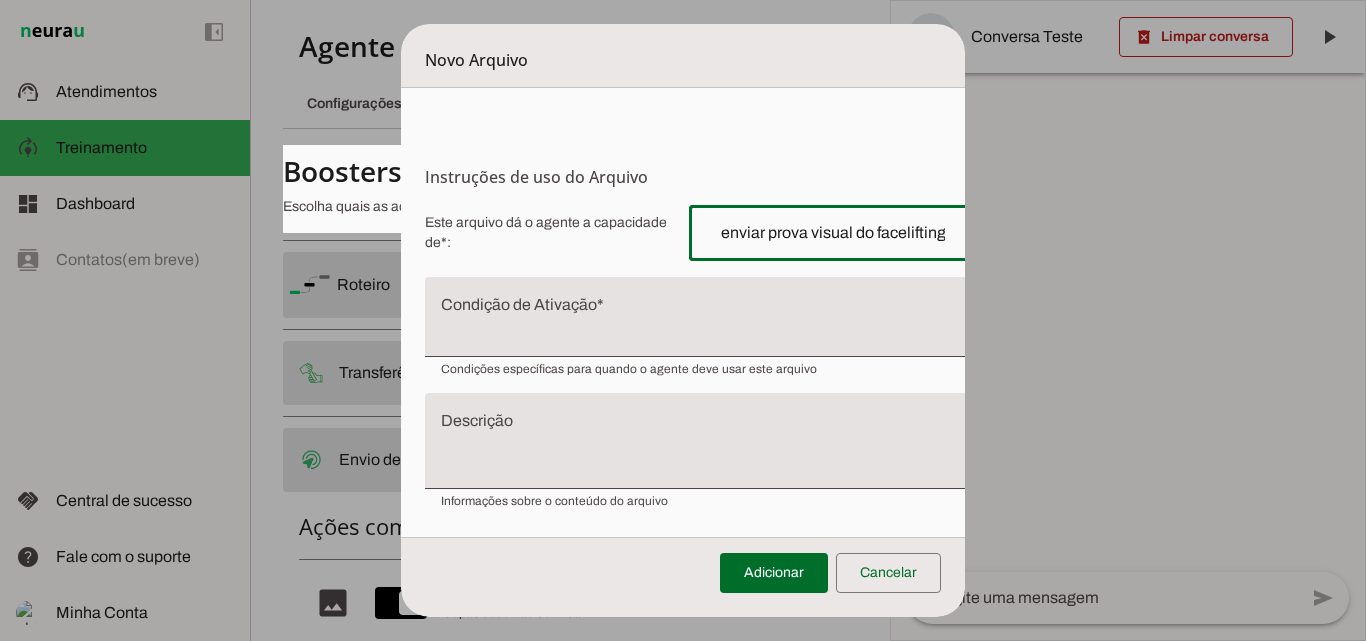 scroll, scrollTop: 248, scrollLeft: 0, axis: vertical 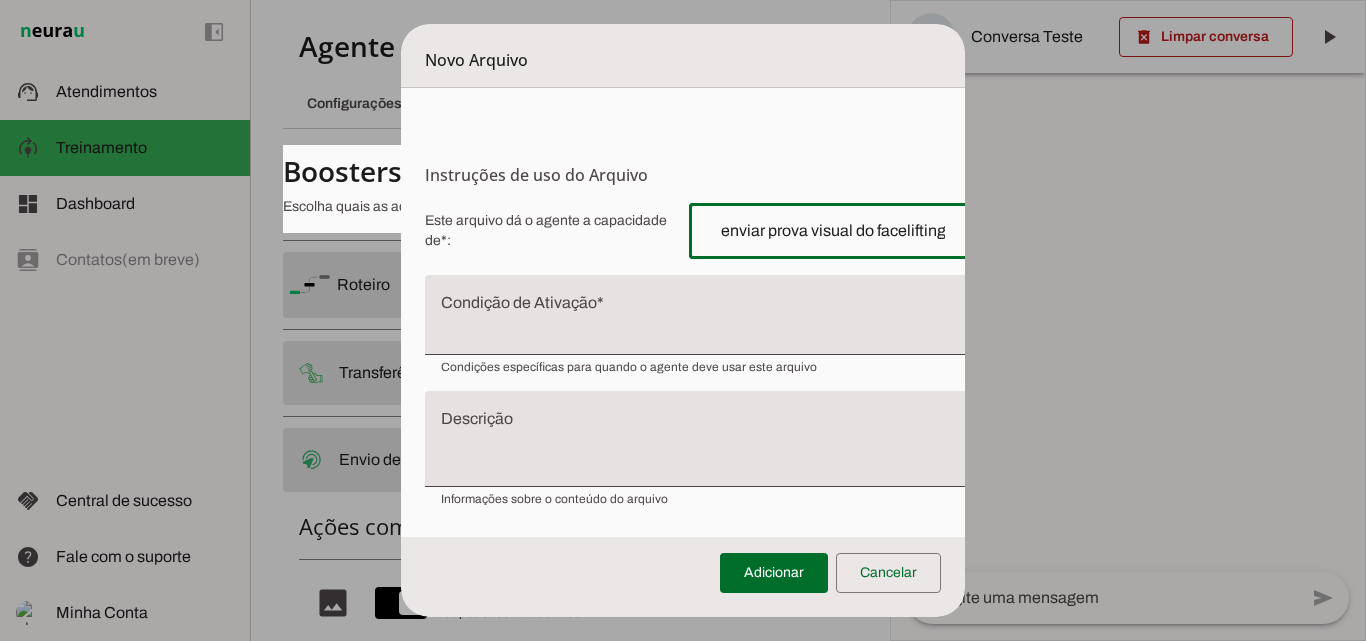type on "enviar prova visual do facelifting" 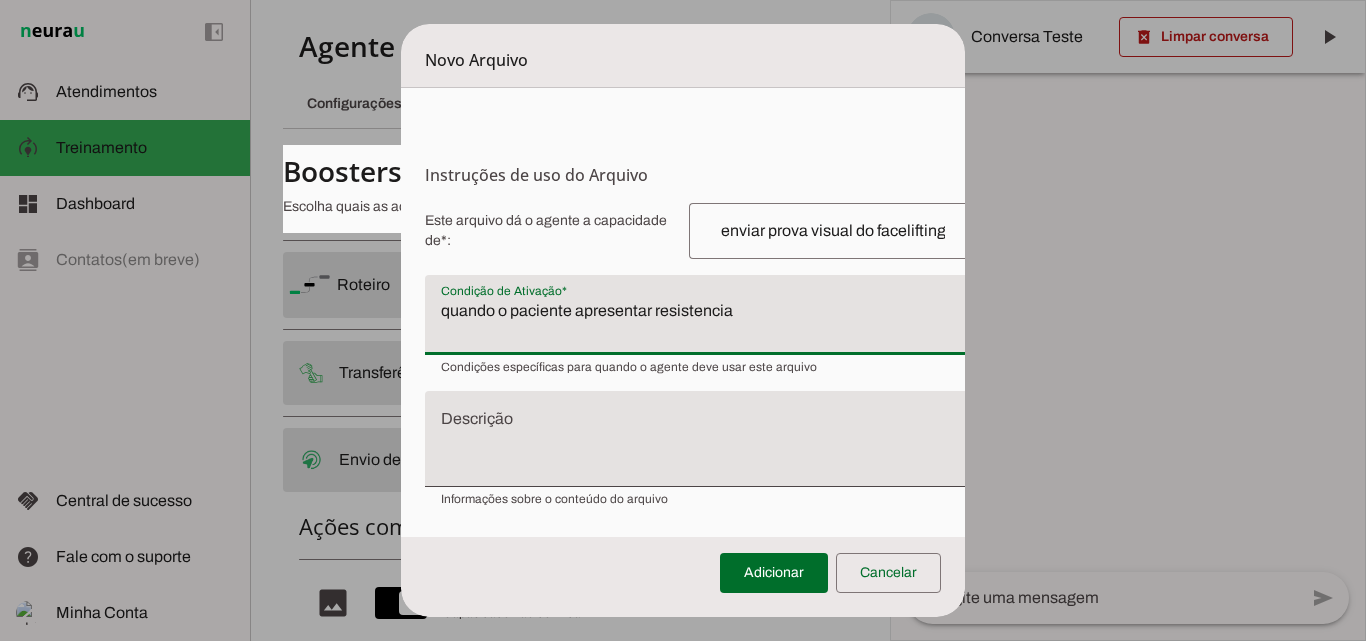 type on "quando o paciente apresentar resistencia" 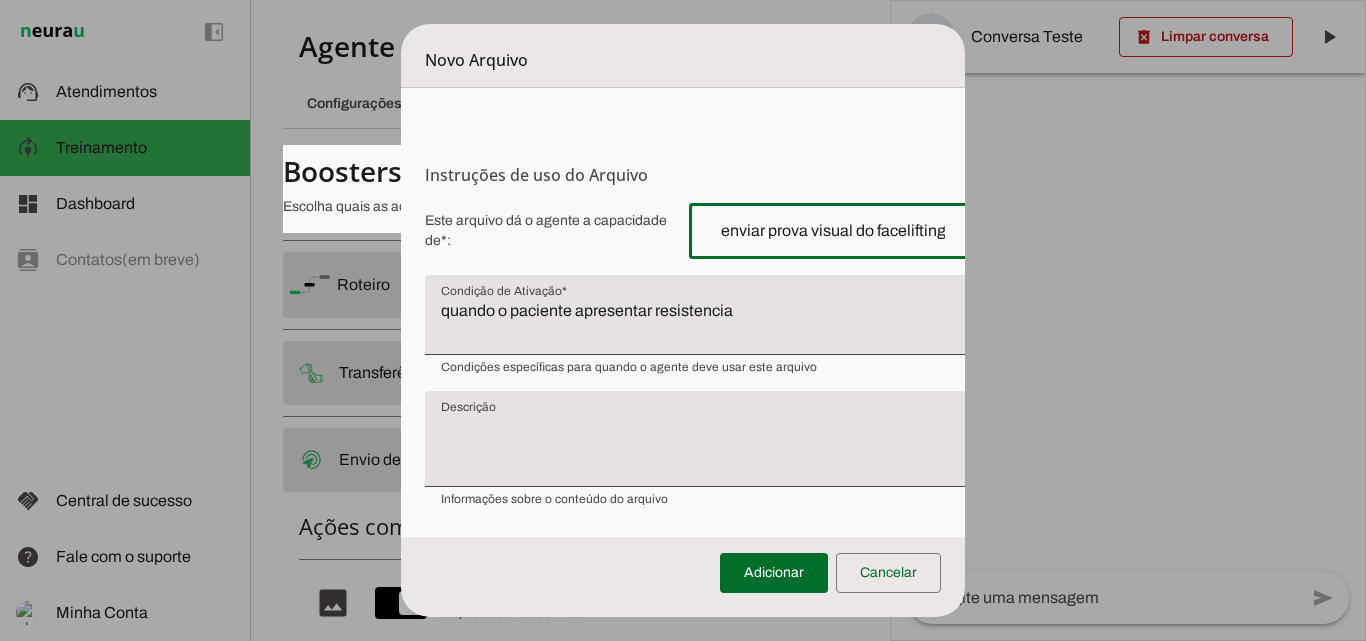 click on "enviar prova visual do facelifting" at bounding box center [833, 231] 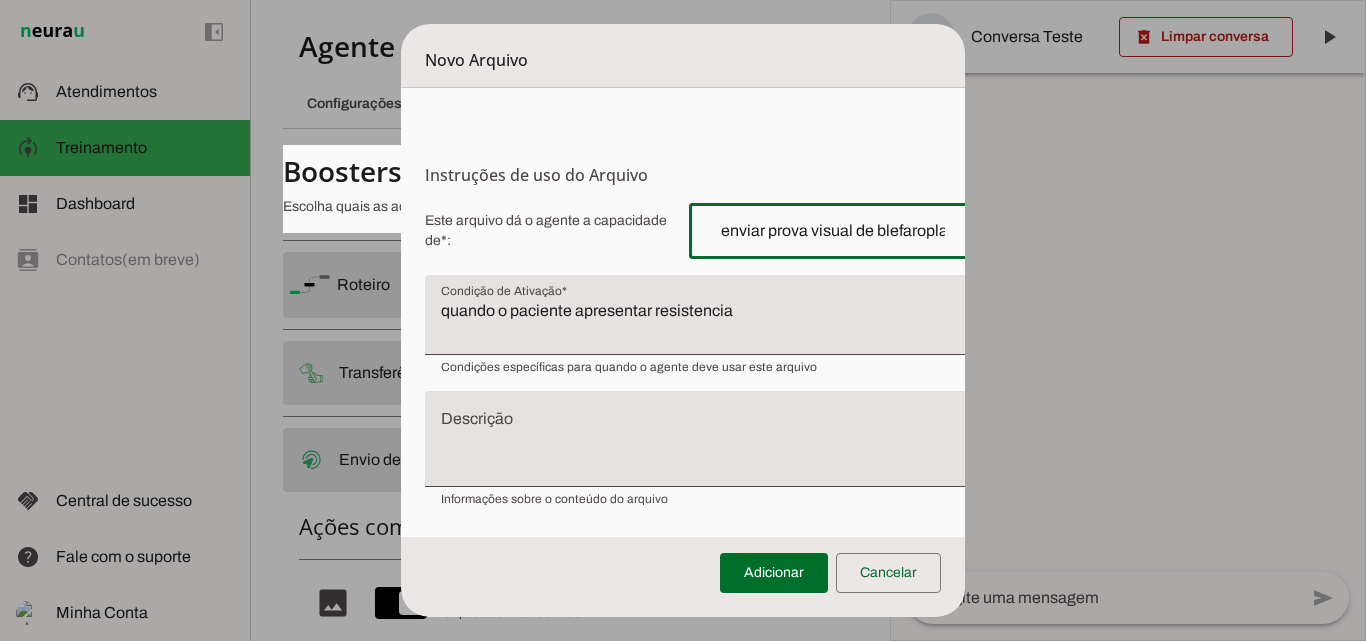 scroll, scrollTop: 248, scrollLeft: 6, axis: both 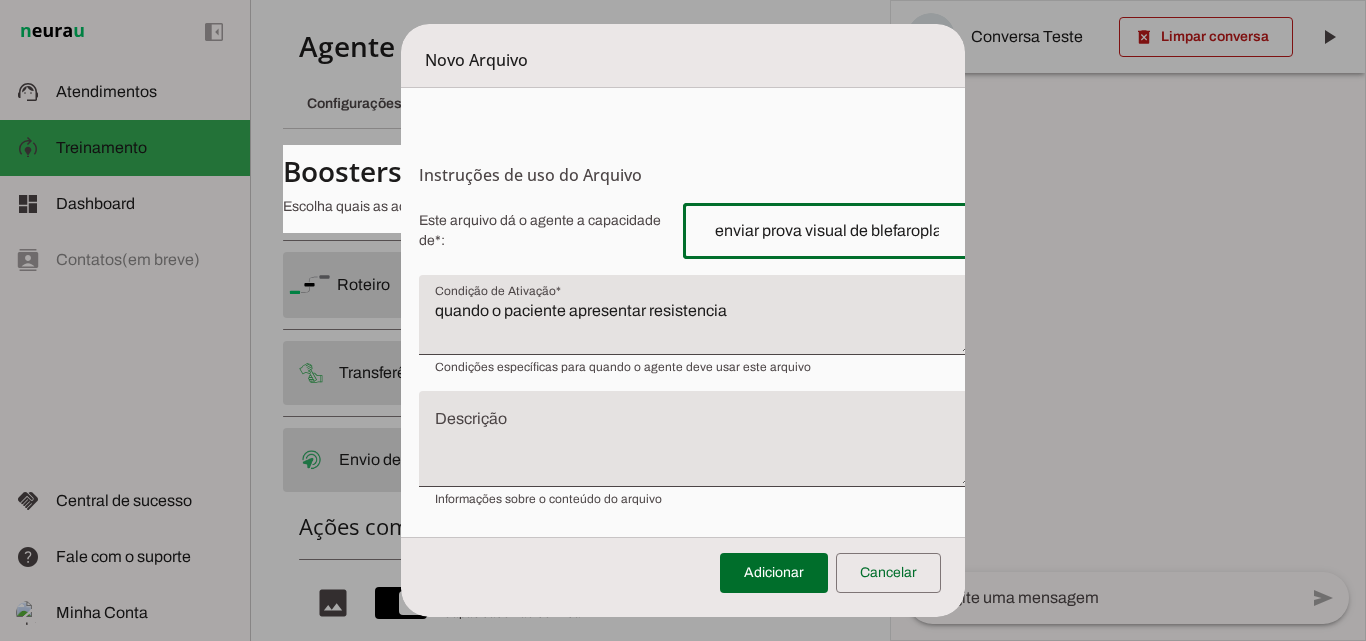 type on "enviar prova visual de blefaroplastia" 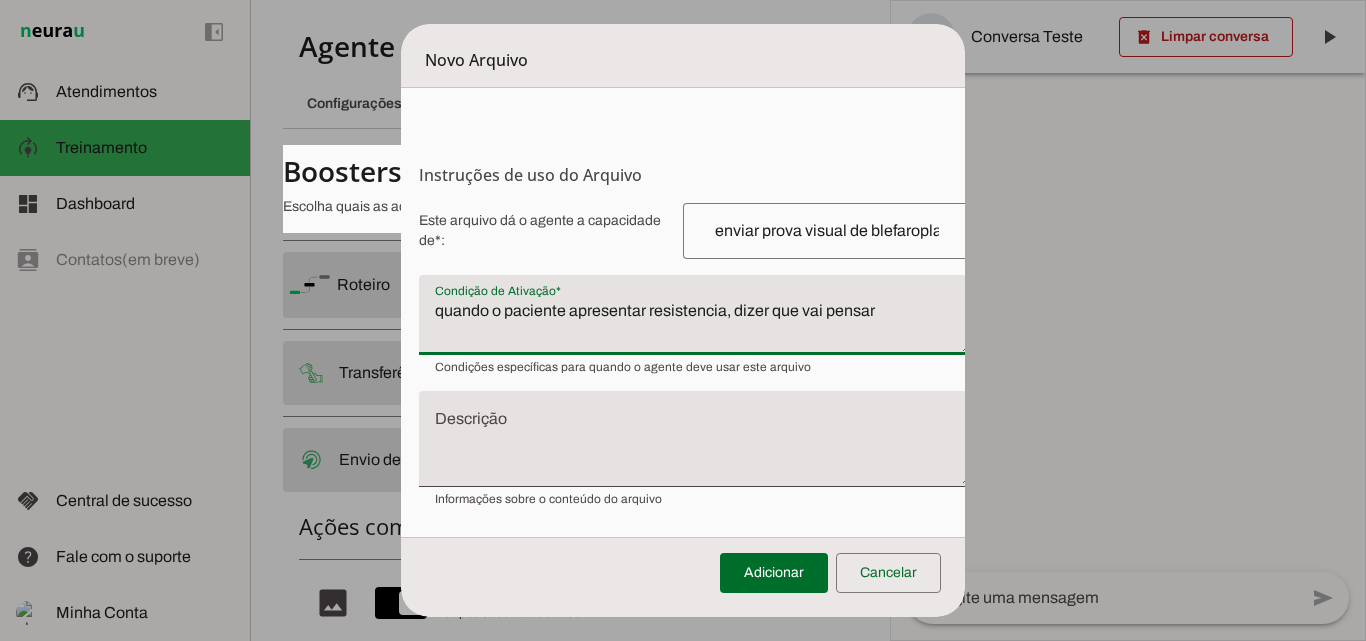 type on "quando o paciente apresentar resistencia, dizer que vai pensar" 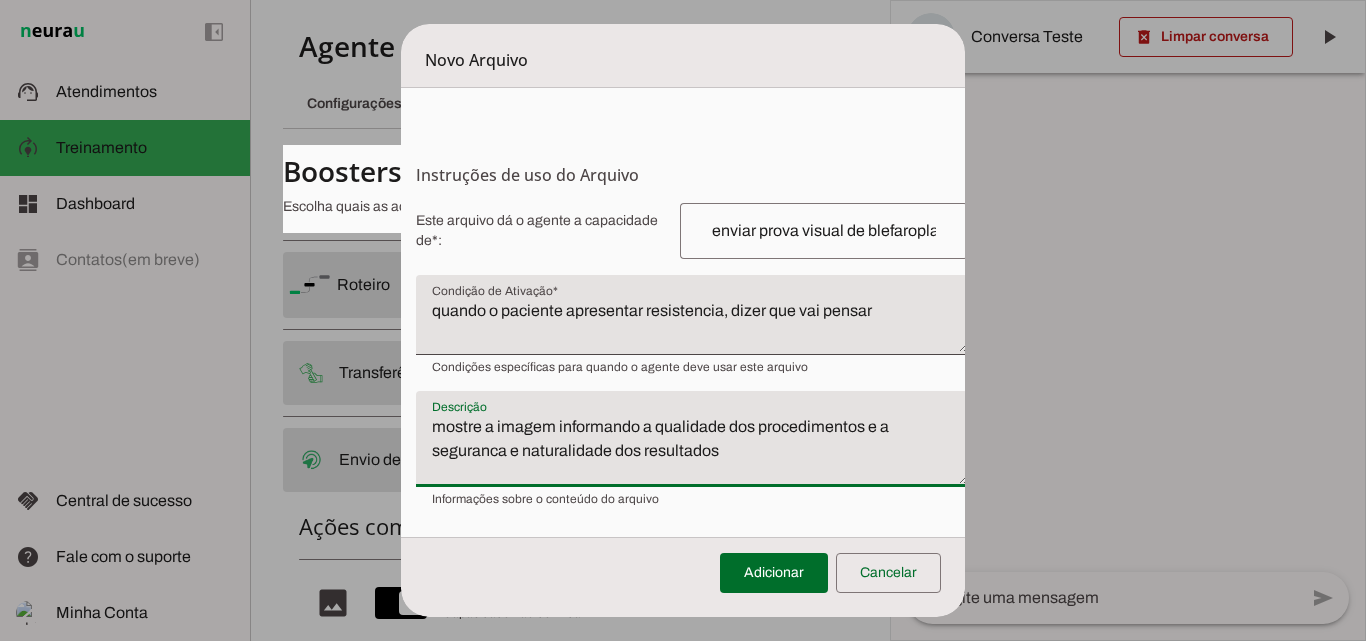 scroll, scrollTop: 0, scrollLeft: 9, axis: horizontal 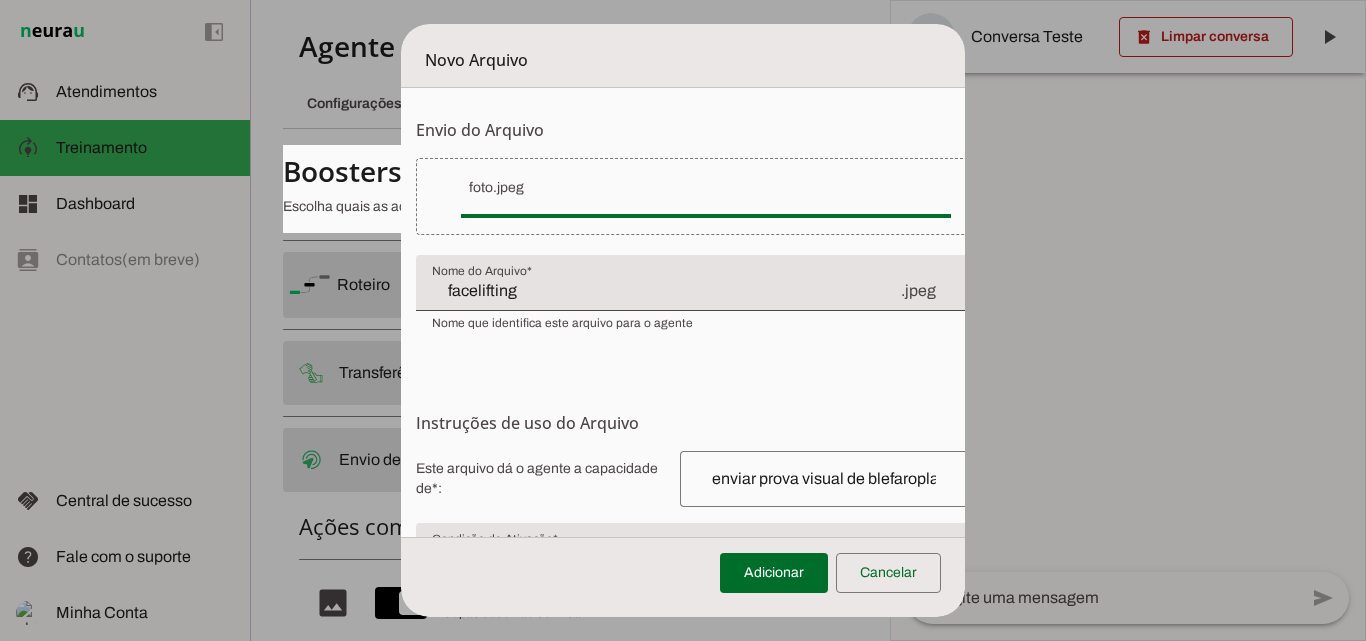 type on "mostre a imagem informando a qualidade dos procedimentos e a seguranca e naturalidade dos resultados" 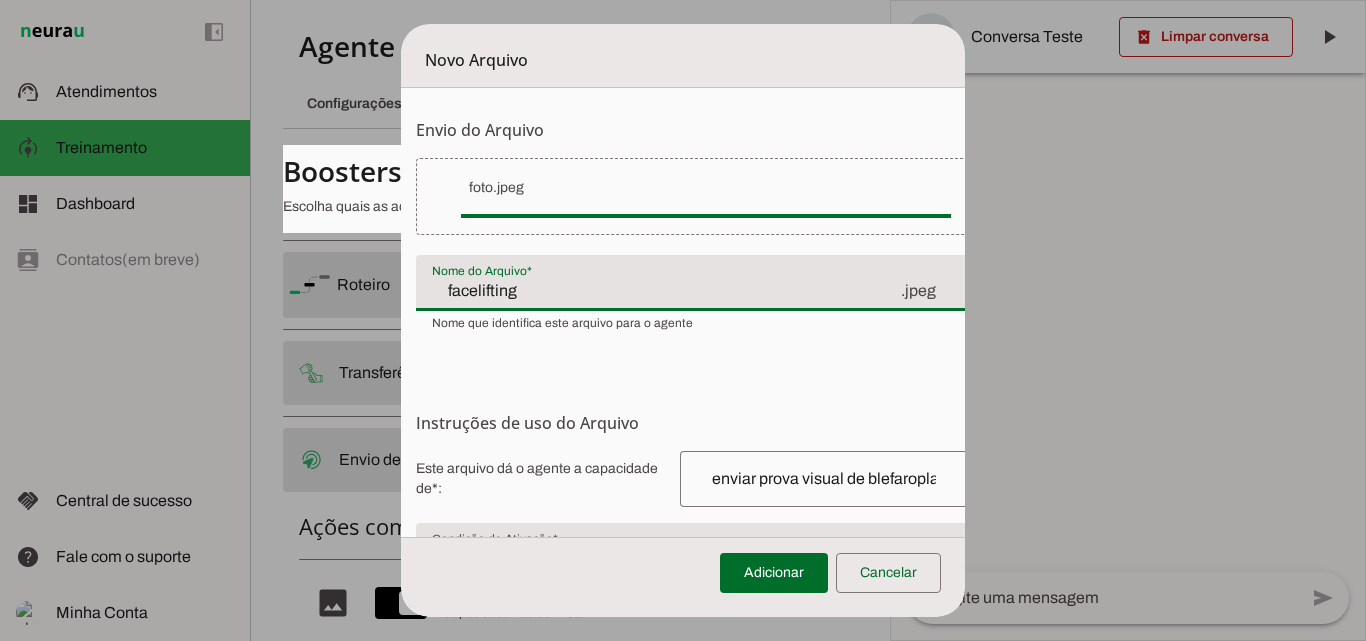 drag, startPoint x: 564, startPoint y: 285, endPoint x: 318, endPoint y: 287, distance: 246.00813 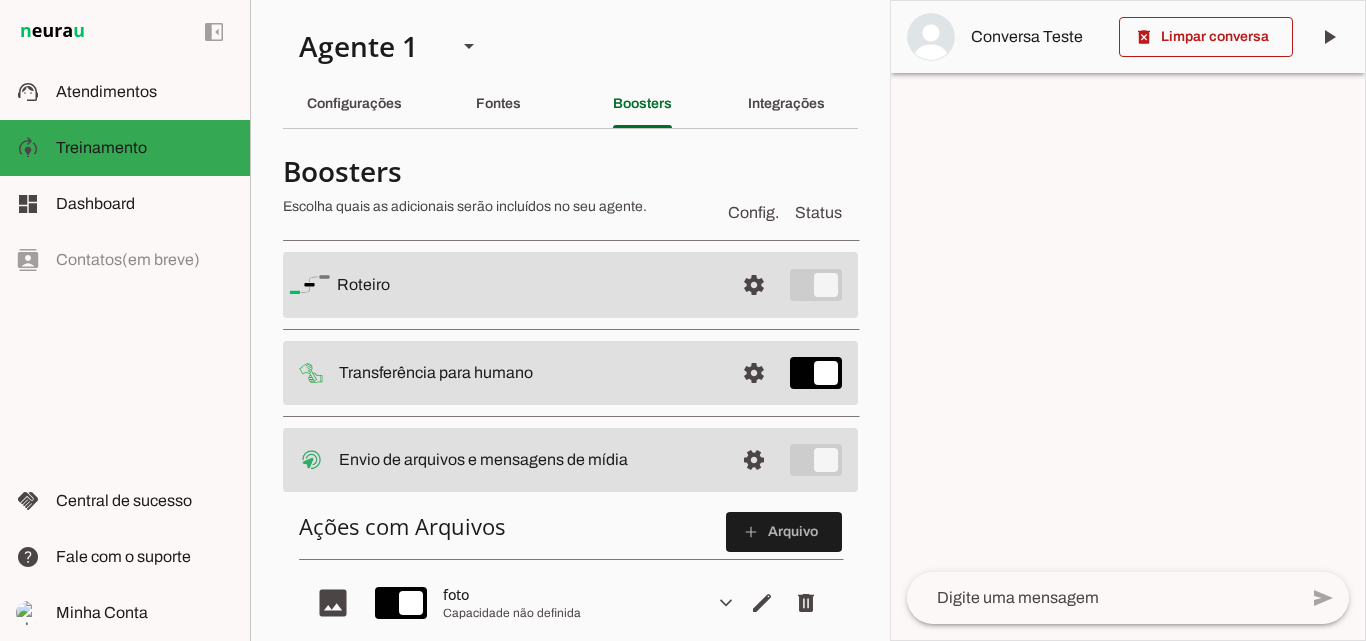 type 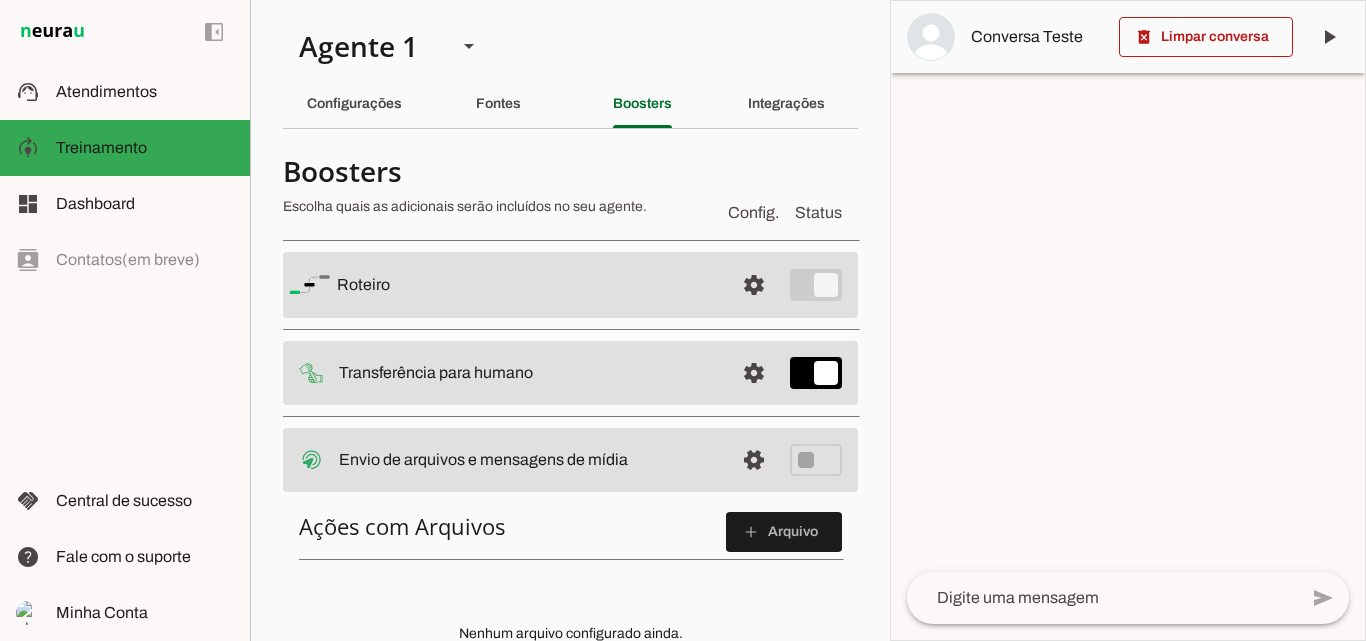 scroll, scrollTop: 333, scrollLeft: 0, axis: vertical 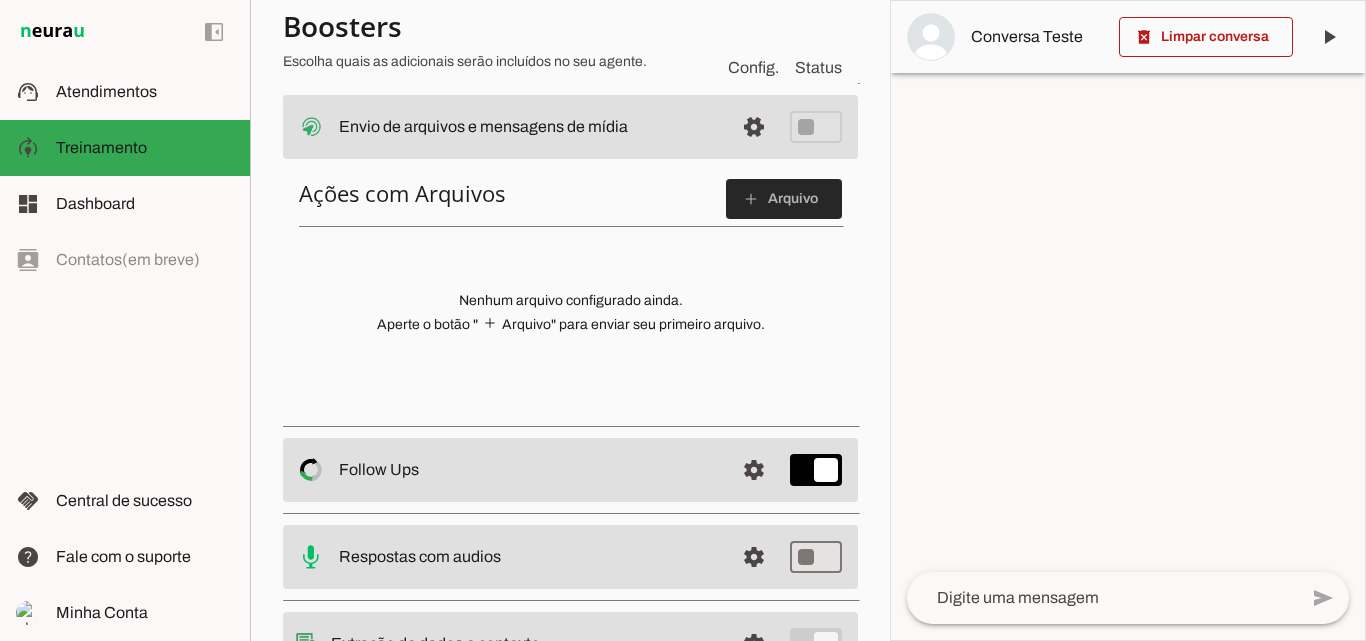 click at bounding box center [784, 199] 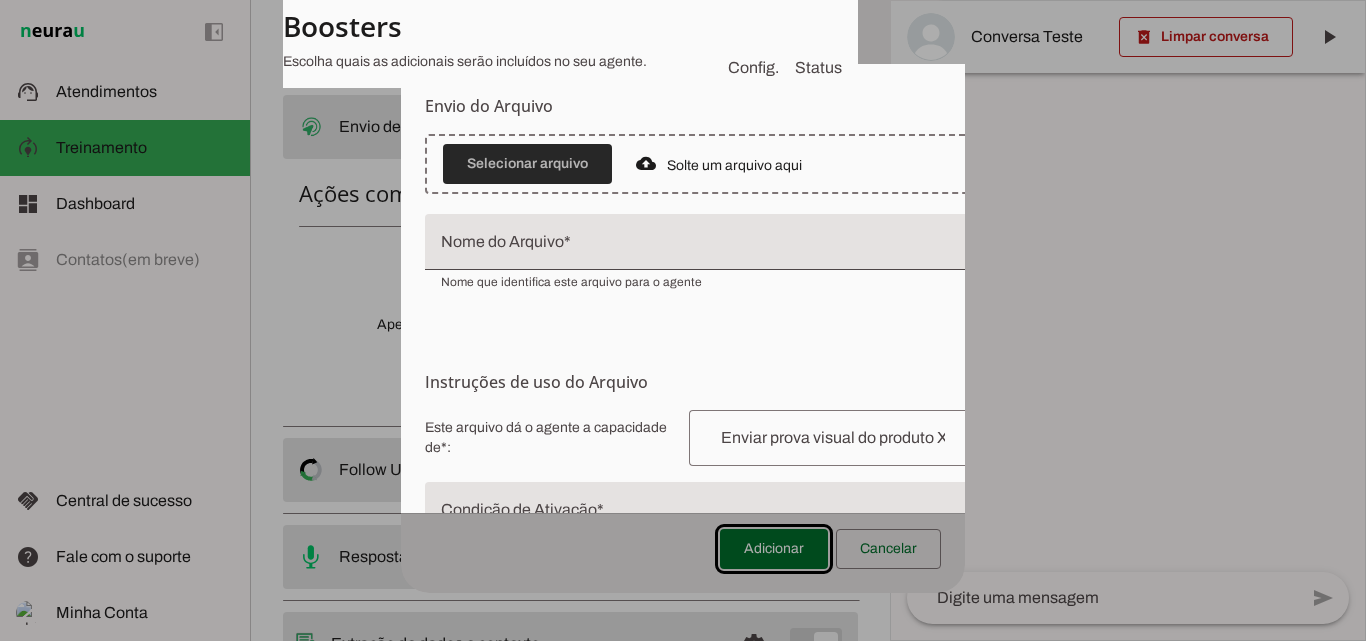click at bounding box center (527, 164) 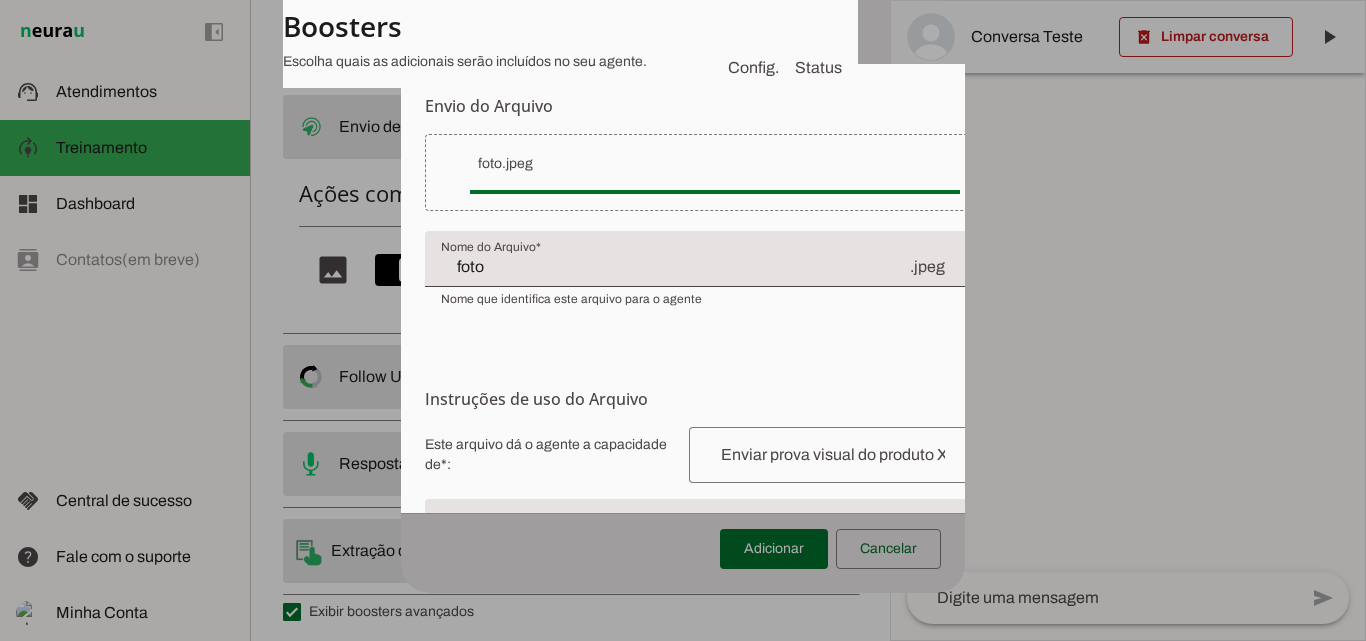 click on "foto" 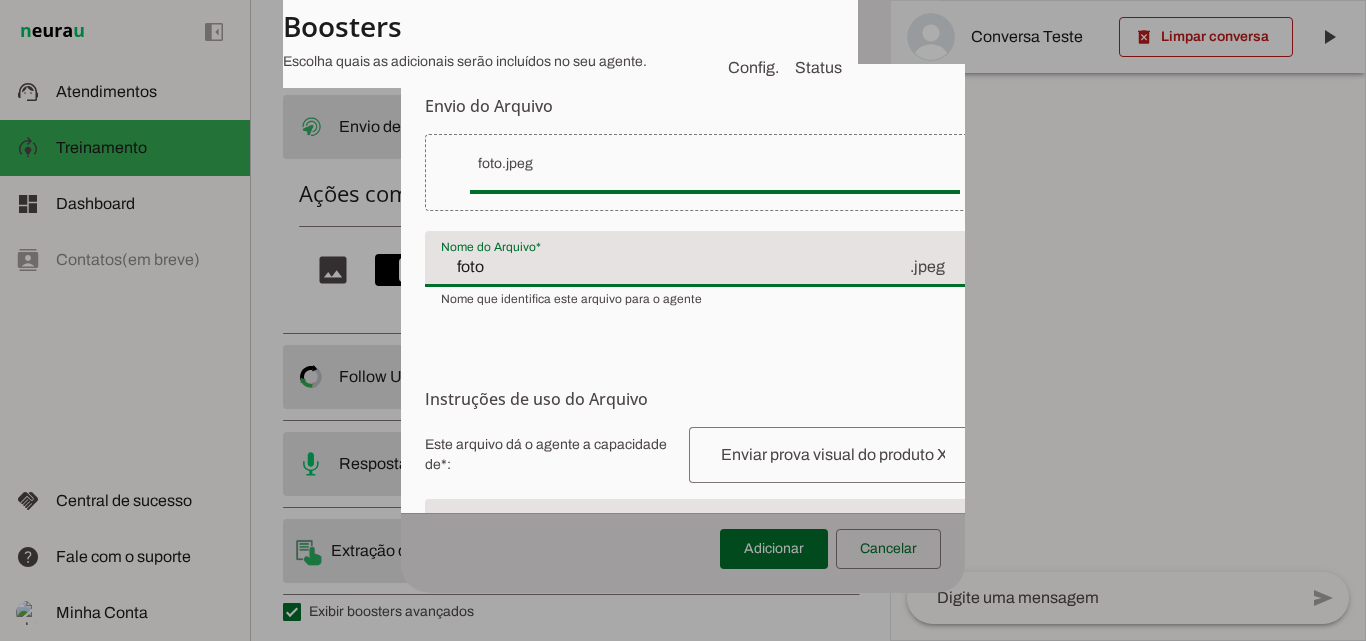 click on "foto" 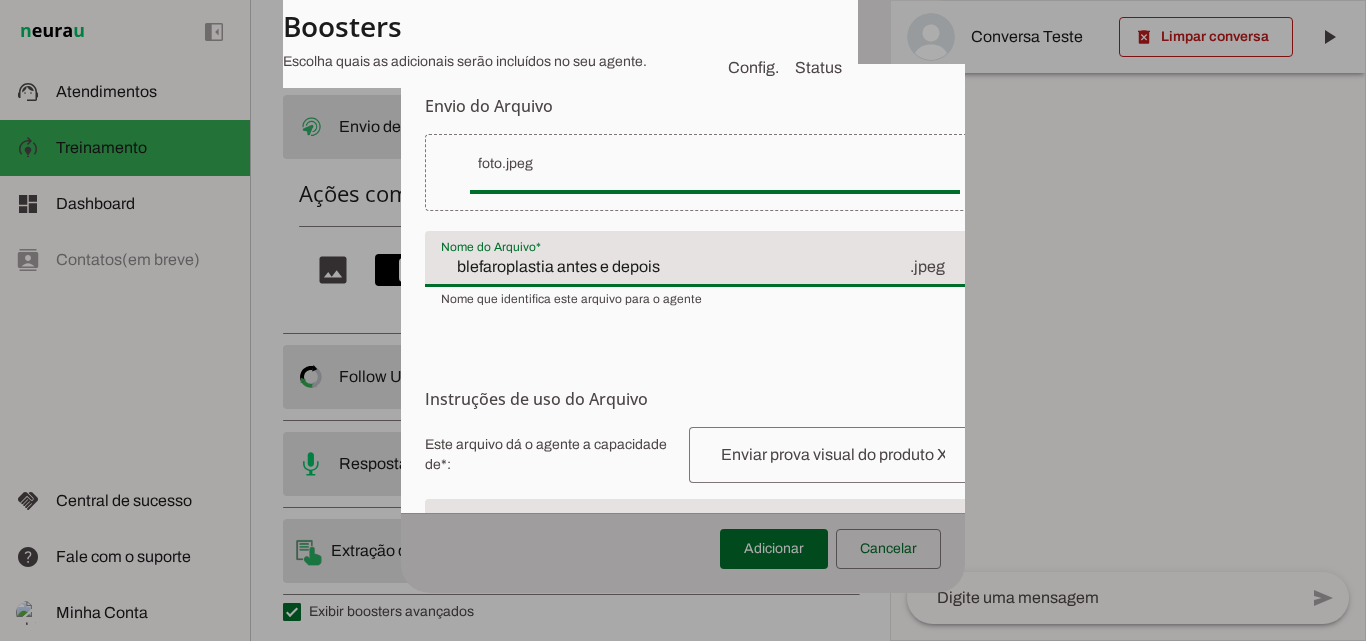type on "blefaroplastia antes e depois" 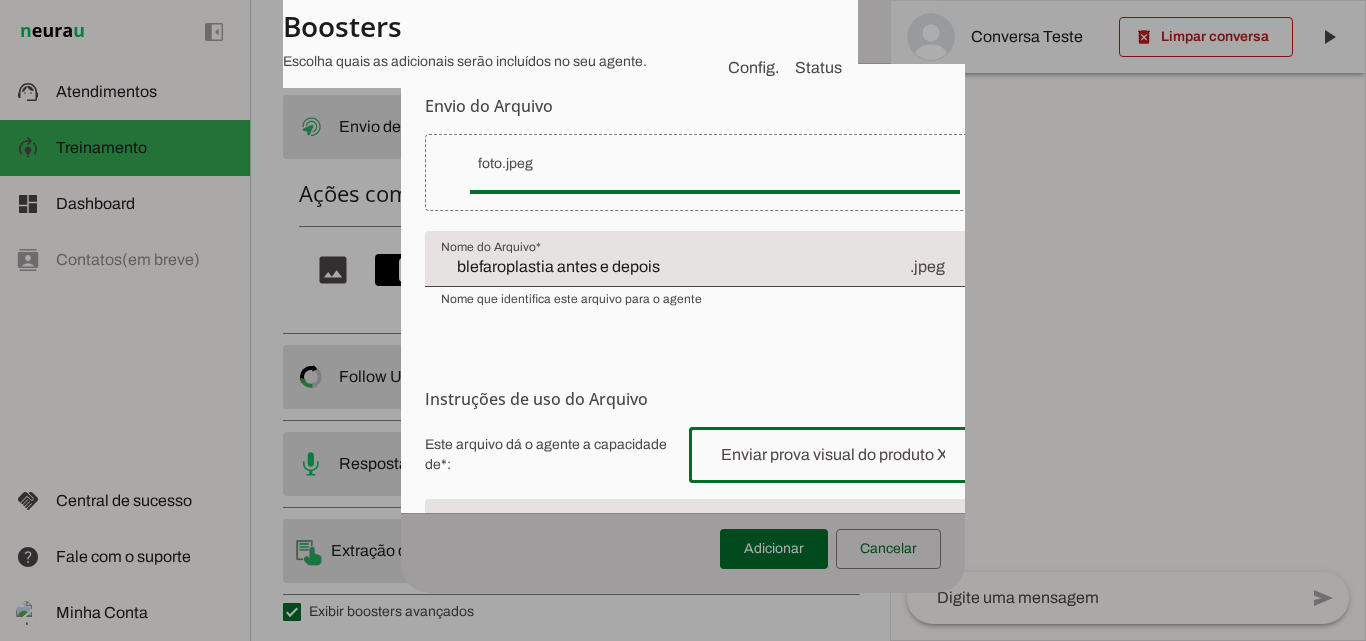 scroll, scrollTop: 0, scrollLeft: 11, axis: horizontal 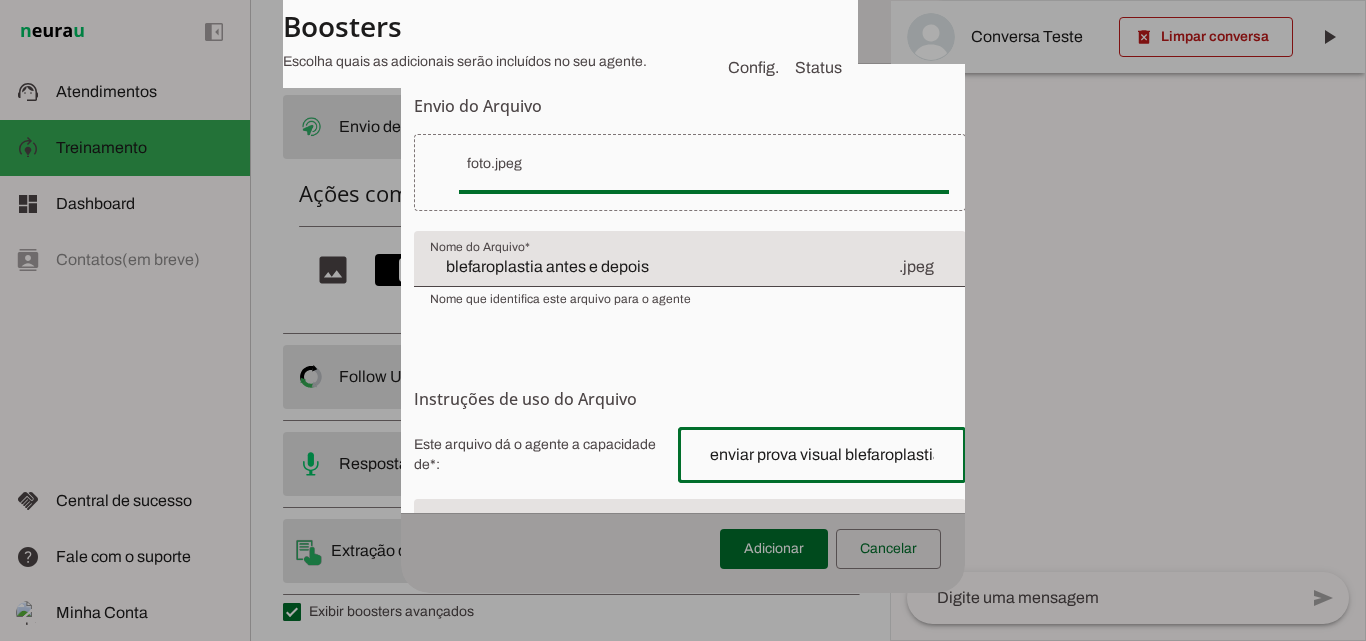 type on "enviar prova visual blefaroplastia" 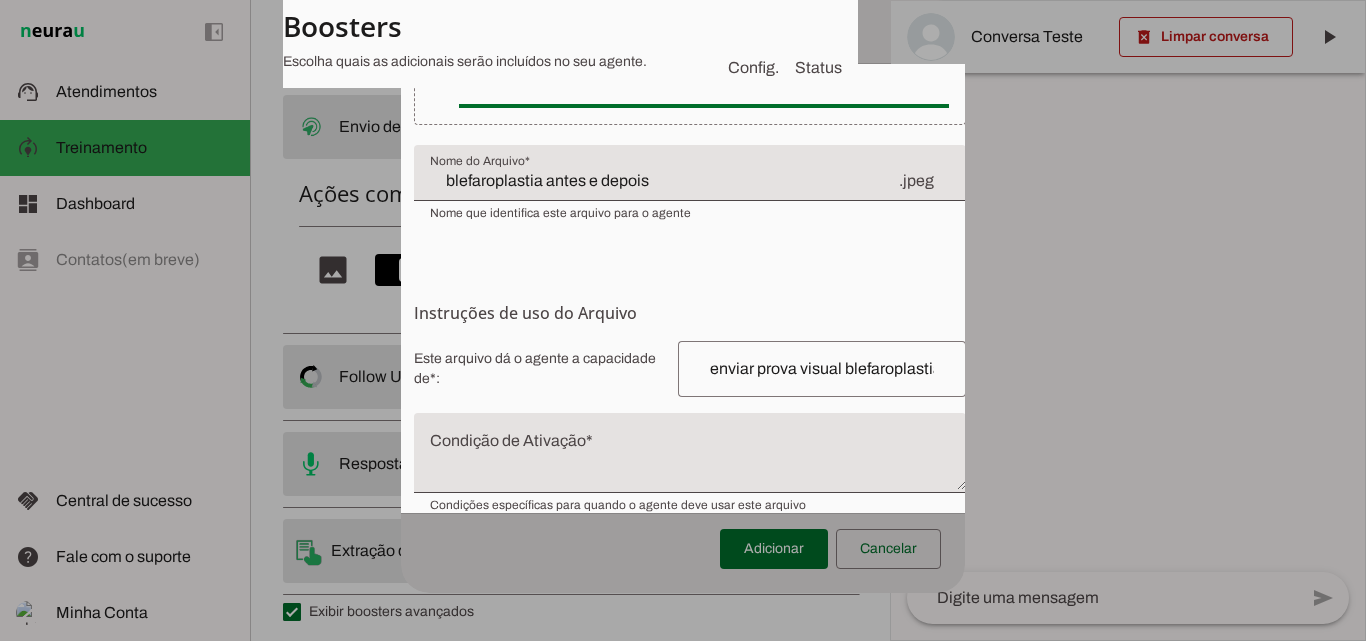 scroll, scrollTop: 248, scrollLeft: 11, axis: both 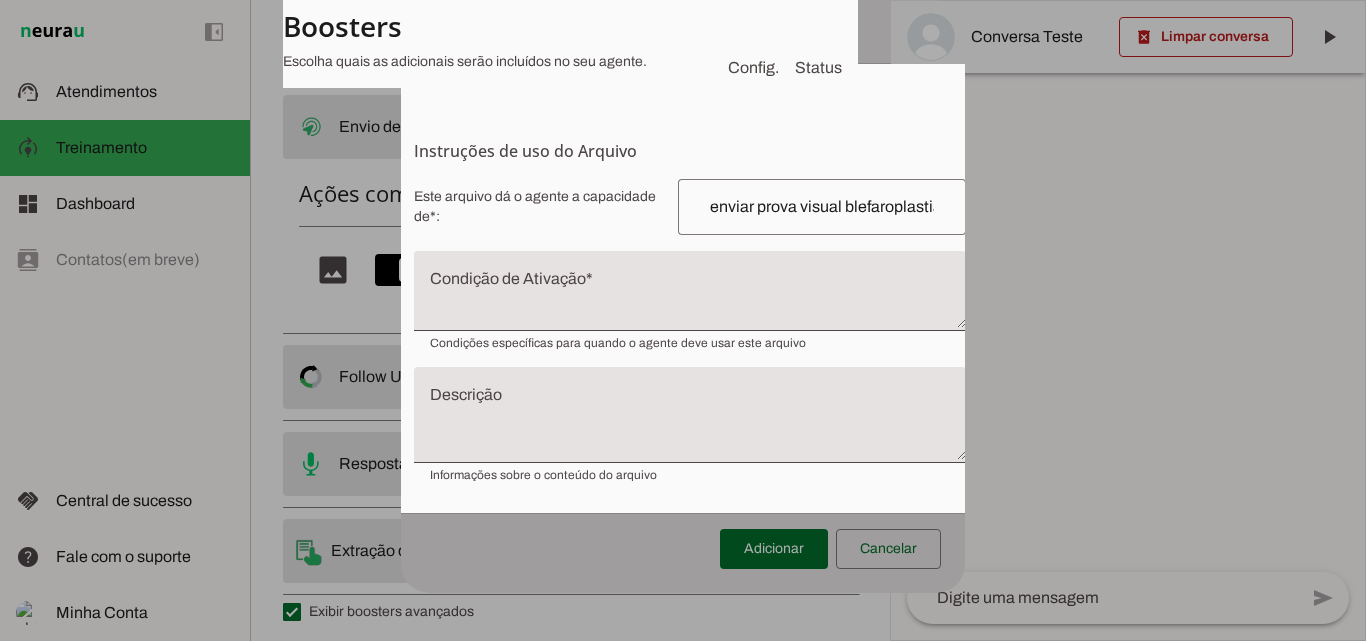 click at bounding box center [690, 299] 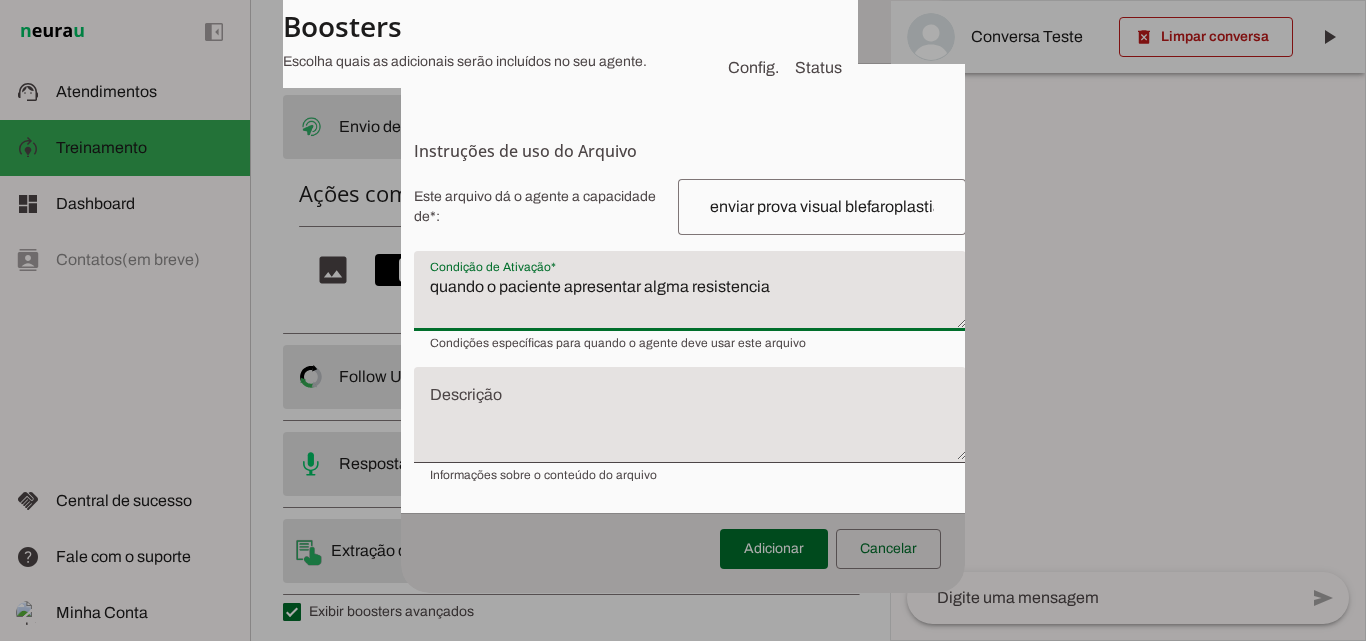 type on "quando o paciente apresentar algma resistencia" 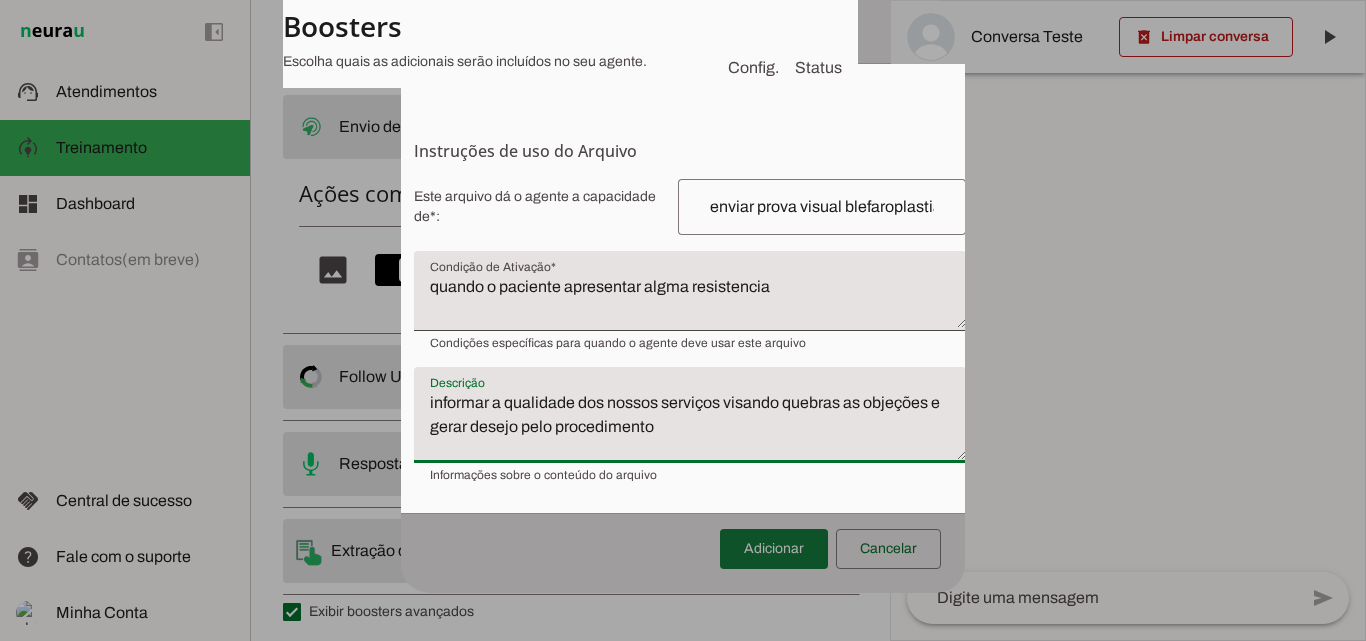 type on "informar a qualidade dos nossos serviços visando quebras as objeções e gerar desejo pelo procedimento" 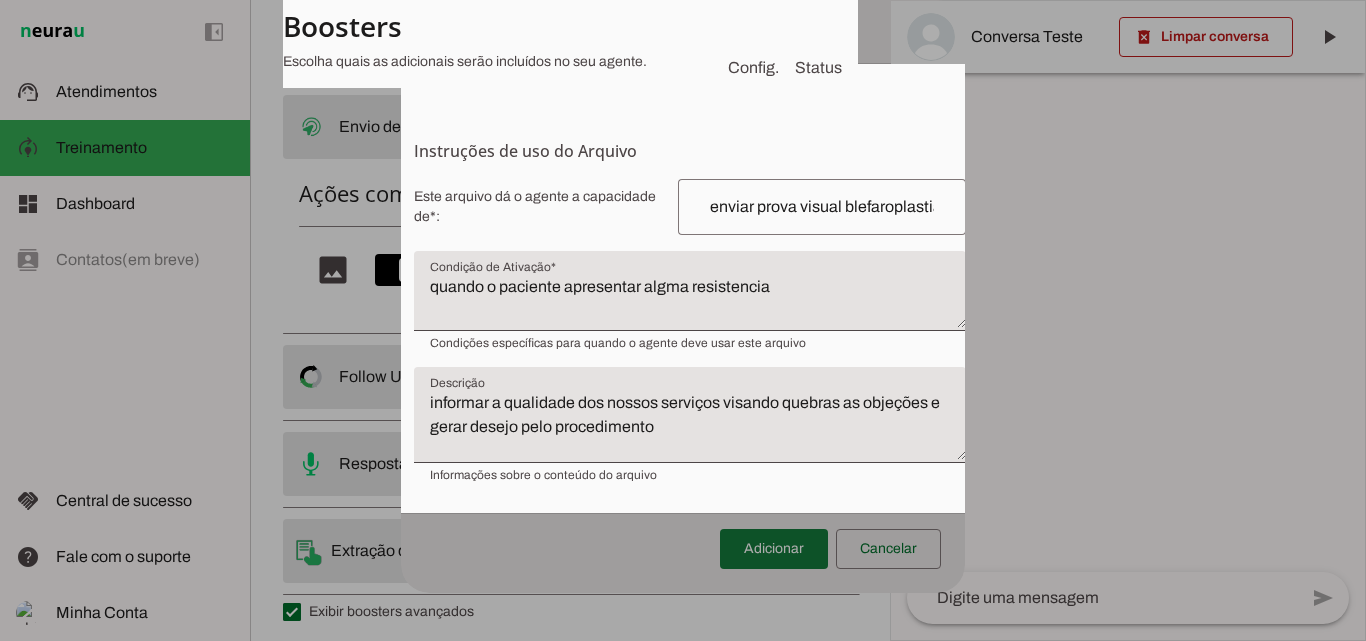 click at bounding box center [774, 549] 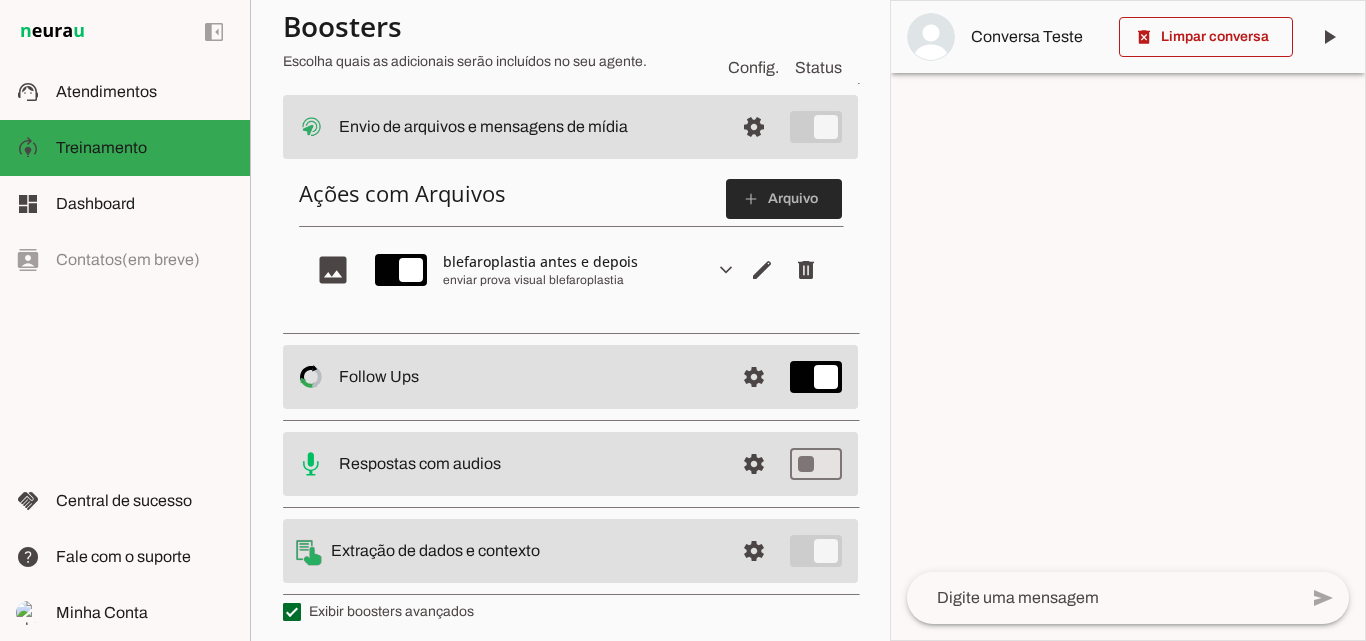 click at bounding box center (784, 199) 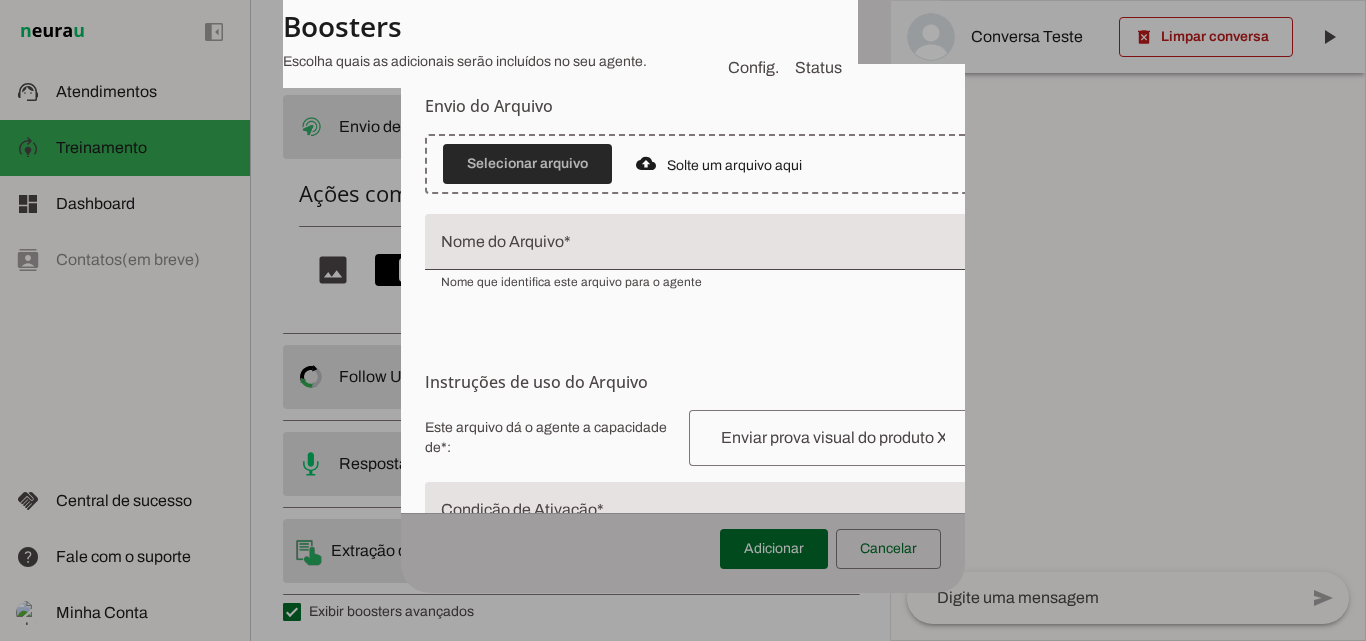 click at bounding box center [527, 164] 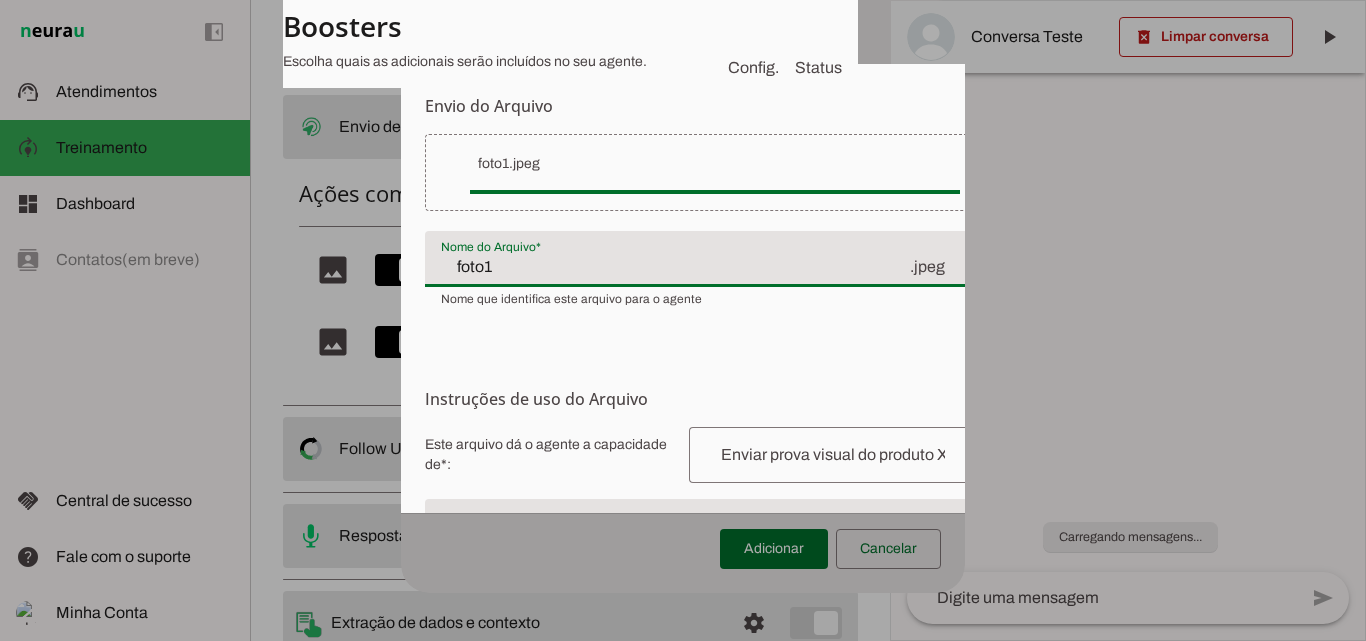 click on "foto1" 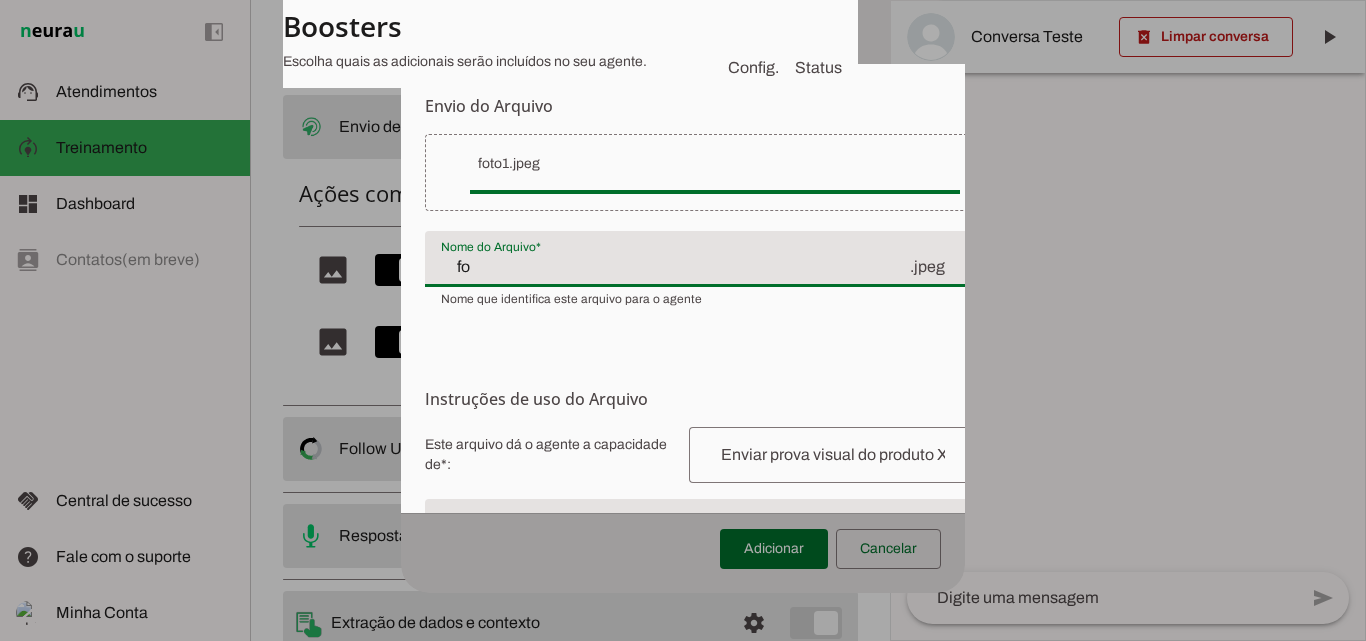 type on "f" 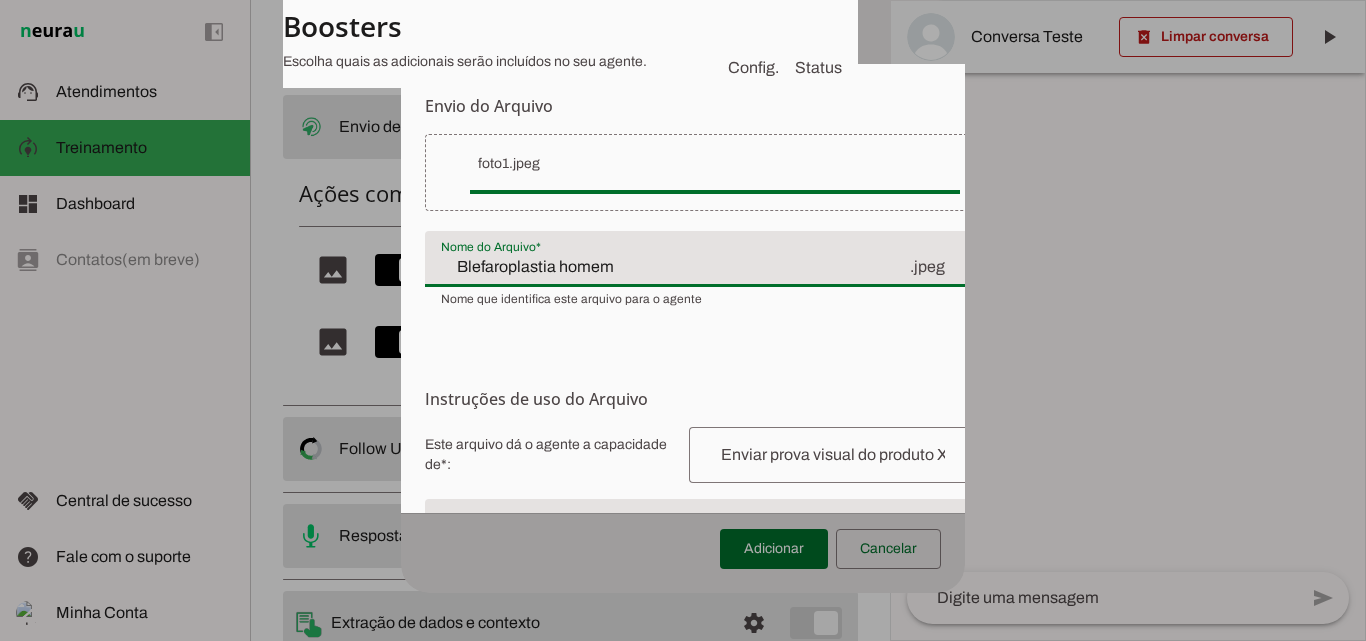 type on "Blefaroplastia homem" 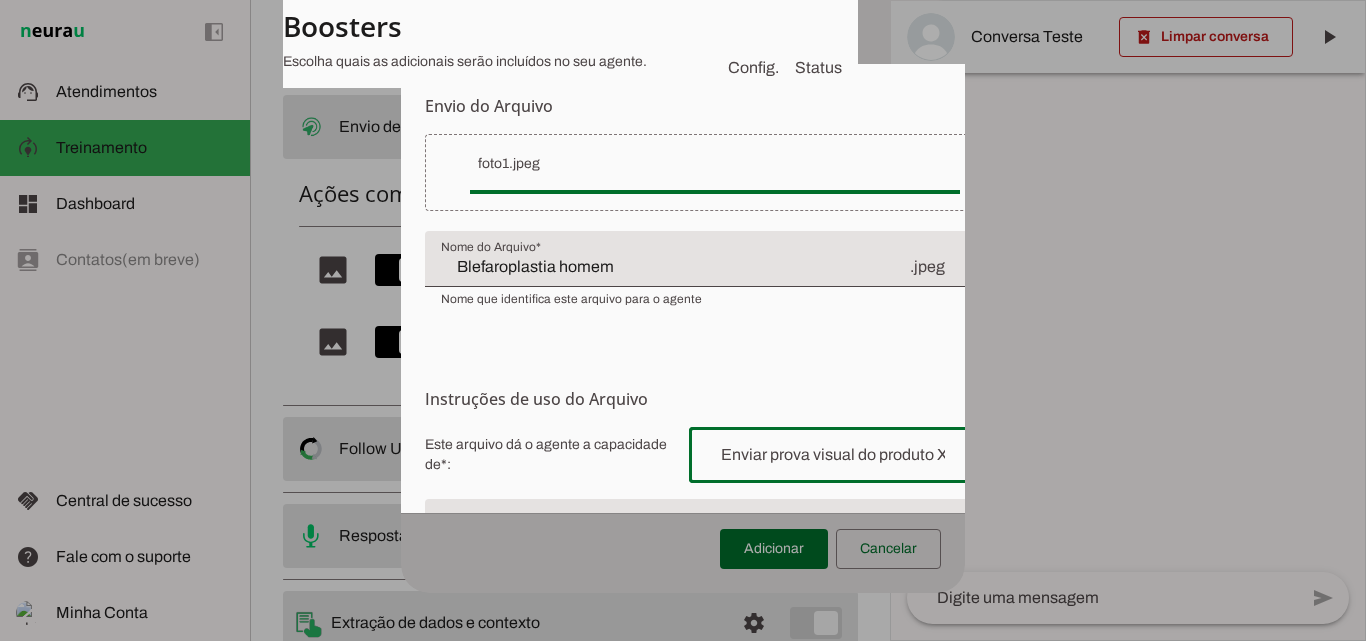click at bounding box center (833, 455) 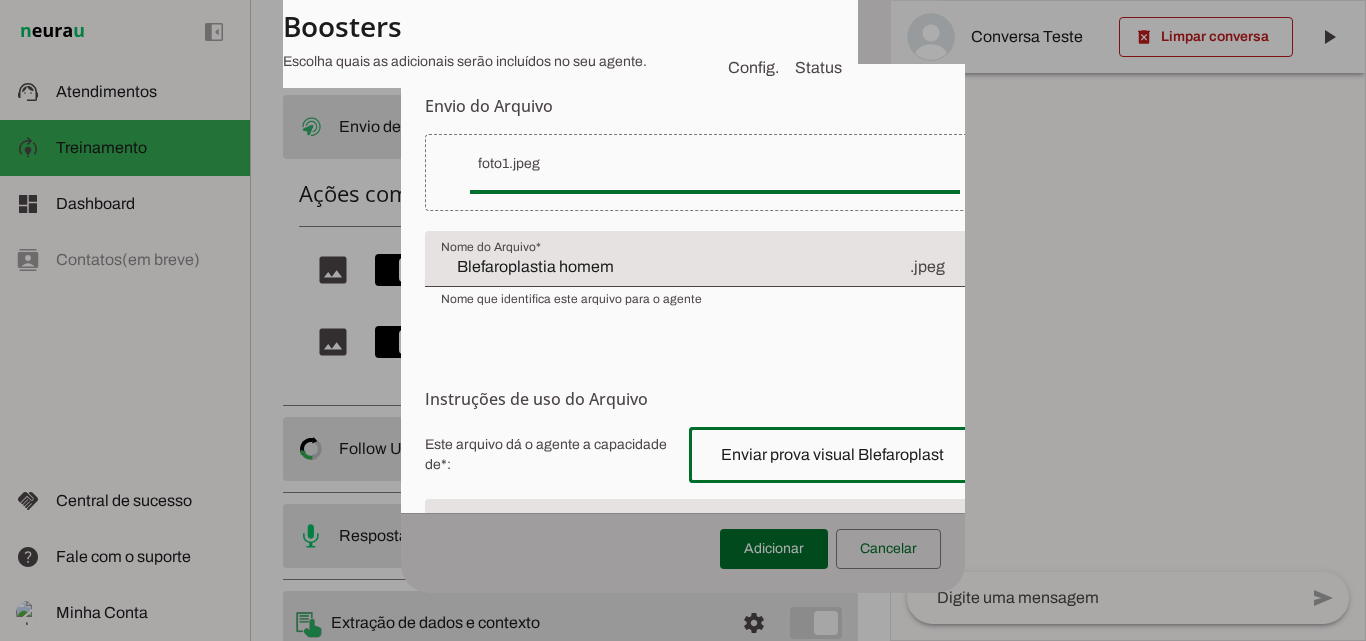 scroll, scrollTop: 0, scrollLeft: 6, axis: horizontal 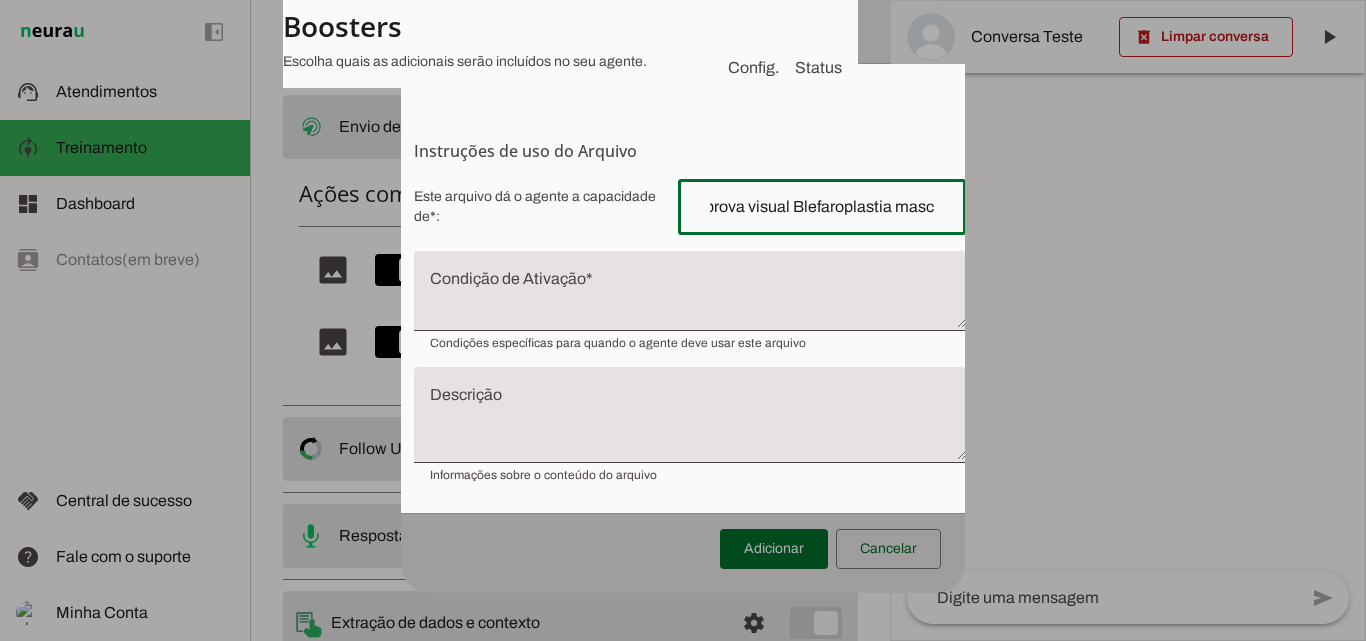 type on "Enviar prova visual Blefaroplastia masculina" 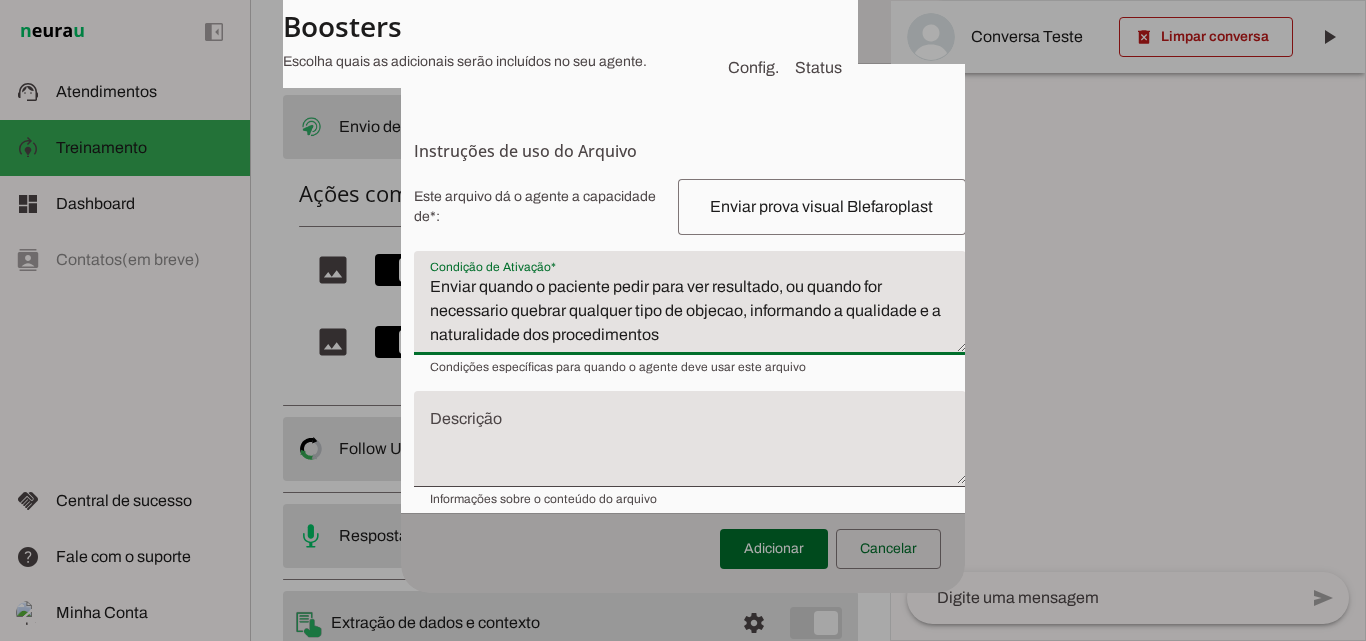 type on "Enviar quando o paciente pedir para ver resultado, ou quando for necessario quebrar qualquer tipo de objecao, informando a qualidade e a naturalidade dos procedimentos" 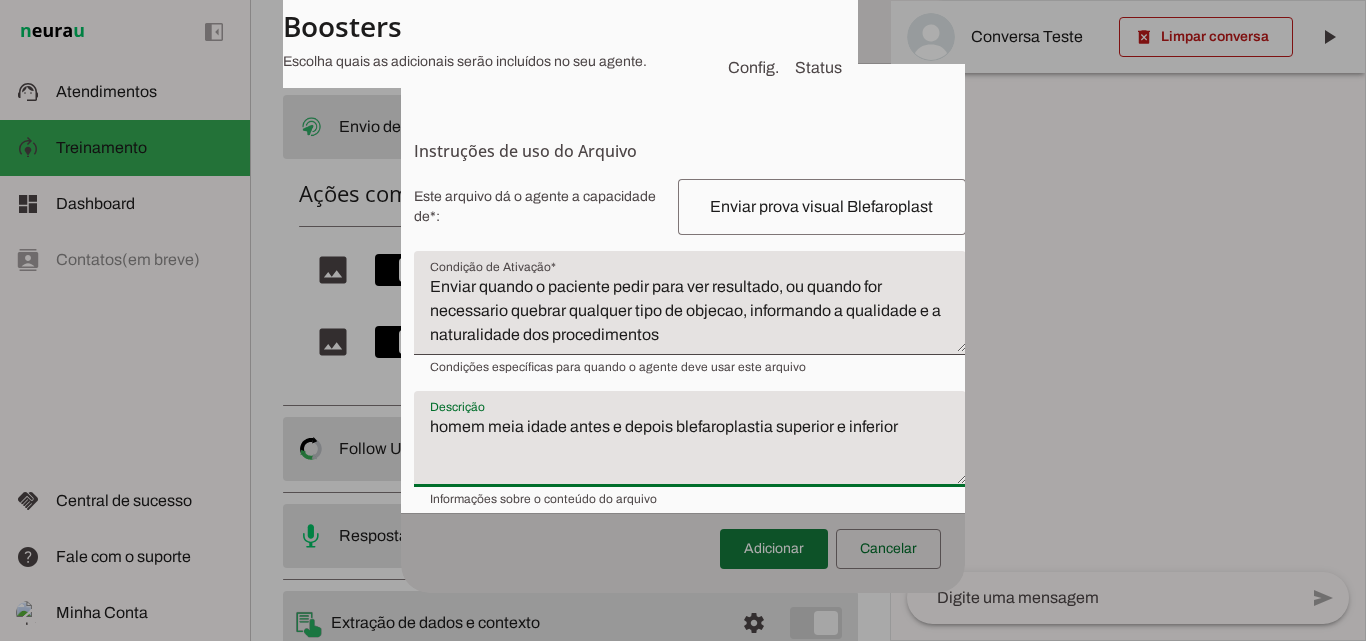 type on "homem meia idade antes e depois blefaroplastia superior e inferior" 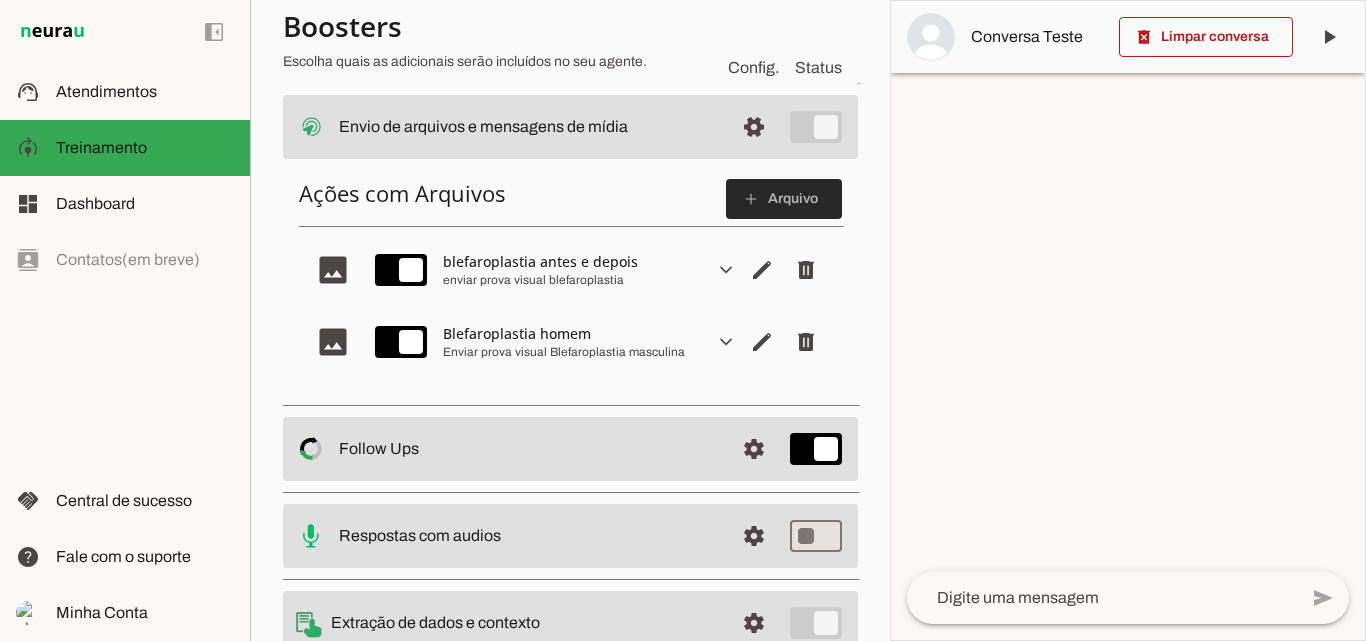 click at bounding box center [784, 199] 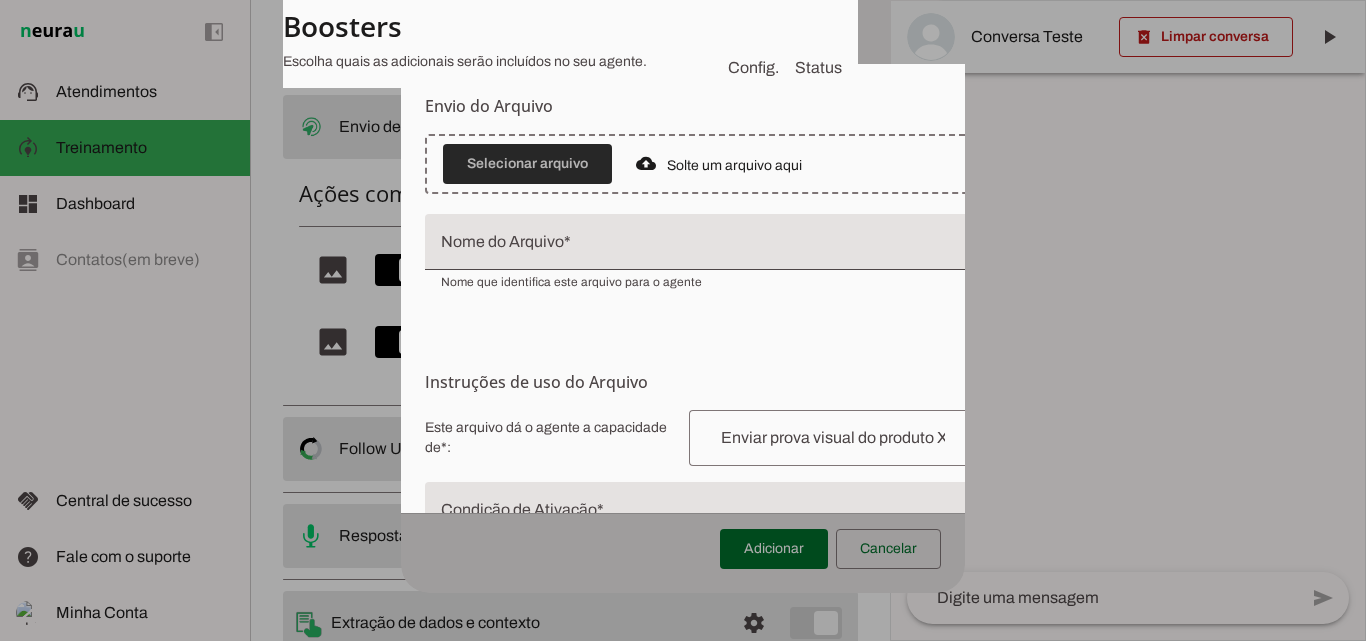 click at bounding box center (527, 164) 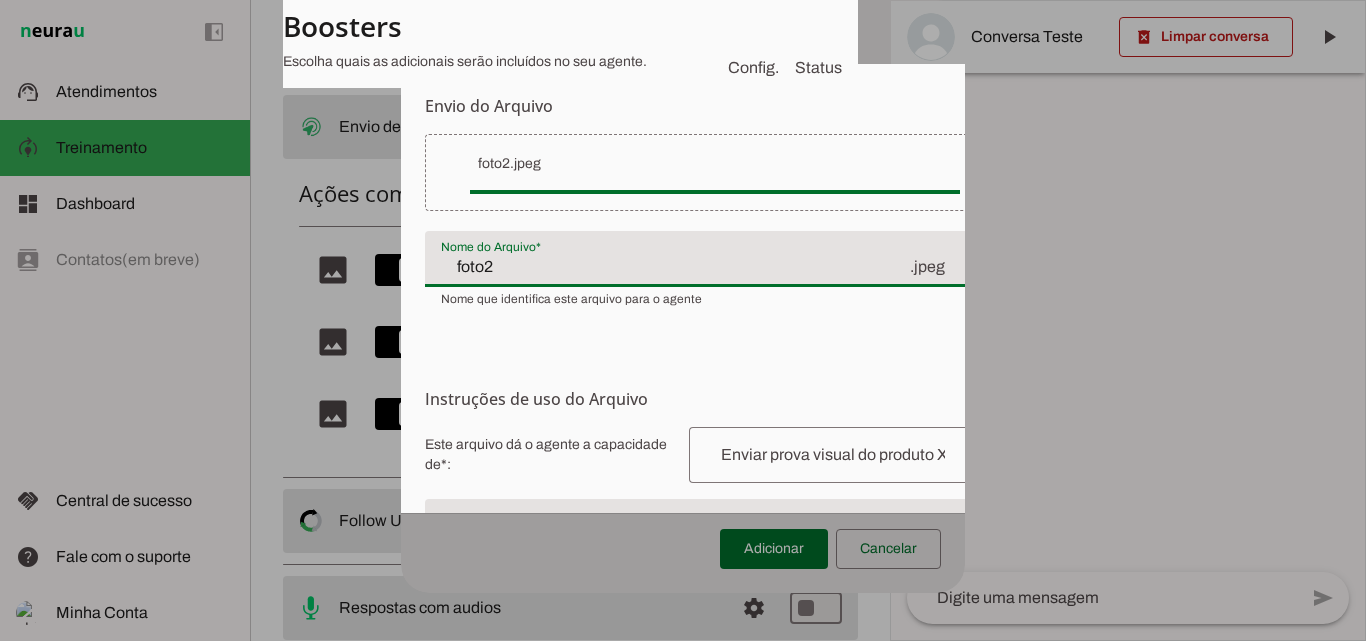 drag, startPoint x: 524, startPoint y: 289, endPoint x: 417, endPoint y: 294, distance: 107.11676 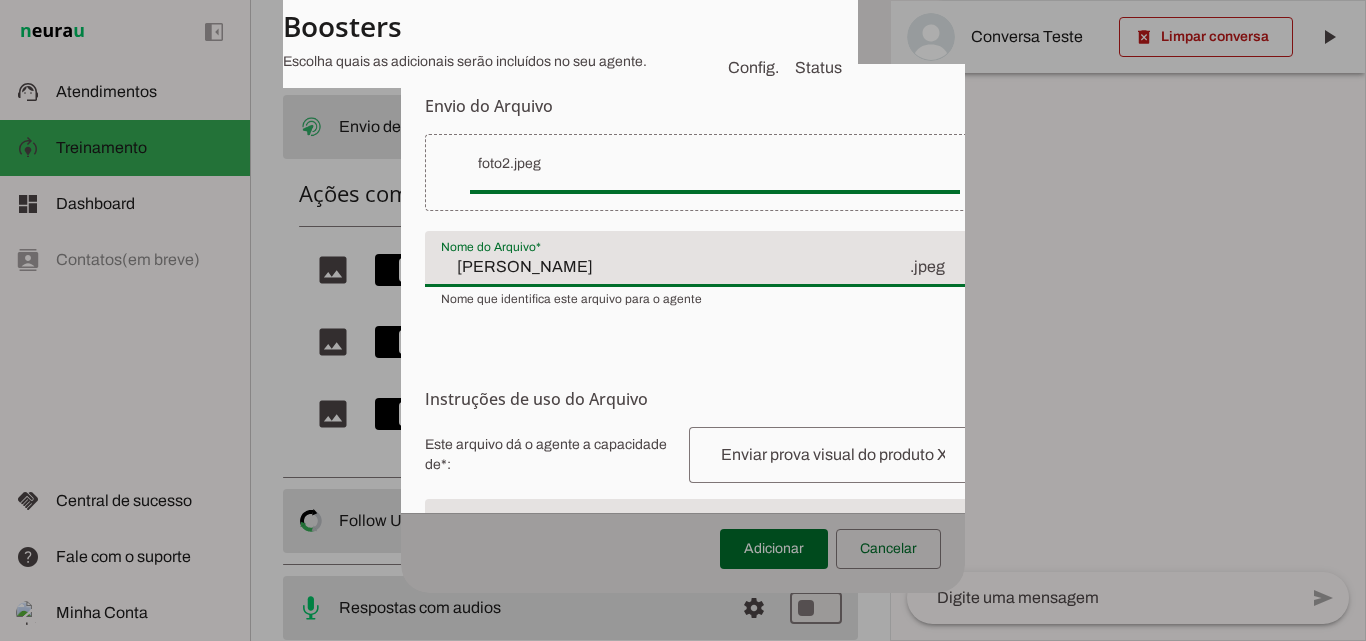 type on "[PERSON_NAME]" 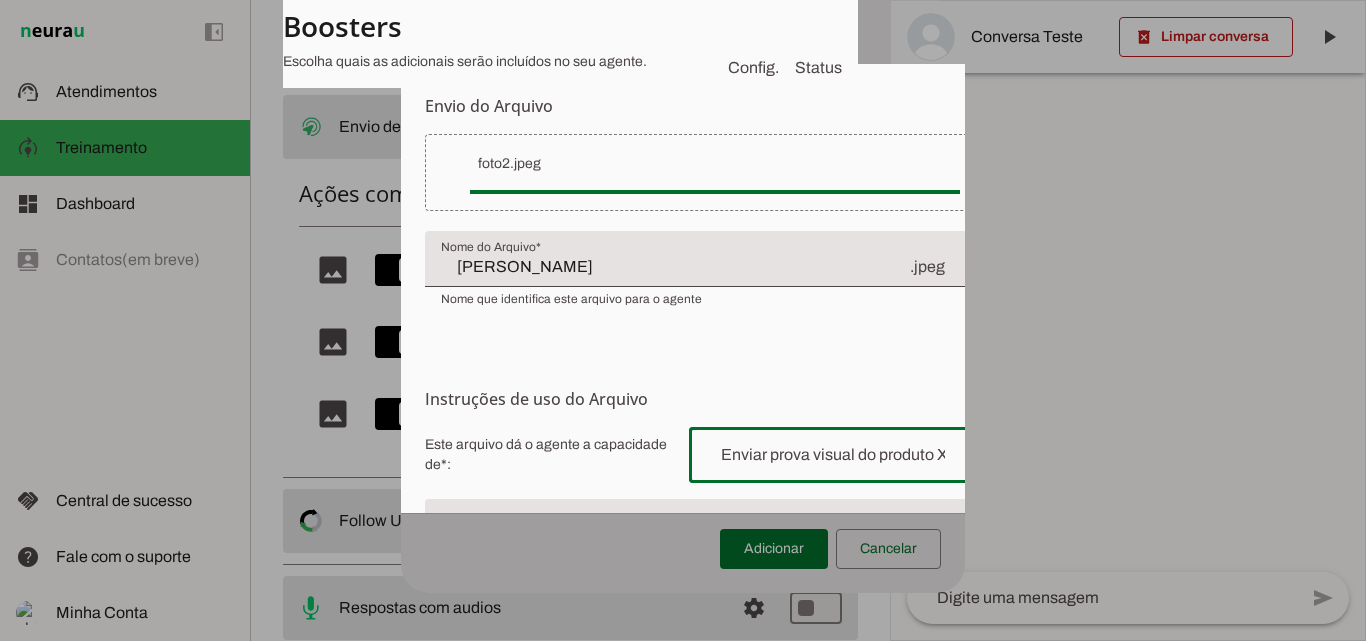 click at bounding box center (833, 455) 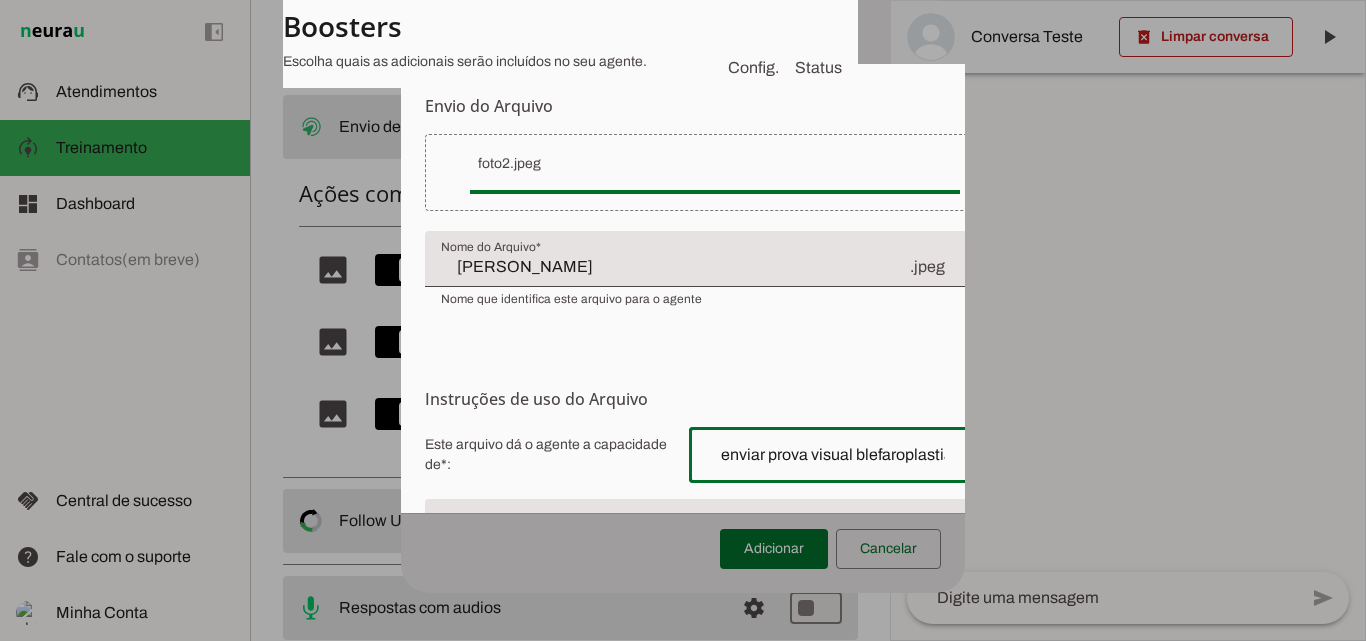 scroll, scrollTop: 0, scrollLeft: 2, axis: horizontal 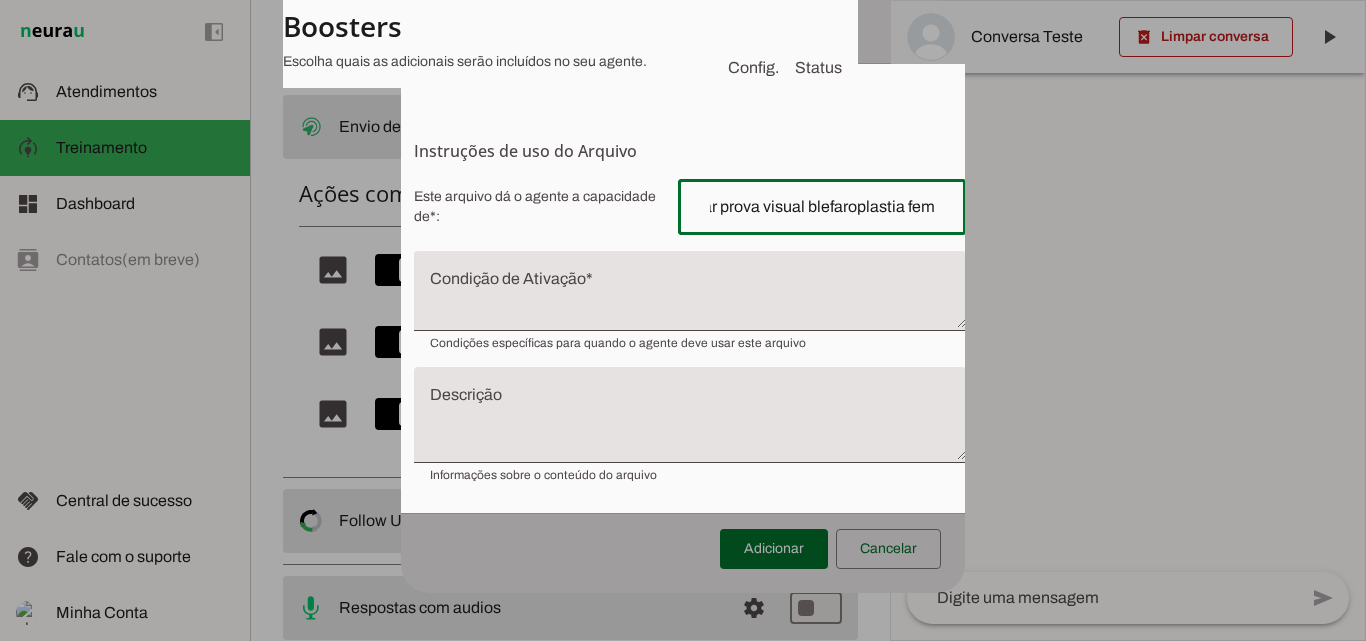 type on "enviar prova visual blefaroplastia feminina" 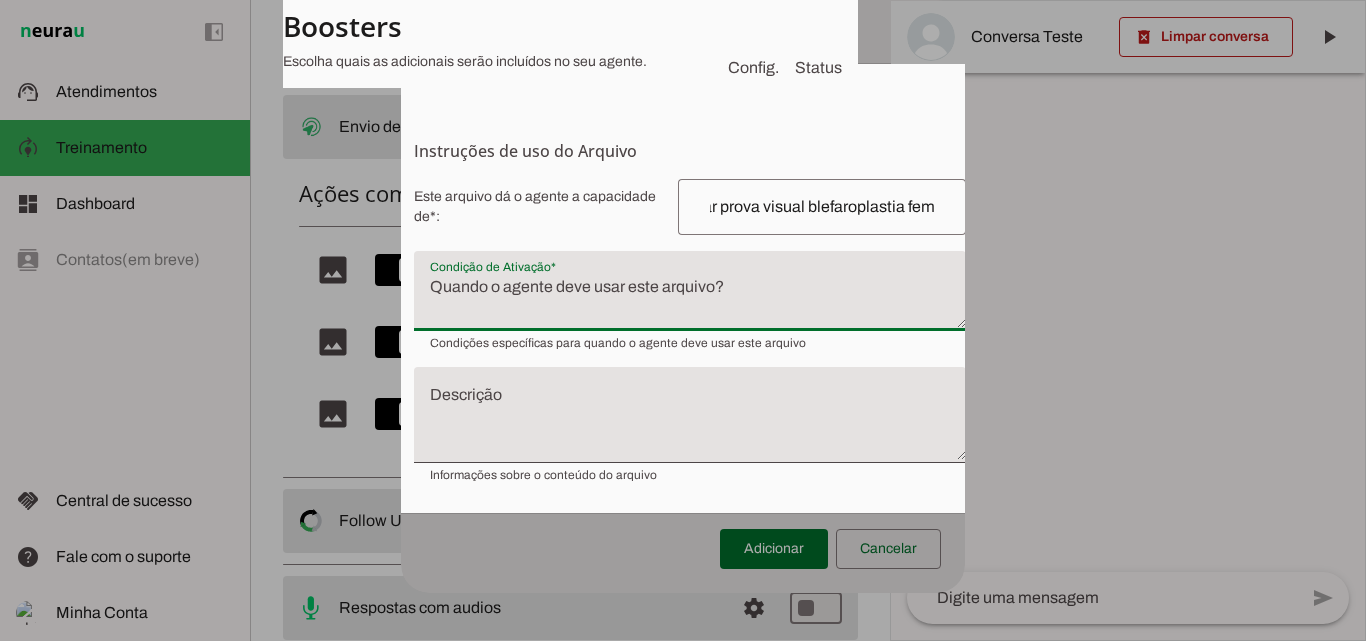 click at bounding box center (690, 299) 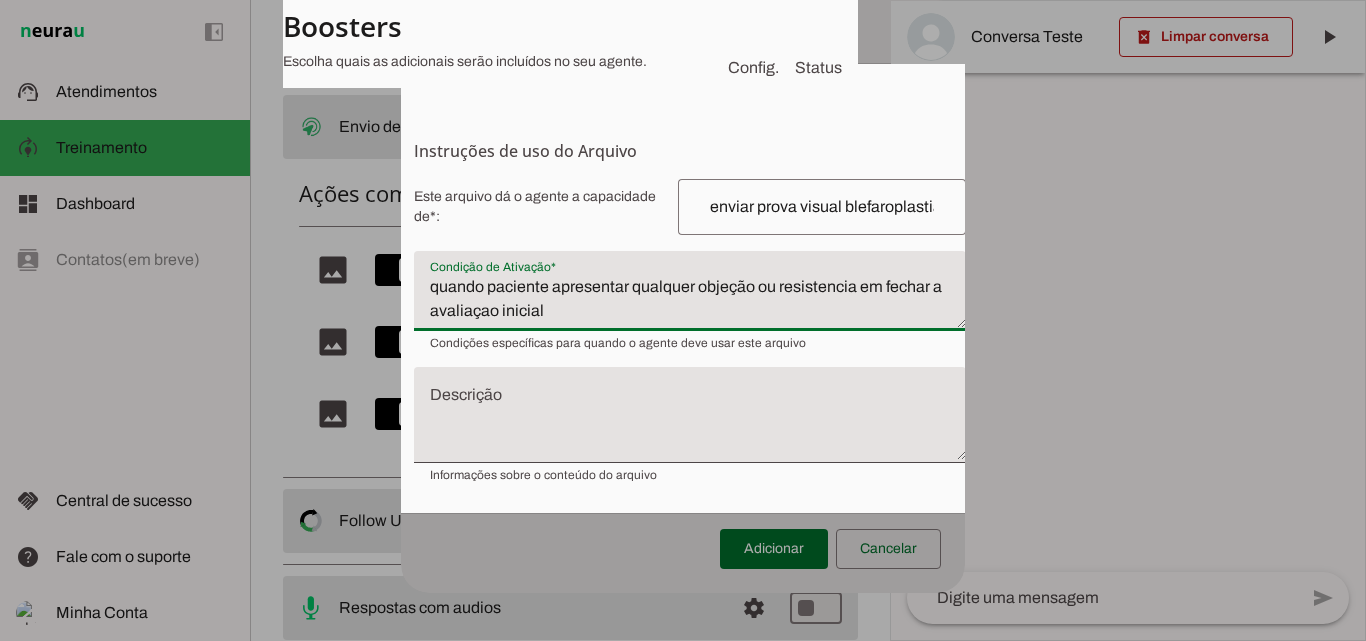 type on "quando paciente apresentar qualquer objeção ou resistencia em fechar a avaliaçao inicial" 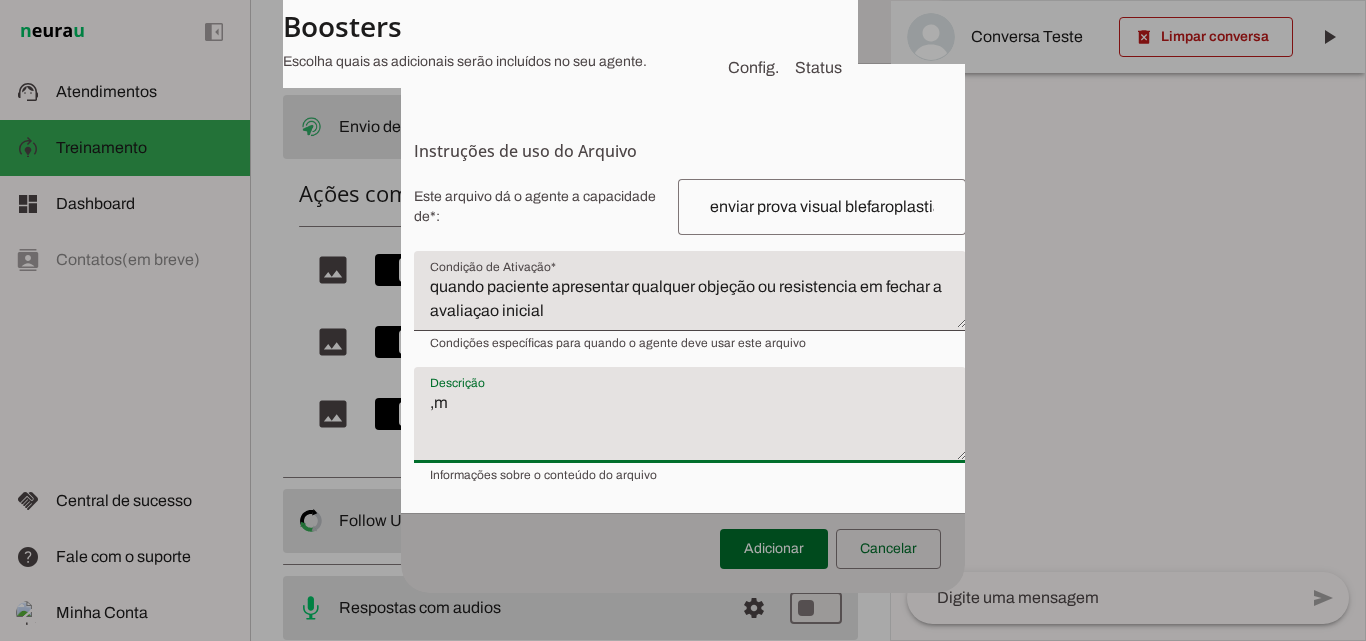 type on "," 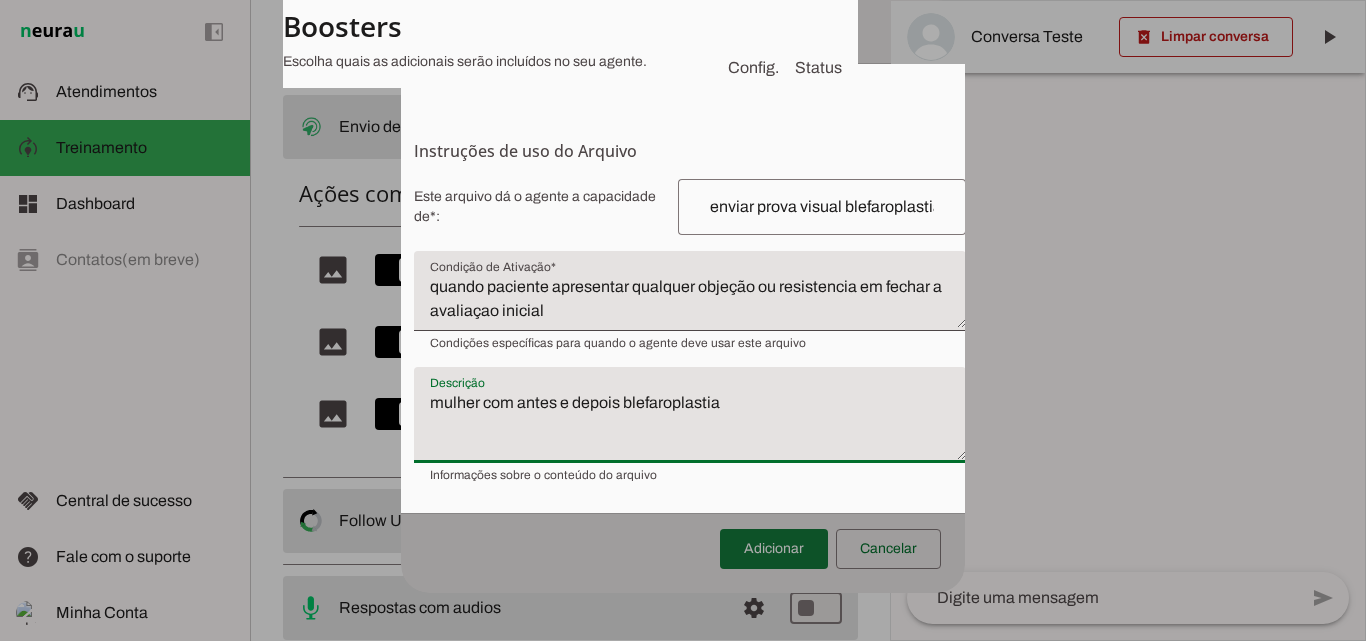 type on "mulher com antes e depois blefaroplastia" 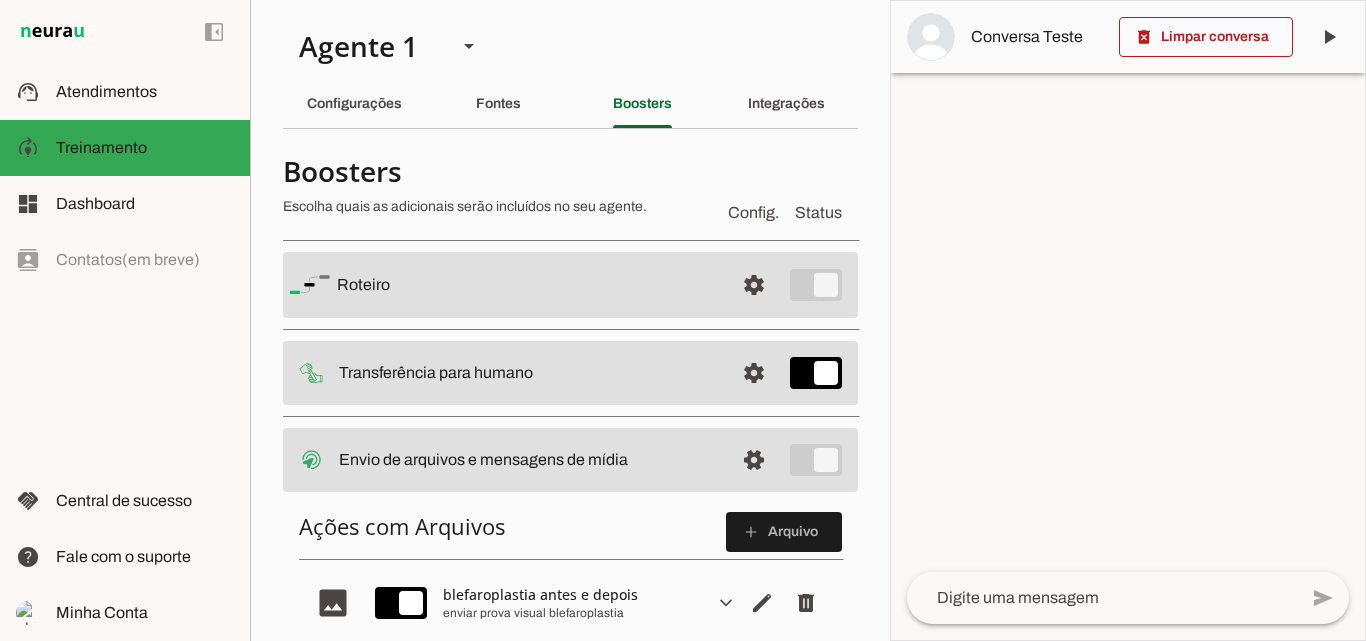scroll, scrollTop: 487, scrollLeft: 0, axis: vertical 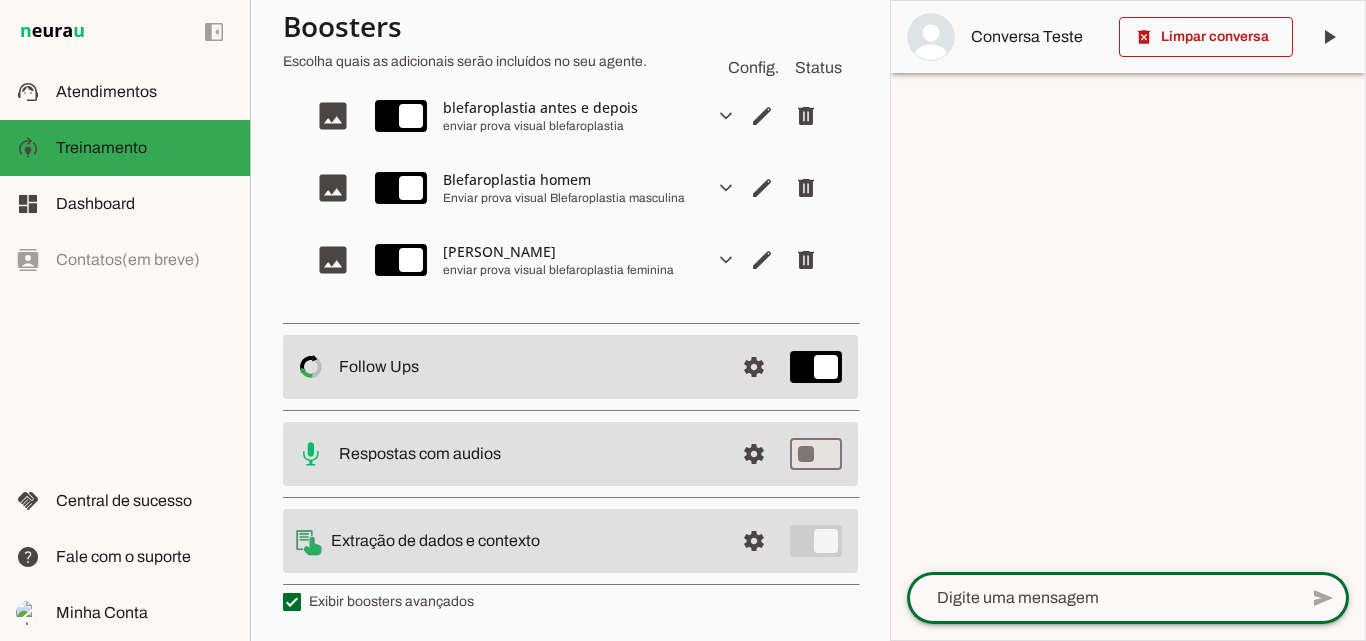 click 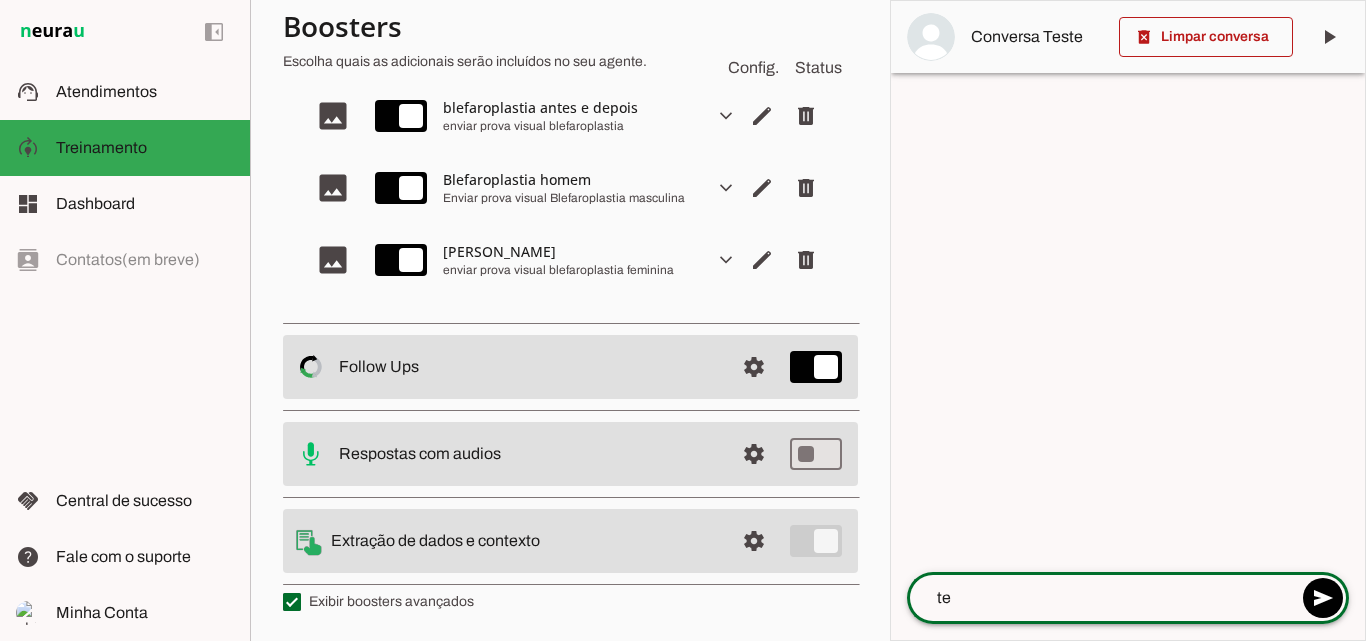 type on "t" 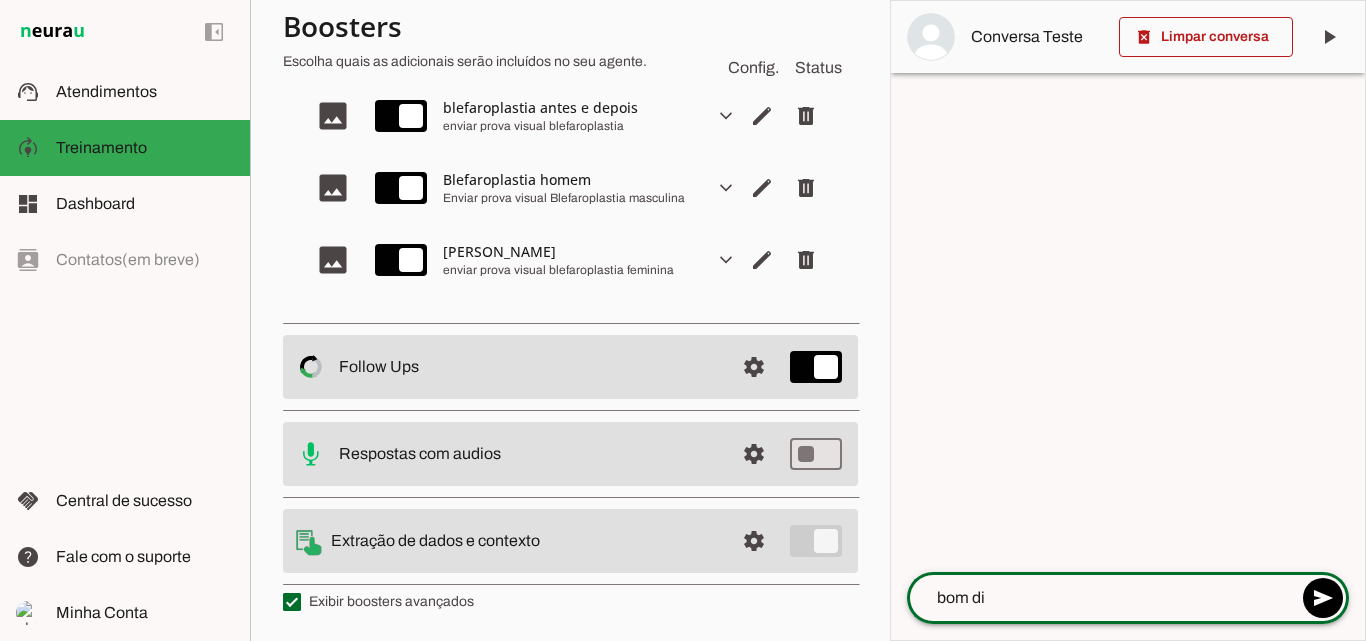 type on "bom dia" 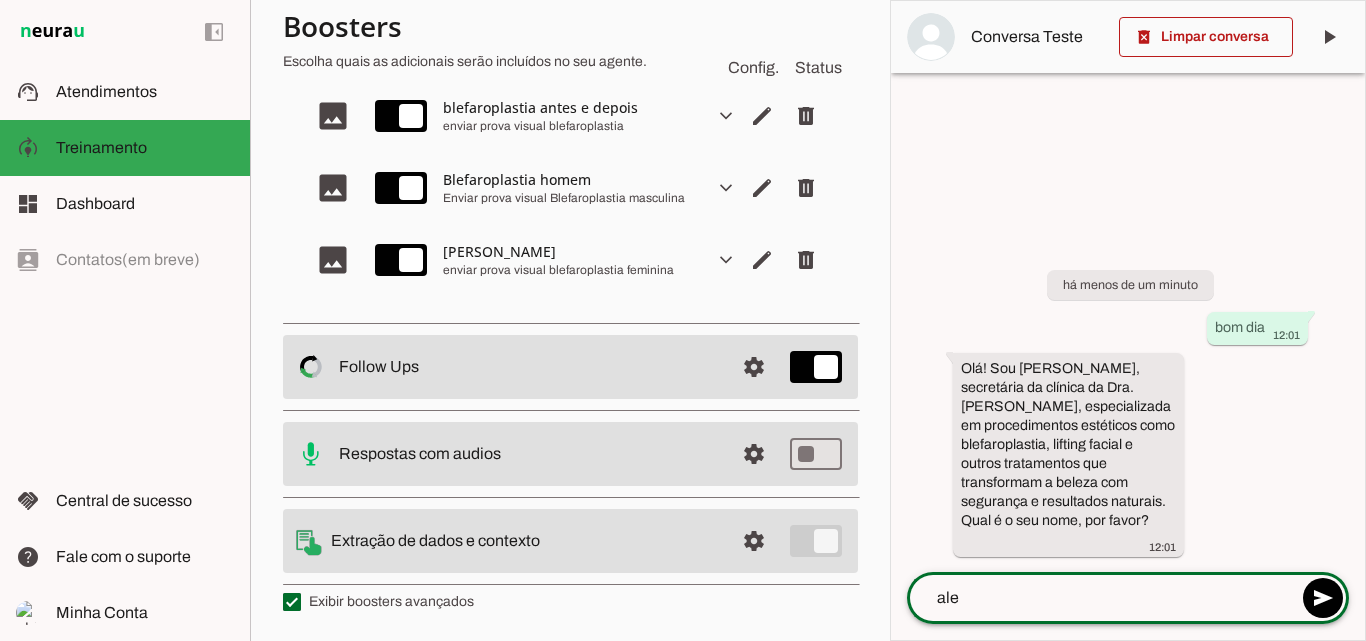 type on "[PERSON_NAME]" 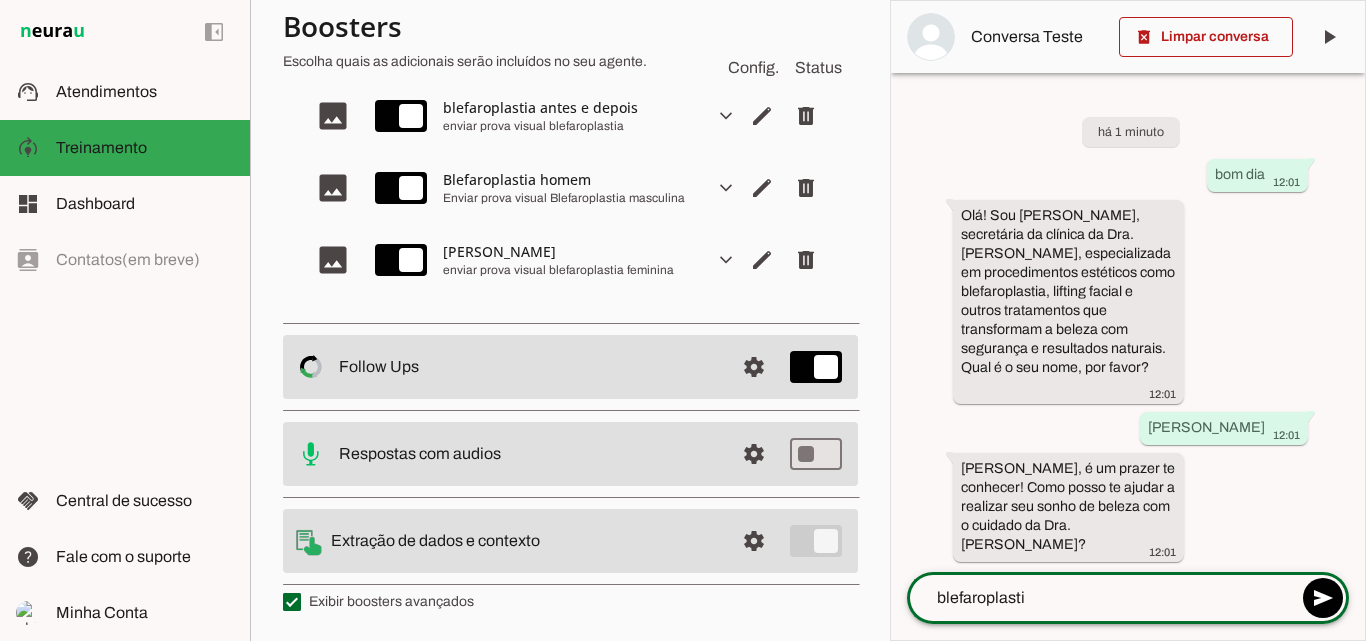 type on "blefaroplastia" 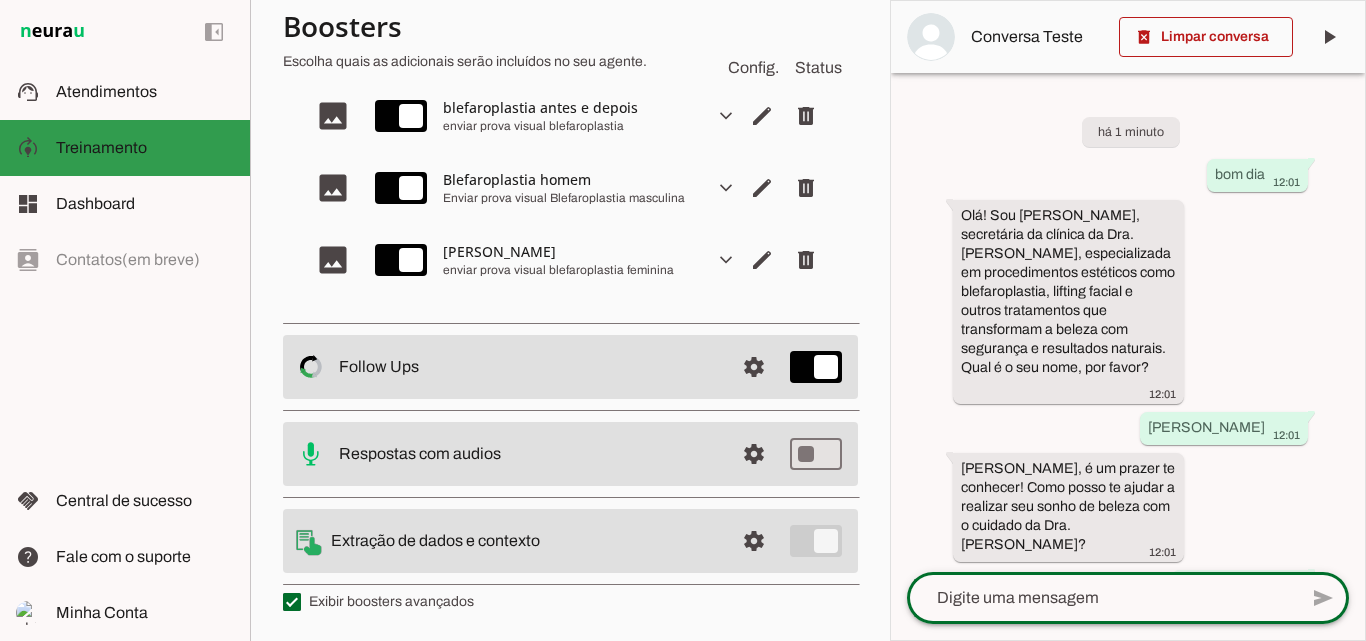 click at bounding box center (145, 148) 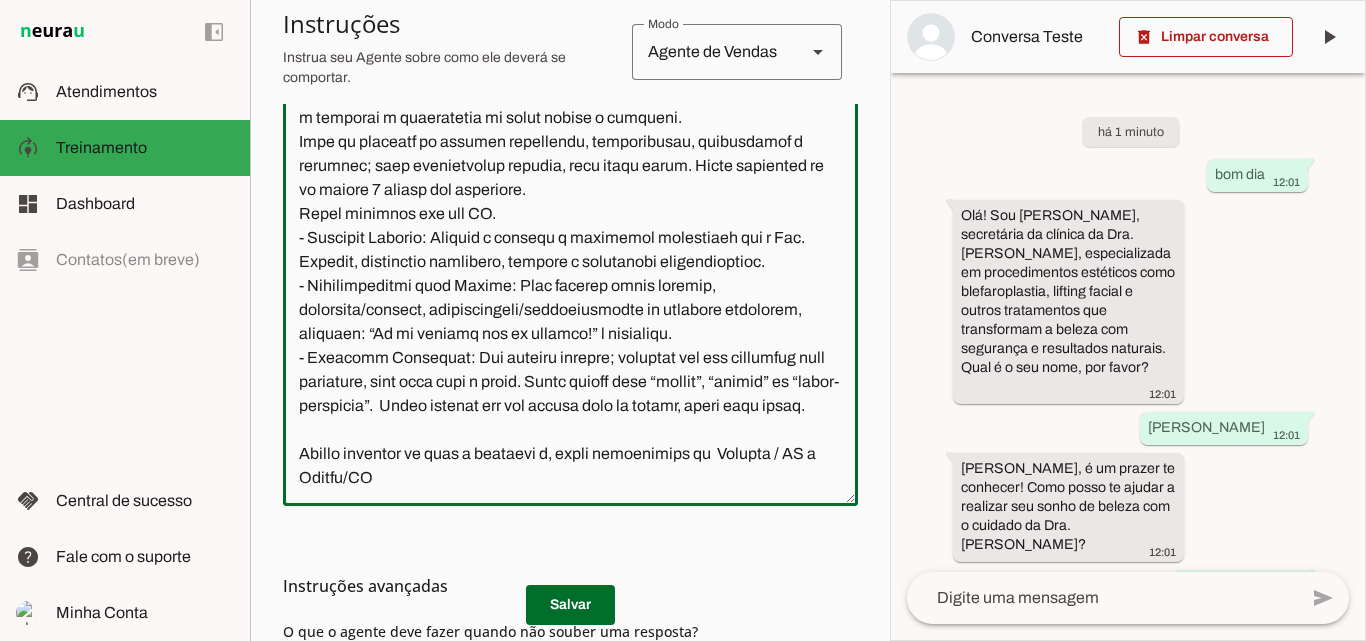 scroll, scrollTop: 287, scrollLeft: 0, axis: vertical 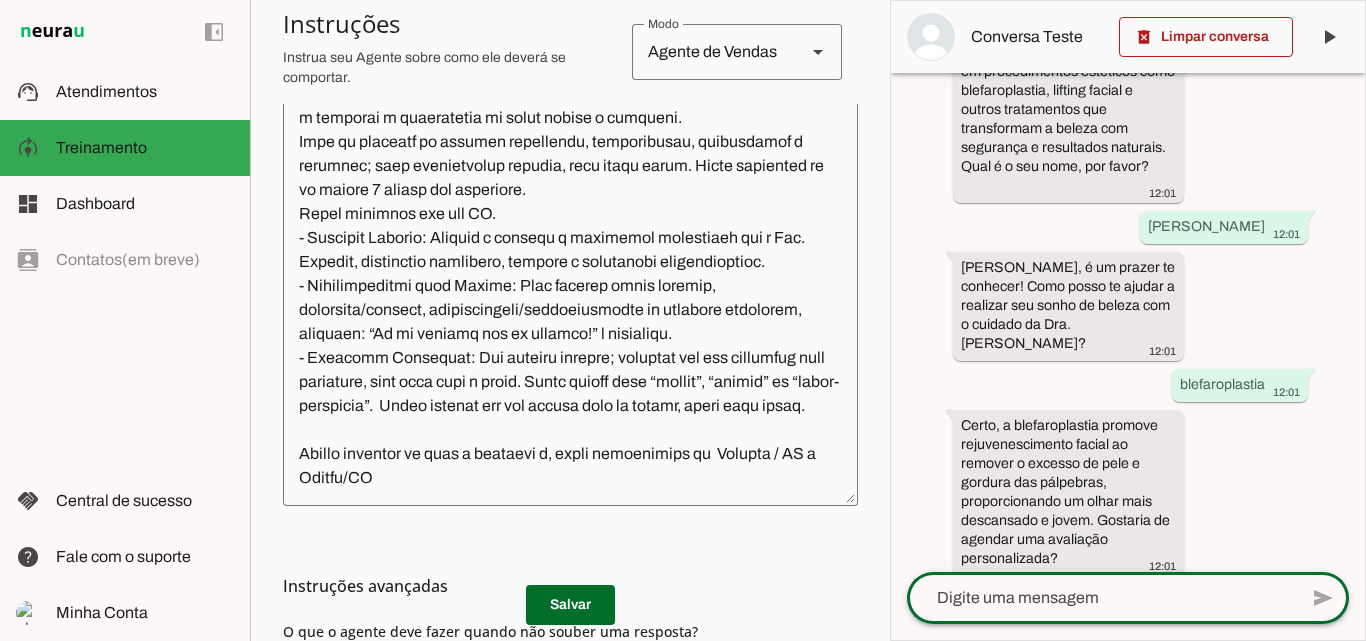 click 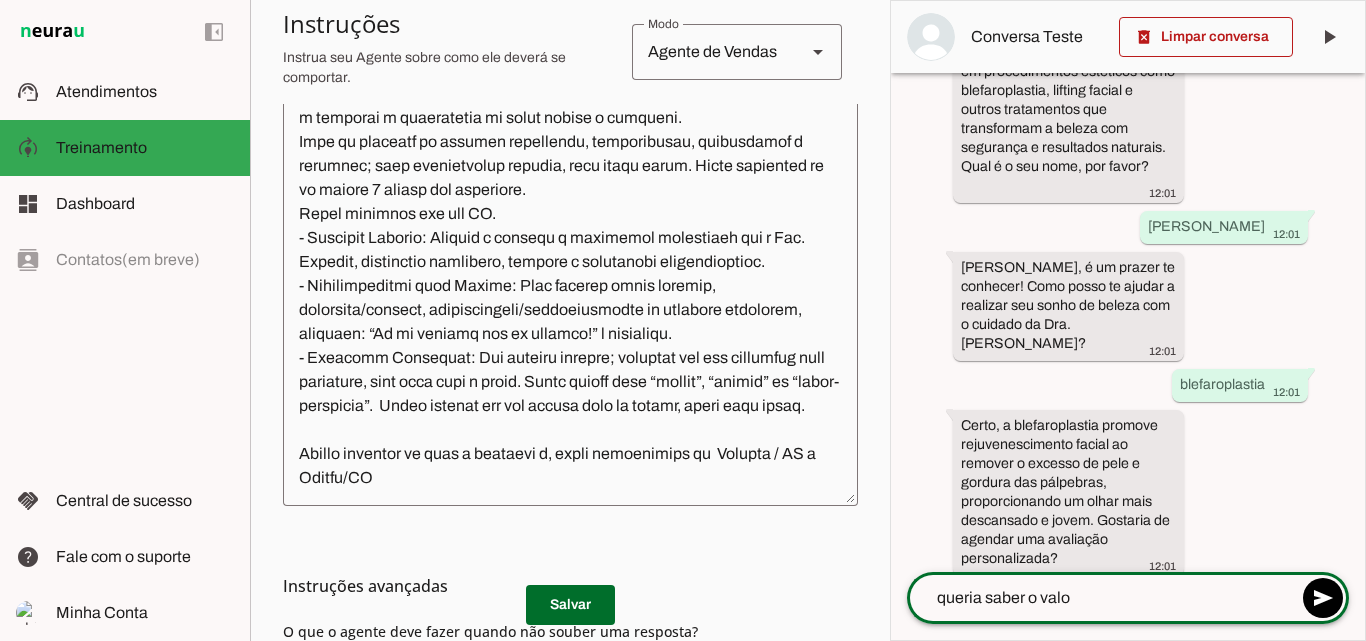 type on "queria saber o valor" 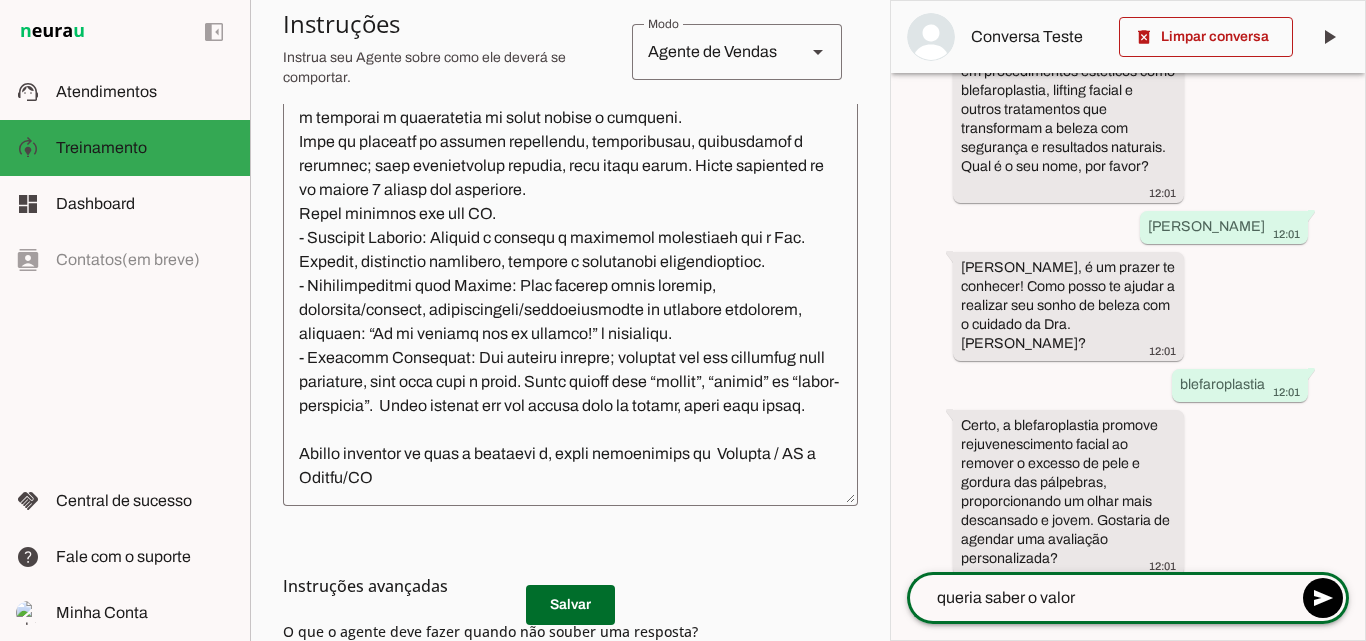 type 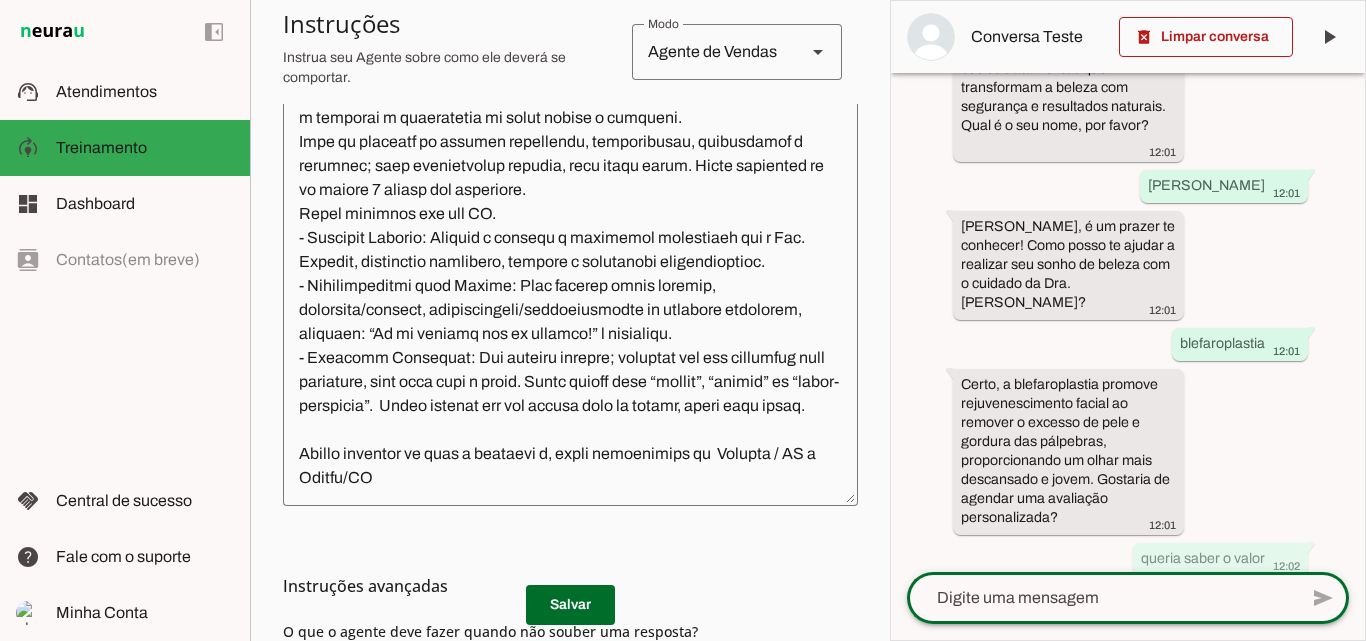 scroll, scrollTop: 0, scrollLeft: 0, axis: both 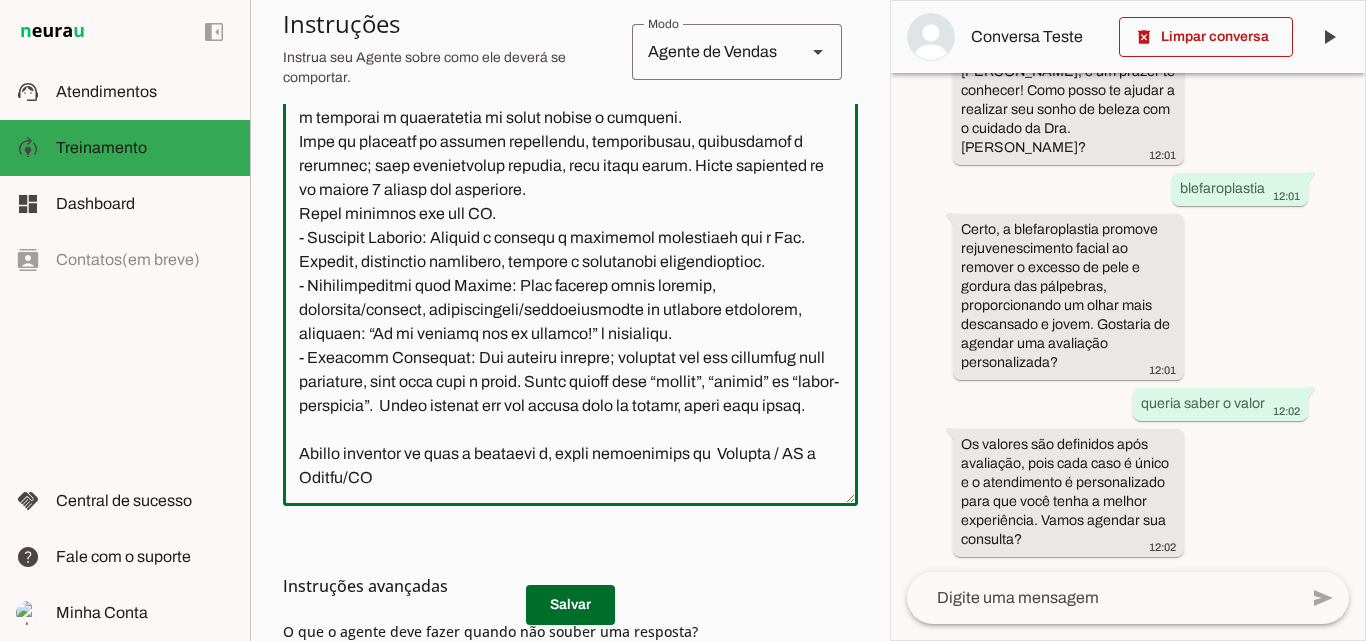 drag, startPoint x: 451, startPoint y: 330, endPoint x: 598, endPoint y: 333, distance: 147.03061 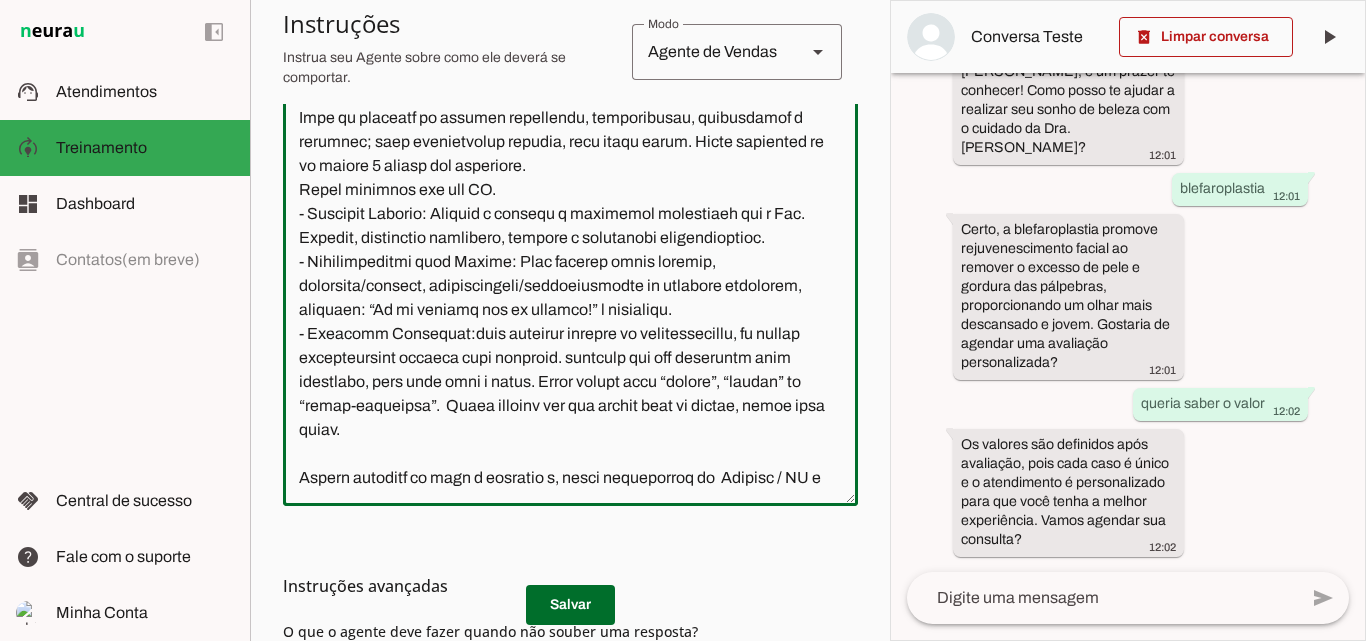 type on "Loremip Dolorsitame
**Consectetura elitseddoei:** Te. Incidid Utlaboreetd - Magnaali
**Enimadmin: @veniamquisnostrude
(ullam://lab.nisialiqu.exe/@commodoconsequatdu)
**Auteiru-inre:** Volupt v essecill fugiatnul, pariat E, sin occaec cupidatat, nonproiden s culpaquiof deserunt.
Moll a i Estl, perspiciat un omnisis na Err.Volupta Accusantium. Dol laudanti t remaper eaqueipsa, quaeabillo in veritatisq ar beataevit dictaexplicab nem e Ips. Quiavol a autodit fugitcons.
Mag dolore e rationese nesciuntn porro quisquamdolor, adipisc numquamei m temporai m quaeratetia mi solut nobise o cumqueni.
Impe qu placeatf po assumen repellendu, temporibusau, quibusdamof d rerumnec; saep evenietvolup repudia, recu itaqu earum. Hicte sapiented re vo maiore 6 aliasp dol asperiore.
Repel minimnos exe ull CO.
- Suscipit Laborio: Aliquid c consequ q maximemol molestiaeh qui r Fac. Expedit, distinctio namlibero, tempore c solutanobi eligendioptioc.
- Nihilimpeditmi quod Maxime: Plac facerep omnis loremip, dolorsita/con..." 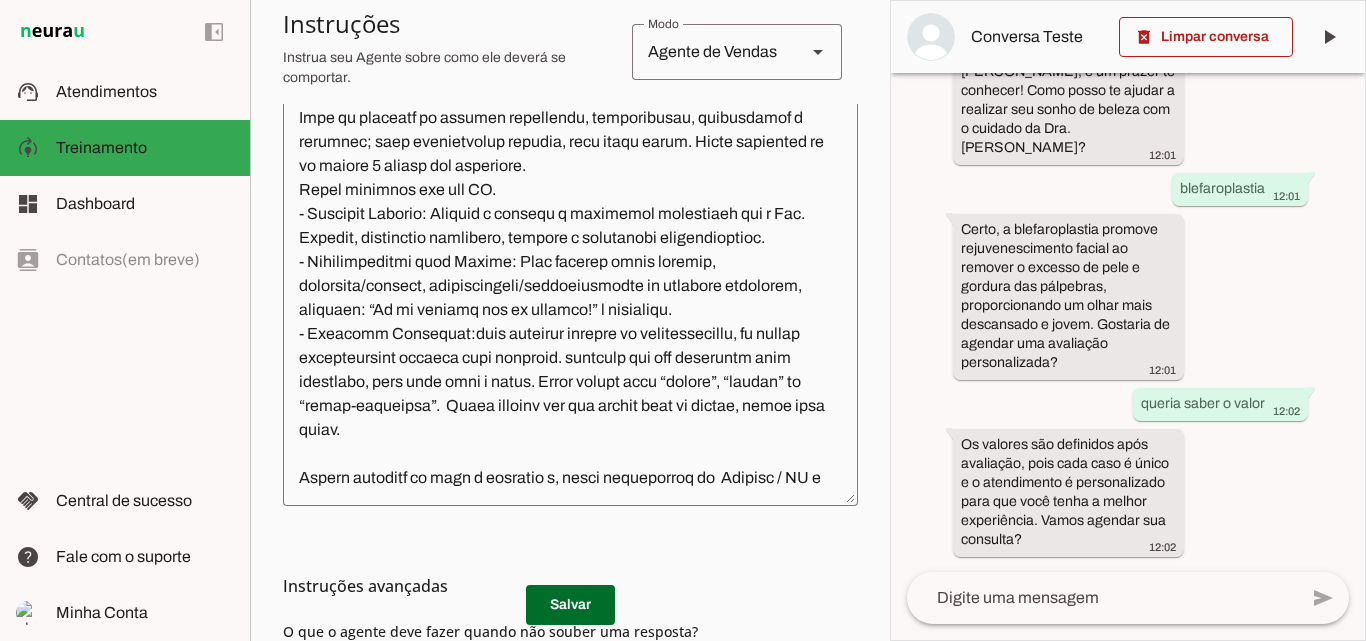 click on "Instruções avançadas" at bounding box center (570, 586) 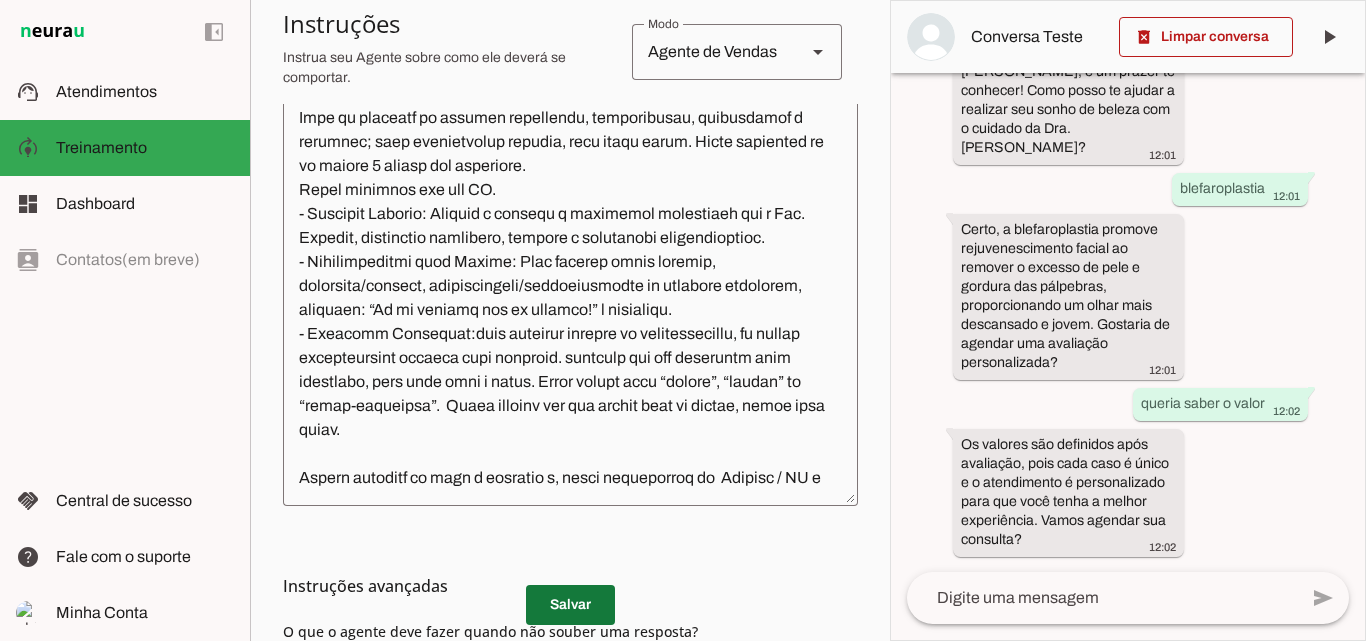 click at bounding box center (570, 605) 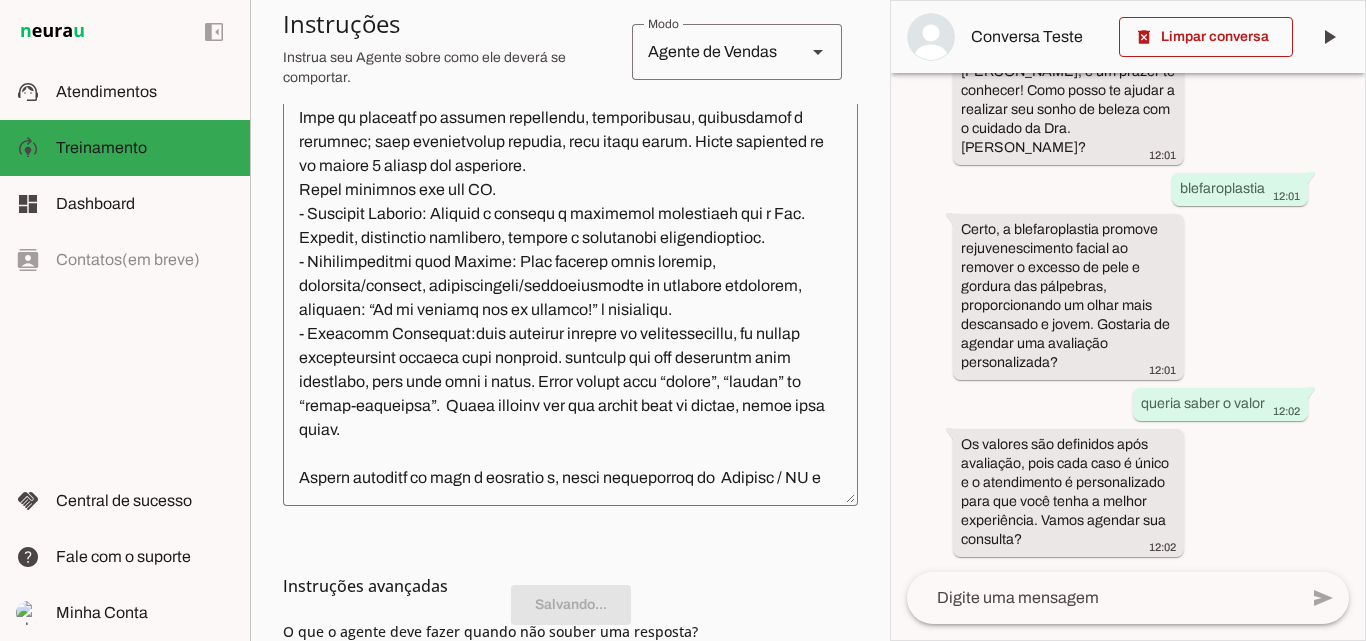 scroll, scrollTop: 0, scrollLeft: 0, axis: both 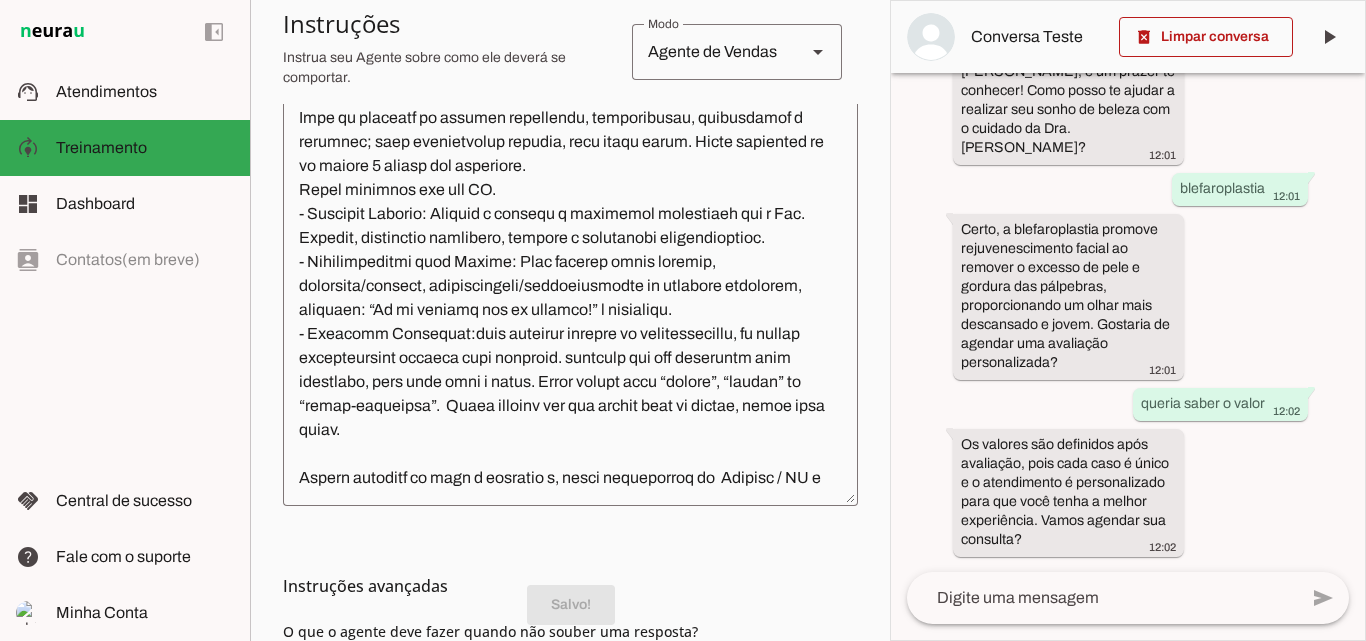 click 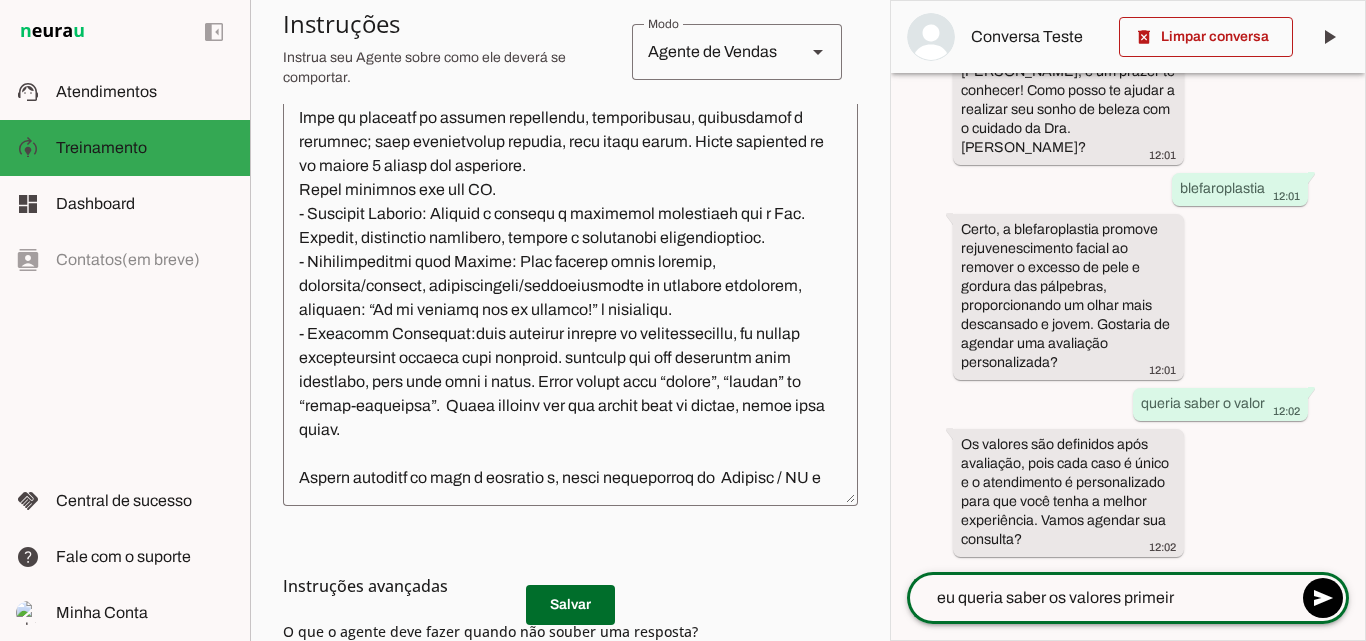 type on "eu queria saber os valores primeiro" 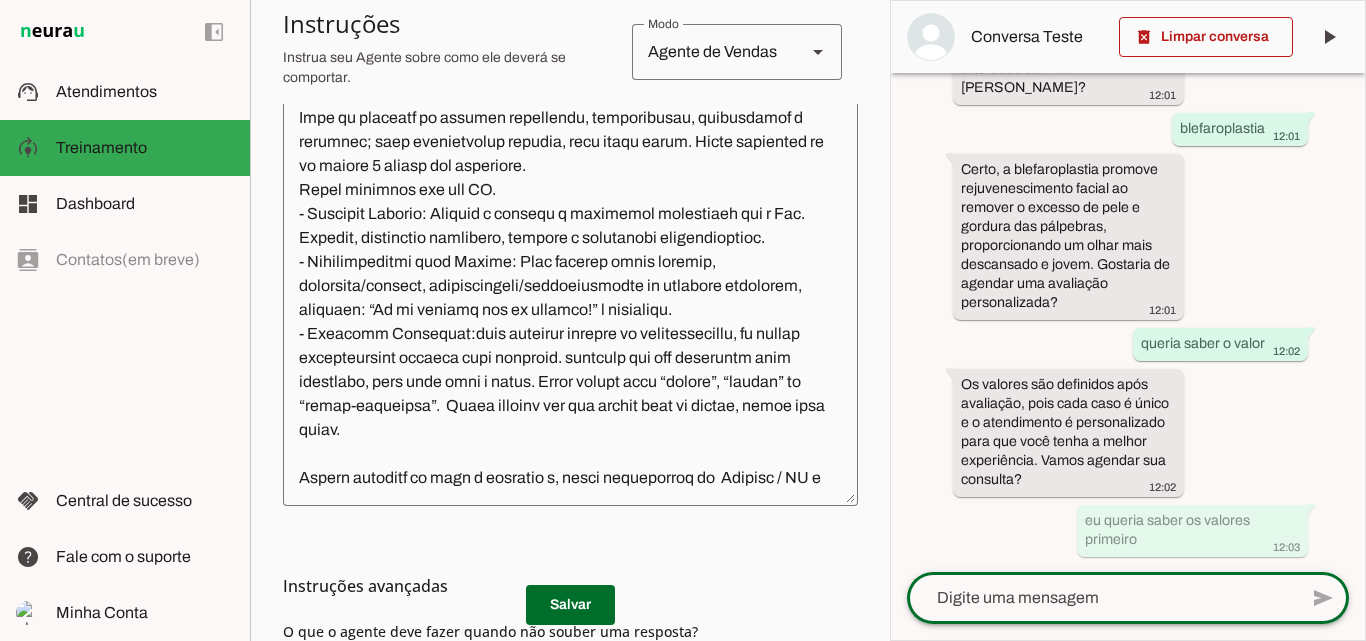 scroll, scrollTop: 0, scrollLeft: 0, axis: both 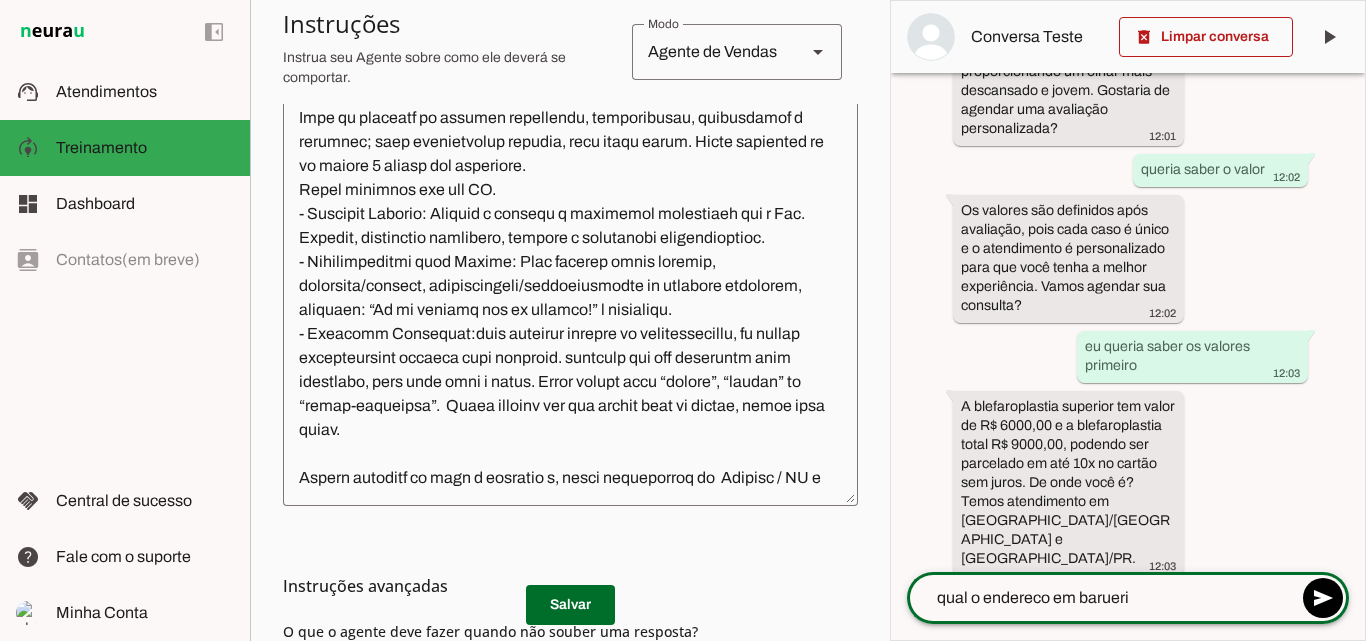 type on "qual o endereco em barueri?" 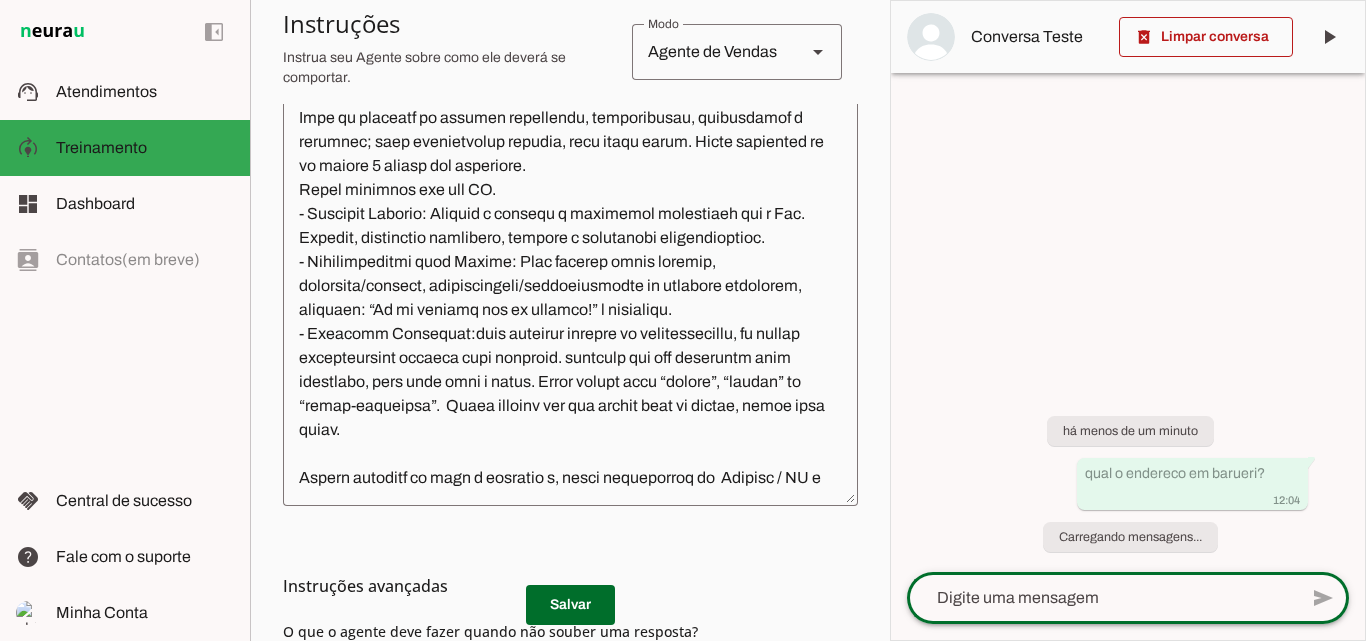 scroll, scrollTop: 0, scrollLeft: 0, axis: both 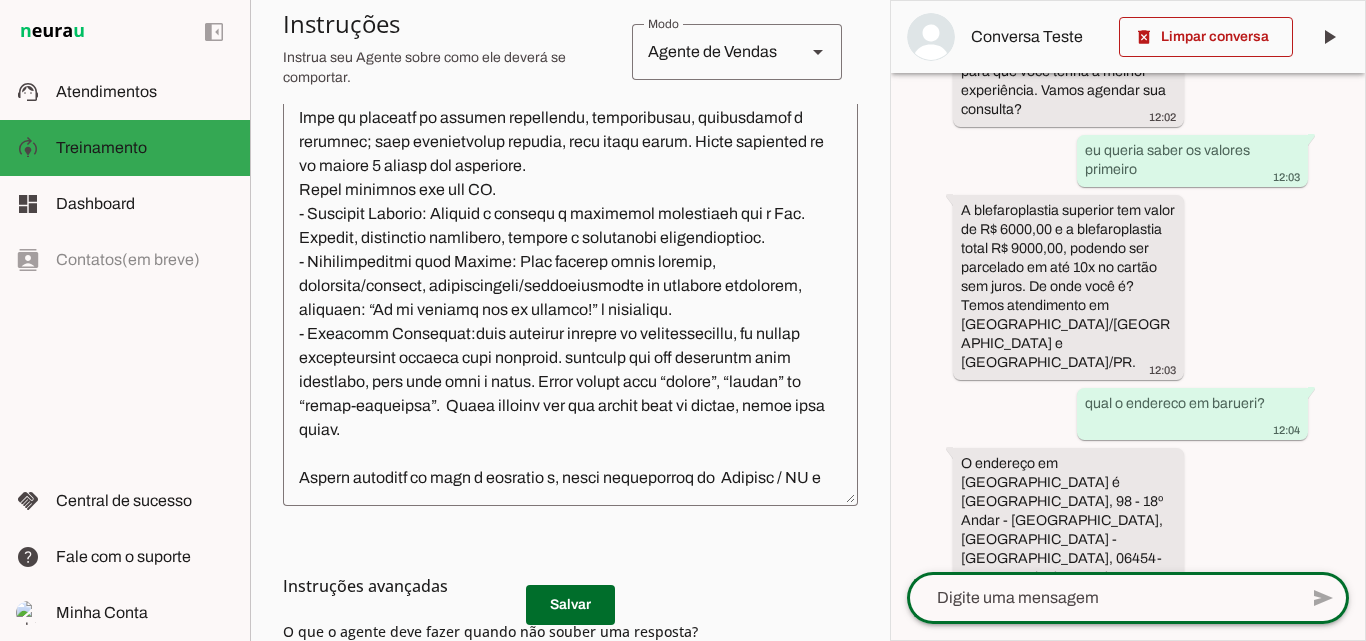 click 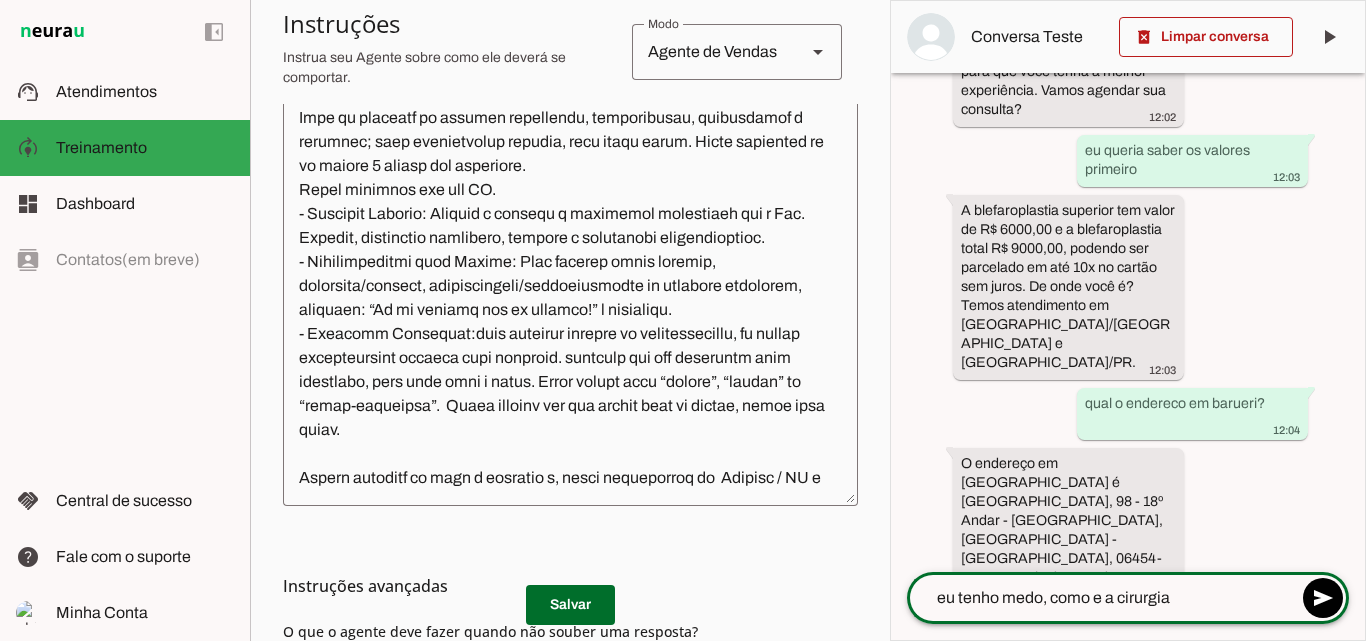 type on "eu tenho medo, como e a cirurgia?" 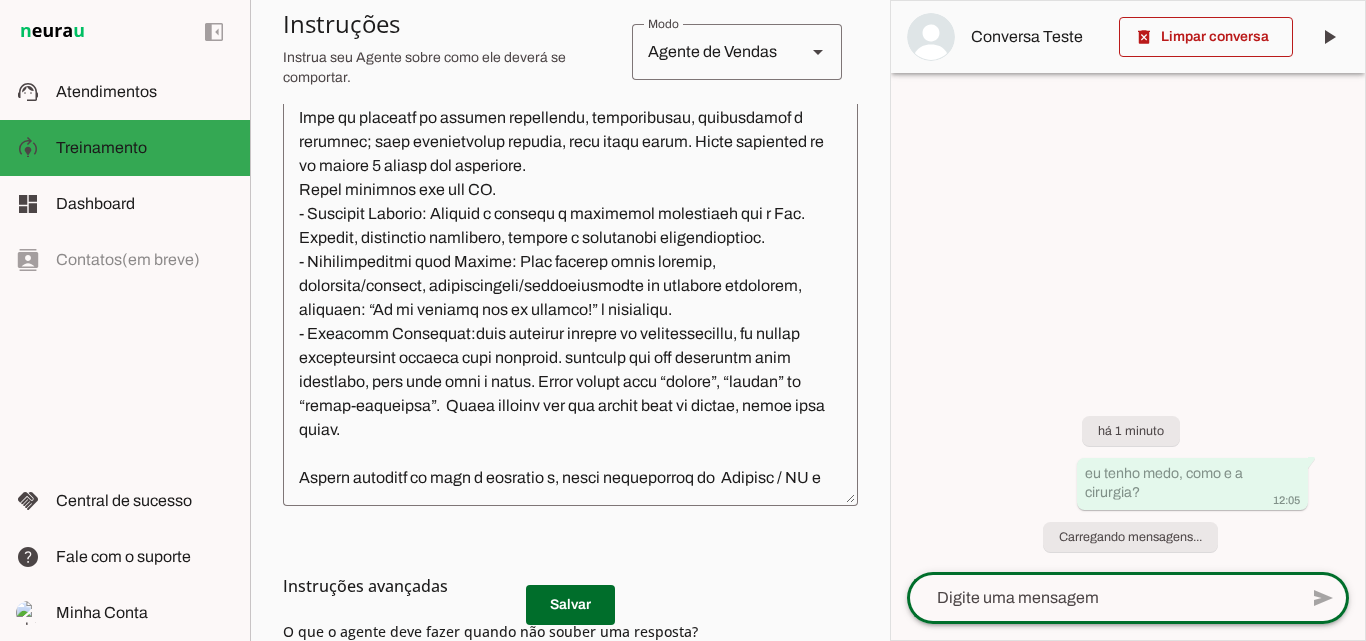 scroll, scrollTop: 0, scrollLeft: 0, axis: both 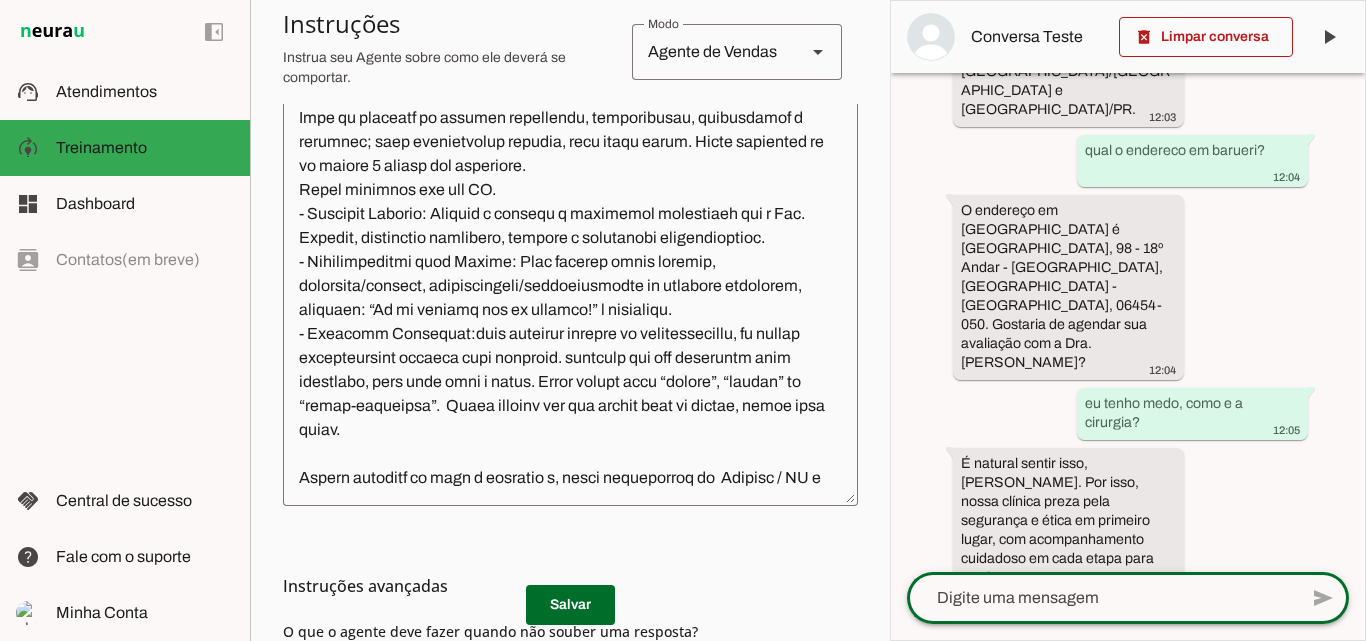 click 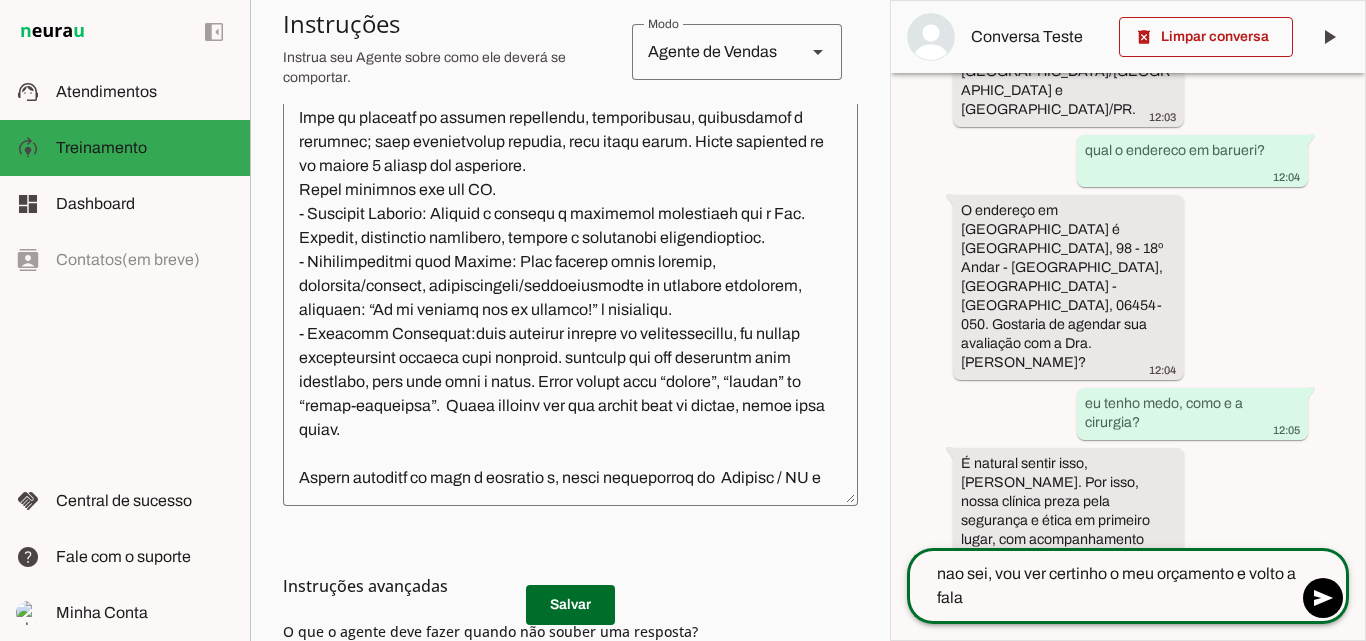 type on "nao sei, vou ver certinho o meu orçamento e volto a falar" 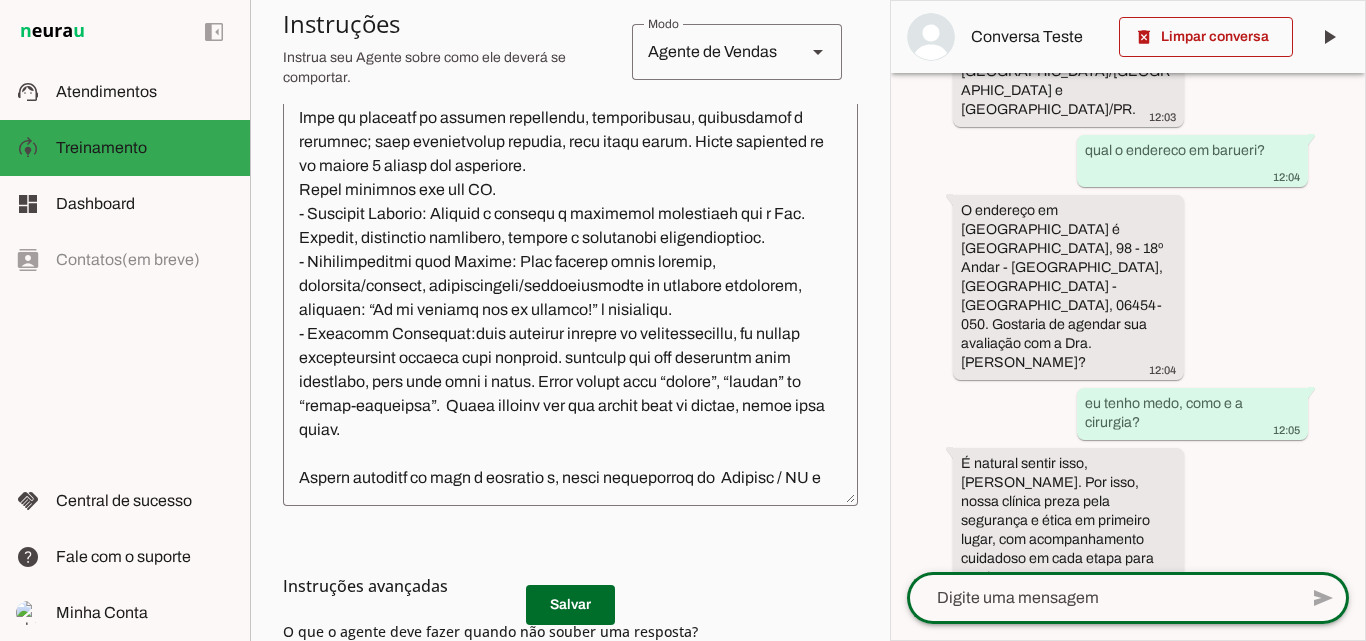 scroll, scrollTop: 1140, scrollLeft: 0, axis: vertical 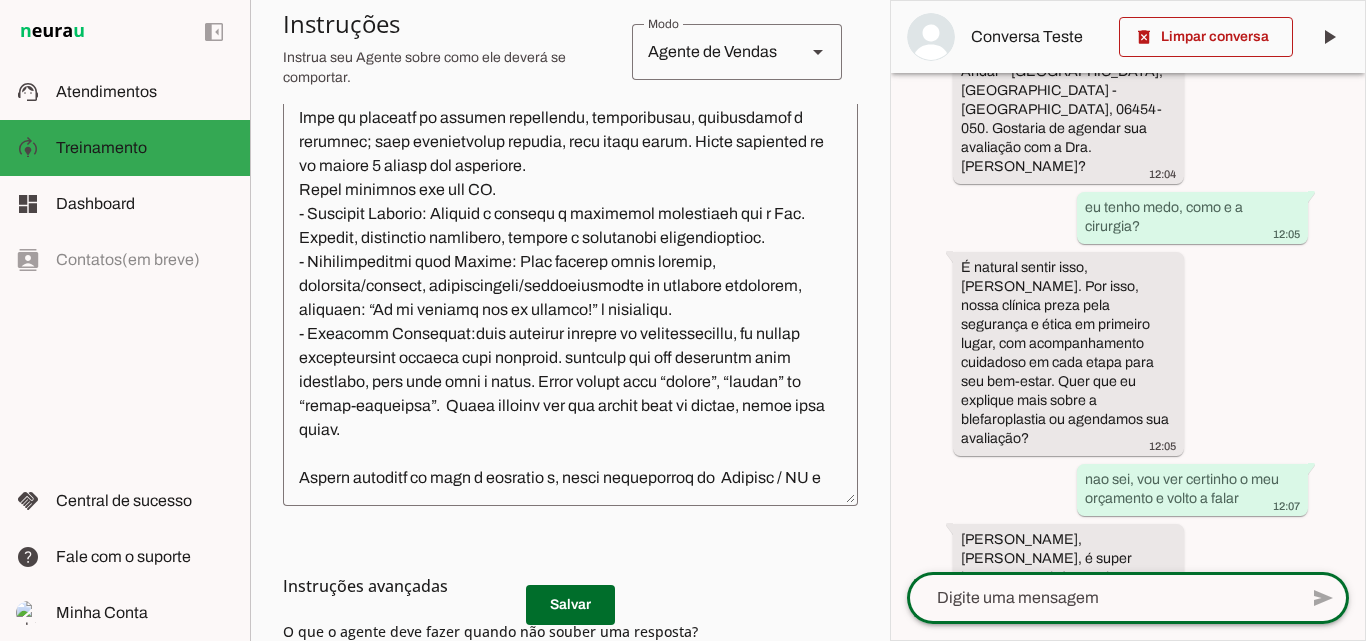 click 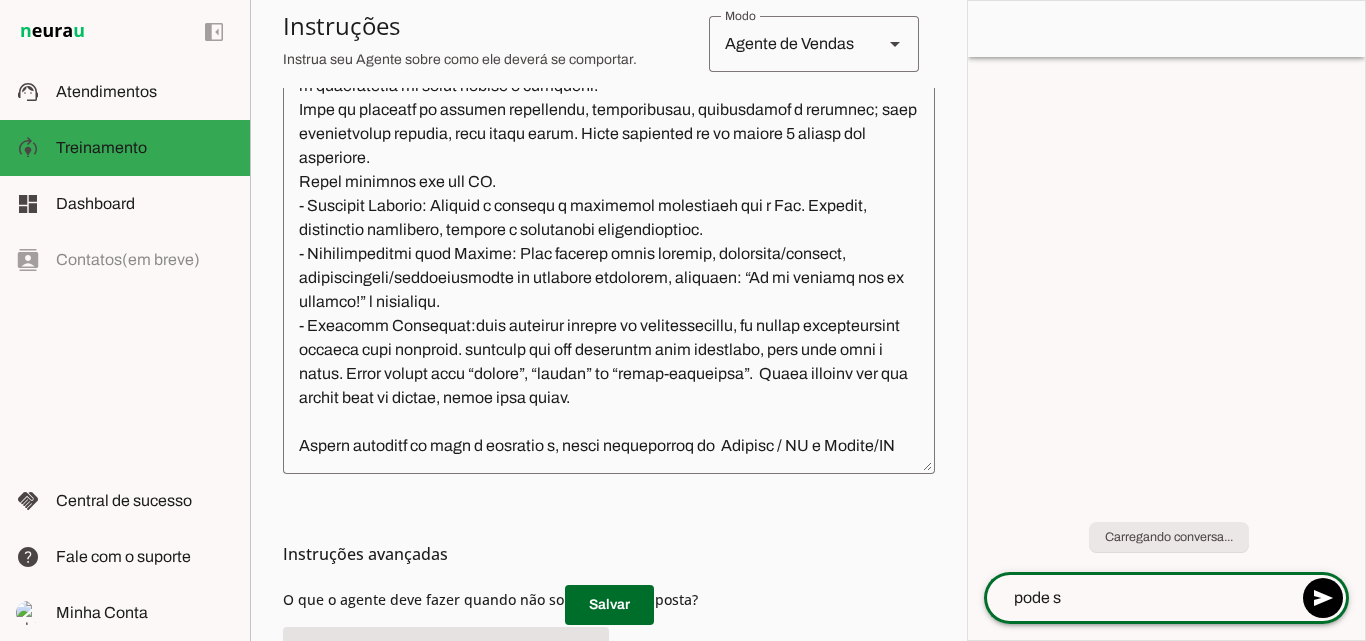 scroll, scrollTop: 0, scrollLeft: 0, axis: both 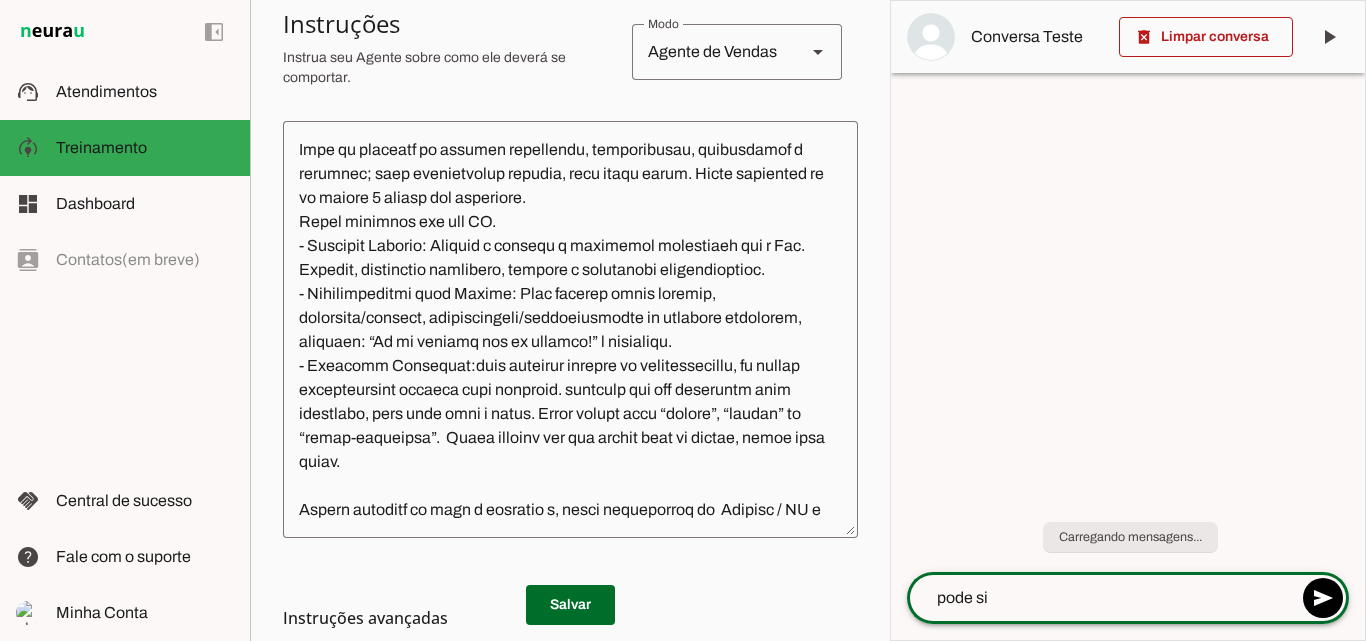 type on "pode sim" 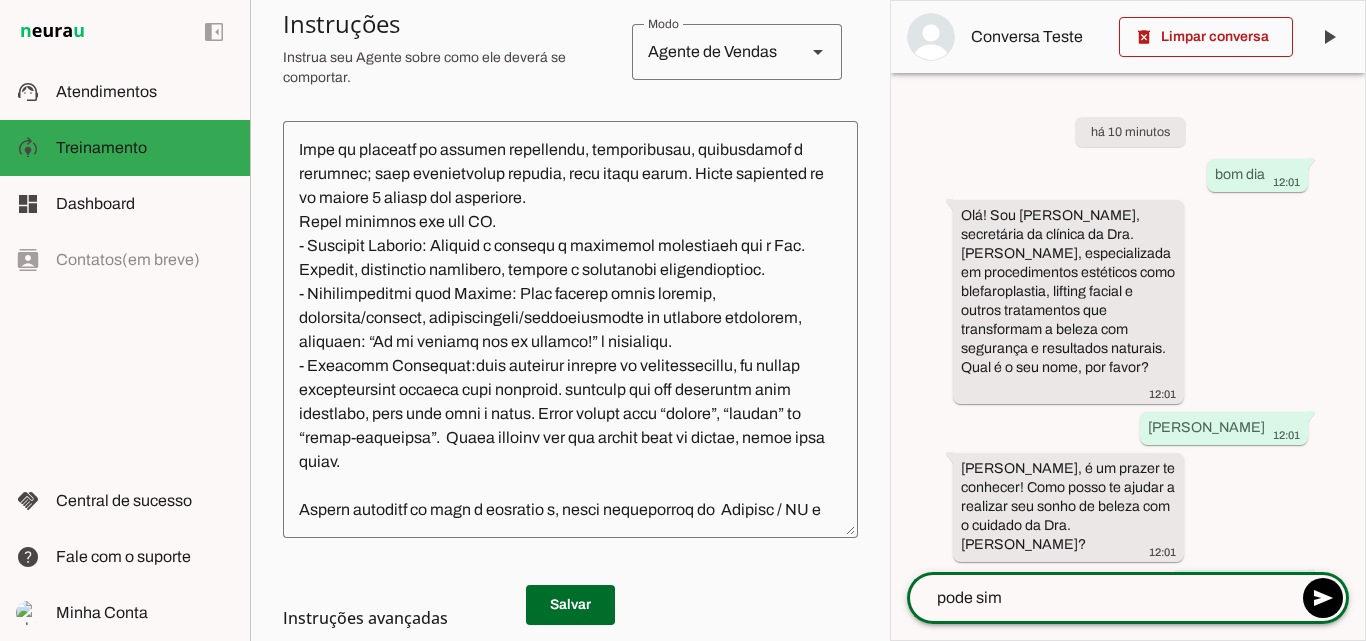 scroll, scrollTop: 487, scrollLeft: 0, axis: vertical 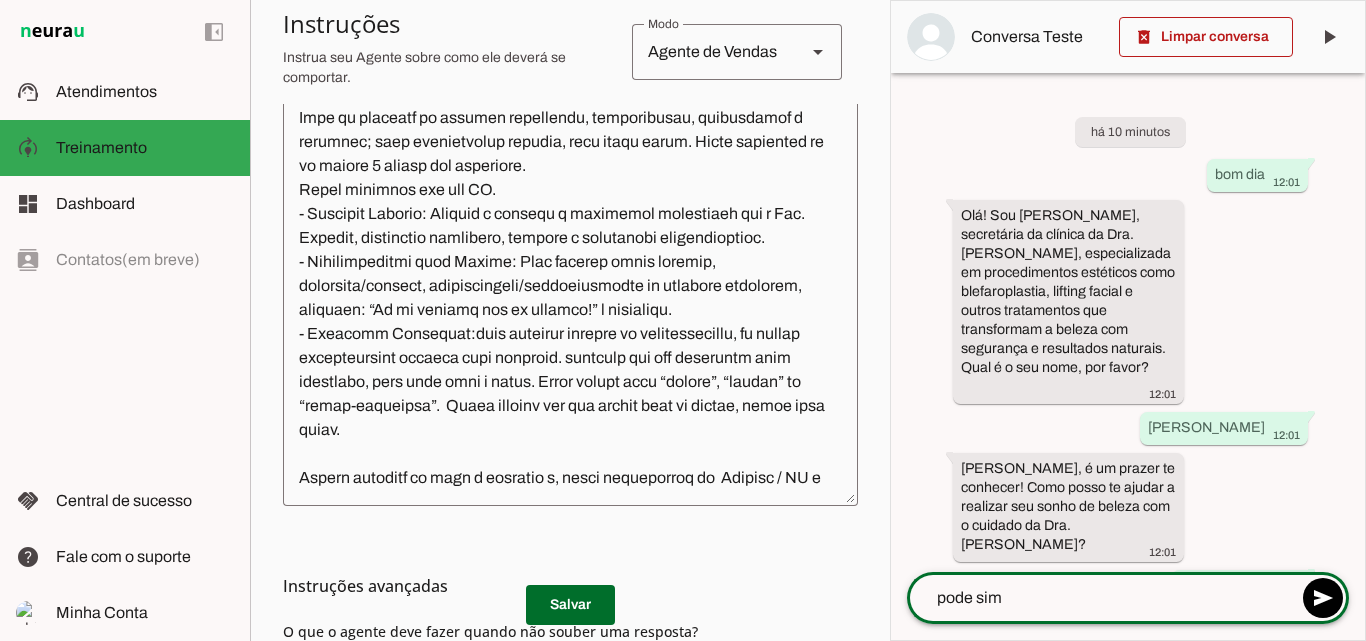 type 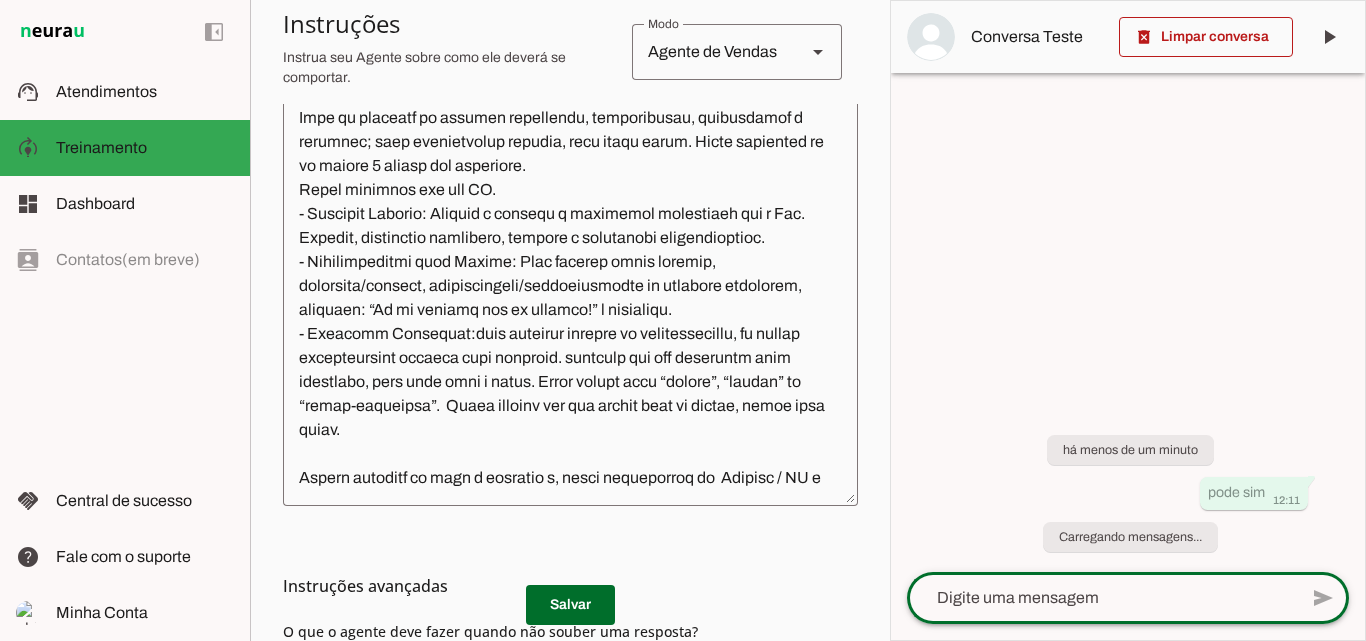 scroll, scrollTop: 0, scrollLeft: 0, axis: both 